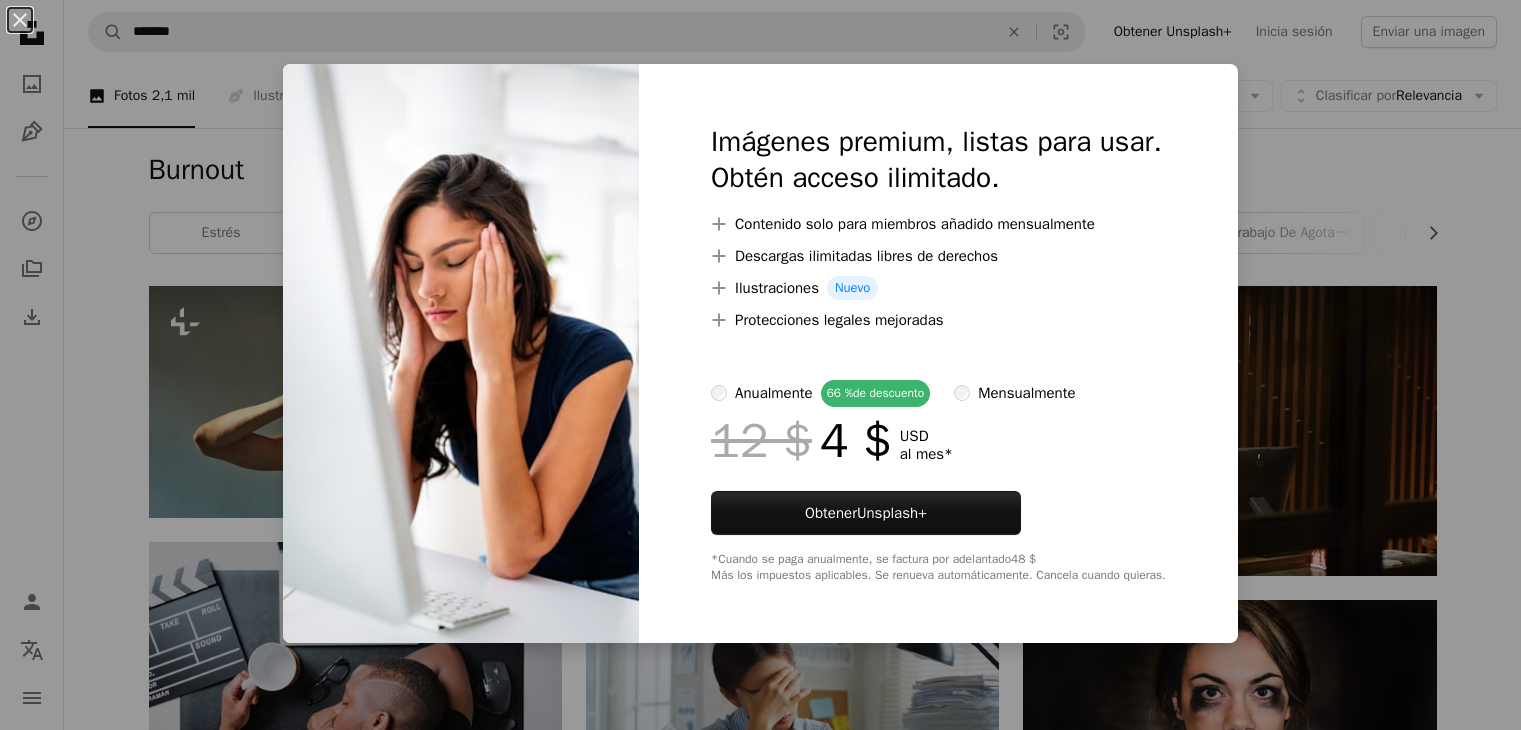 scroll, scrollTop: 1400, scrollLeft: 0, axis: vertical 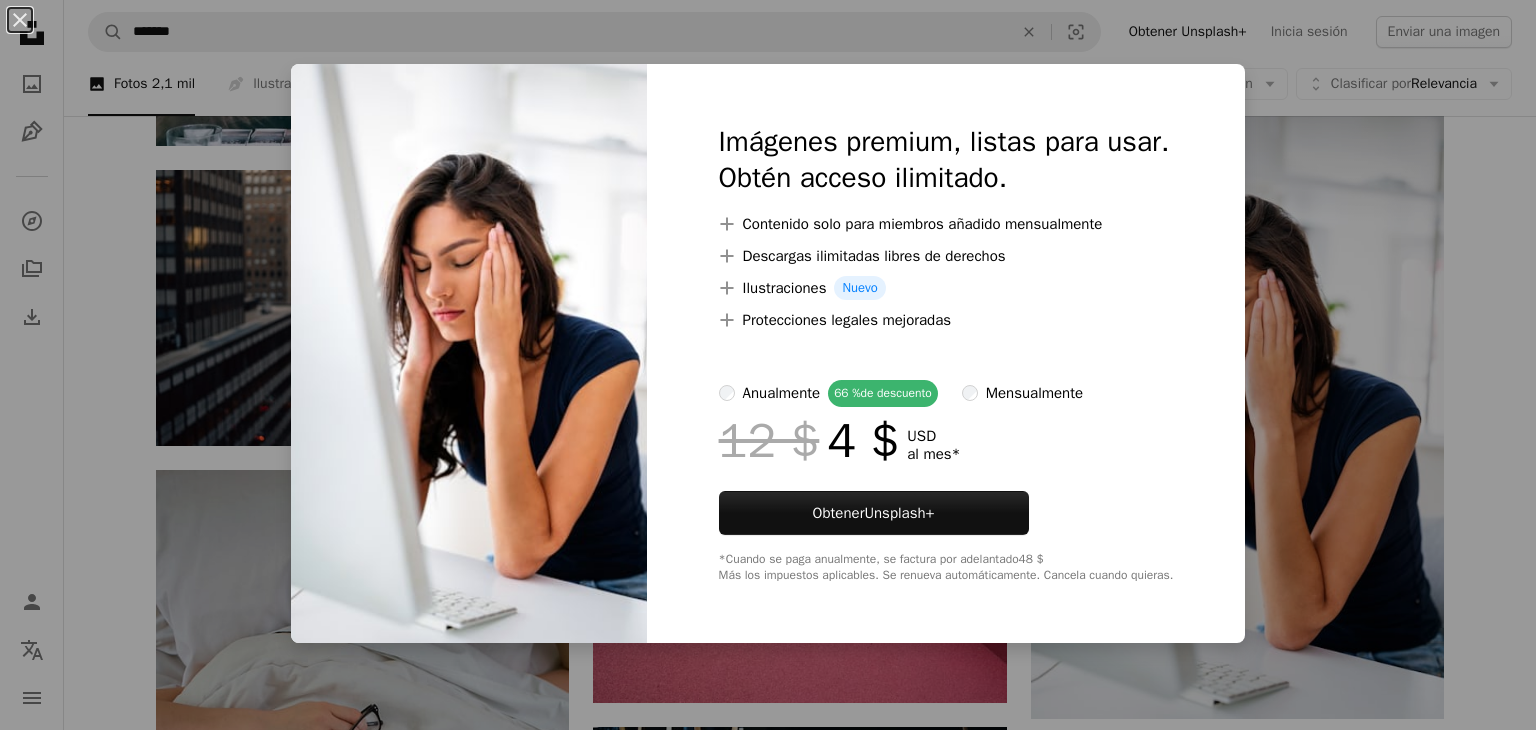 click on "An X shape Imágenes premium, listas para usar. Obtén acceso ilimitado. A plus sign Contenido solo para miembros añadido mensualmente A plus sign Descargas ilimitadas libres de derechos A plus sign Ilustraciones  Nuevo A plus sign Protecciones legales mejoradas anualmente 66 %  de descuento mensualmente 12 $   4 $ USD al mes * Obtener  Unsplash+ *Cuando se paga anualmente, se factura por adelantado  48 $ Más los impuestos aplicables. Se renueva automáticamente. Cancela cuando quieras." at bounding box center (768, 365) 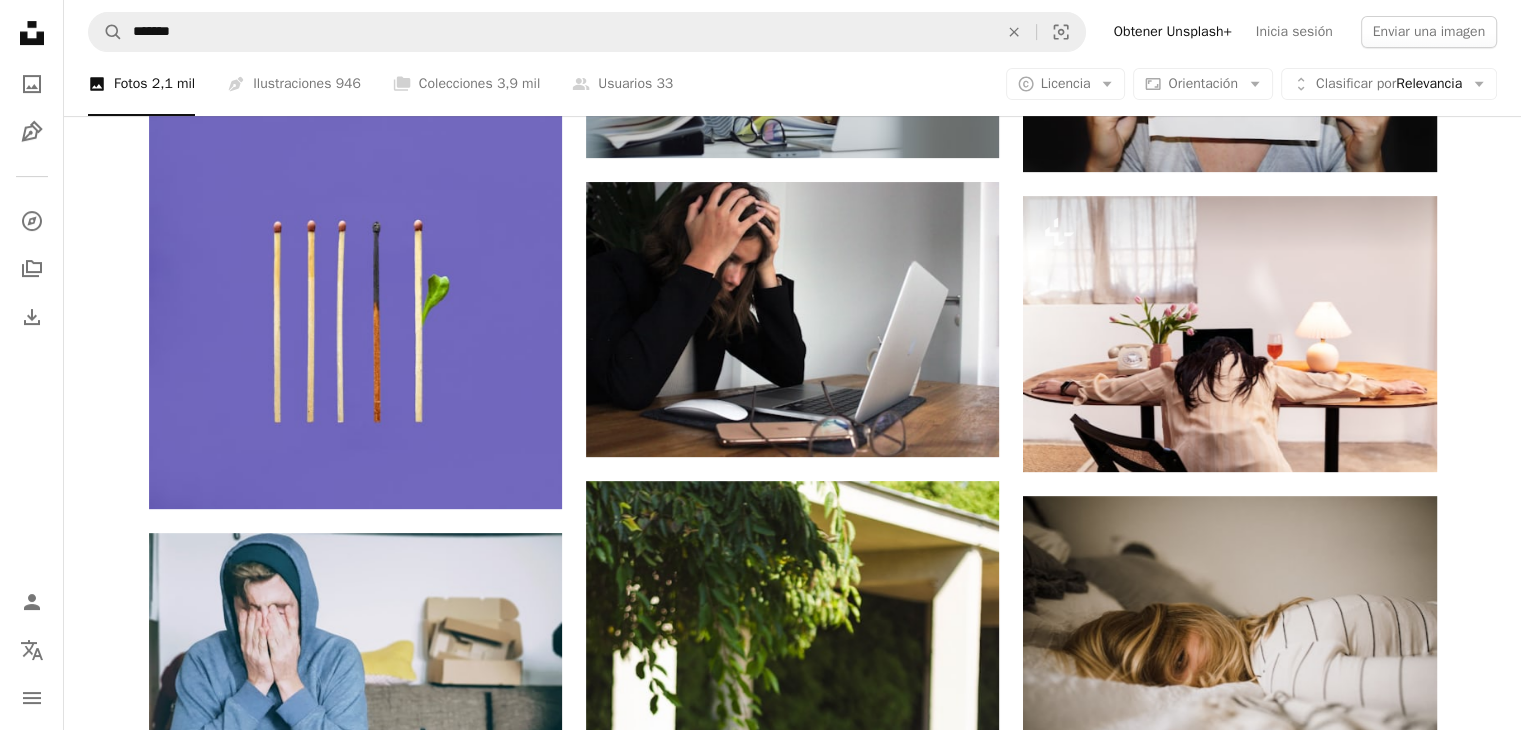 scroll, scrollTop: 700, scrollLeft: 0, axis: vertical 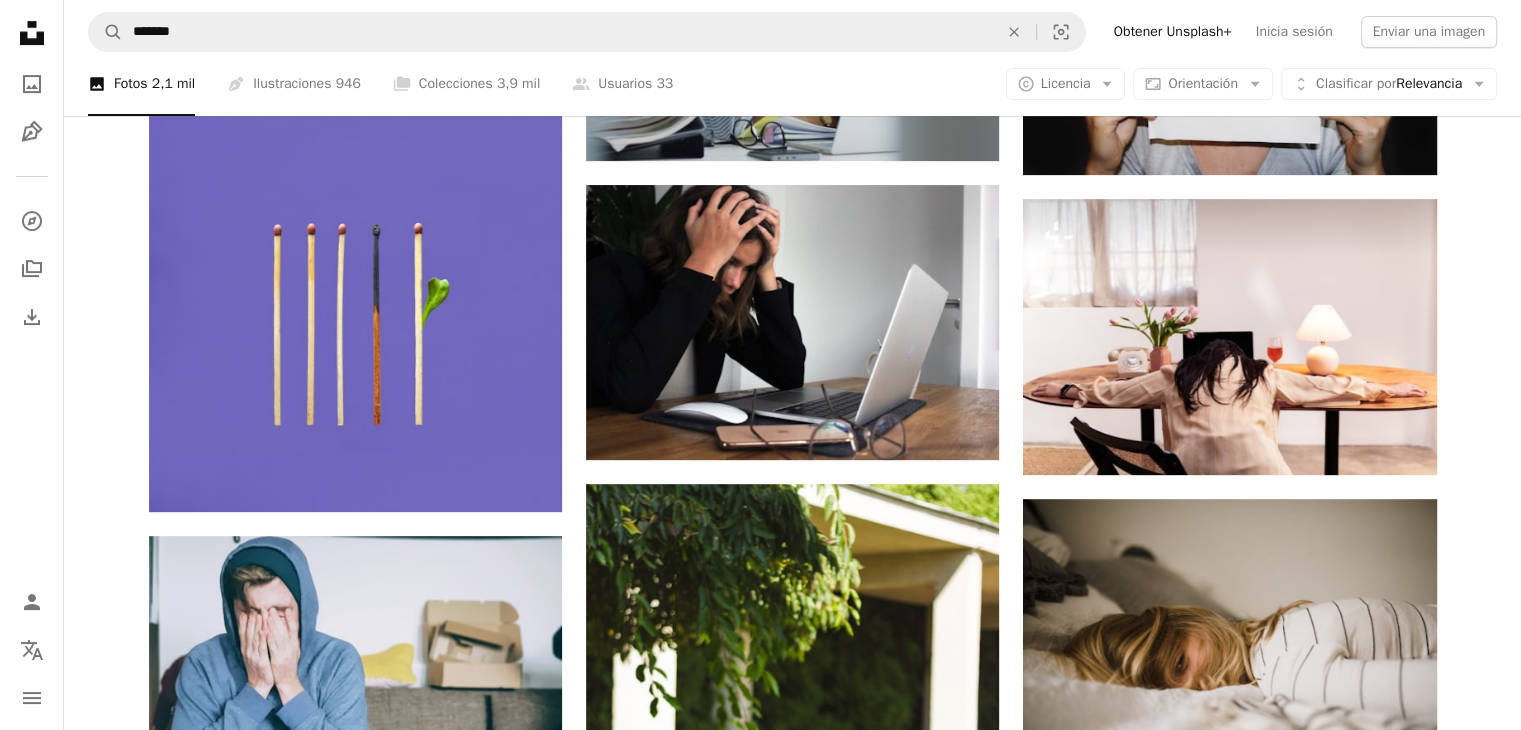 click on "A photo Fotos   [NUMBER] Pen Tool Ilustraciones   [NUMBER] A stack of folders Colecciones   [NUMBER] A group of people Usuarios   [NUMBER] A copyright icon © Licencia Arrow down Aspect ratio Orientación Arrow down Unfold Clasificar por  Relevancia Arrow down Filters Filtros" at bounding box center (792, 84) 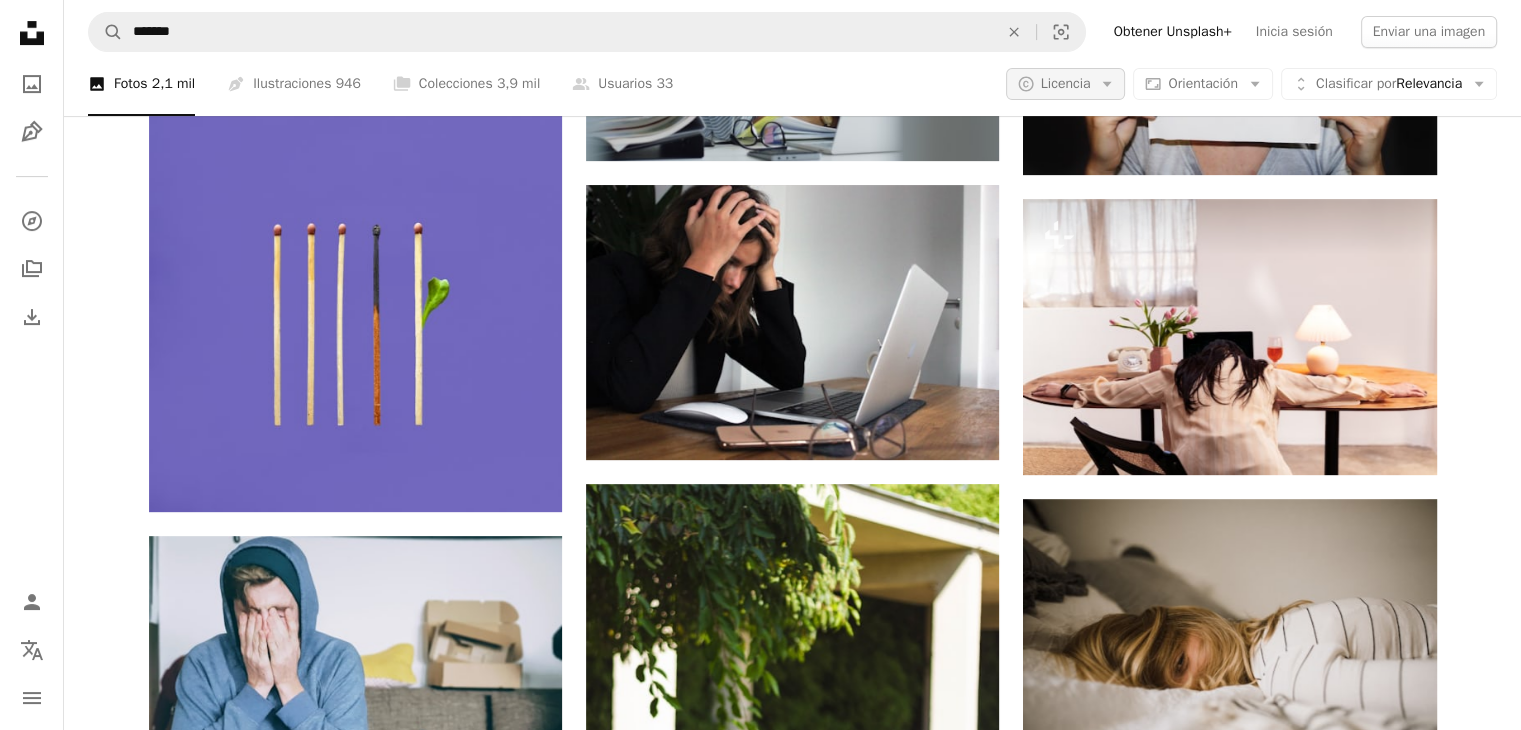 click on "A copyright icon © Licencia Arrow down" at bounding box center (1066, 84) 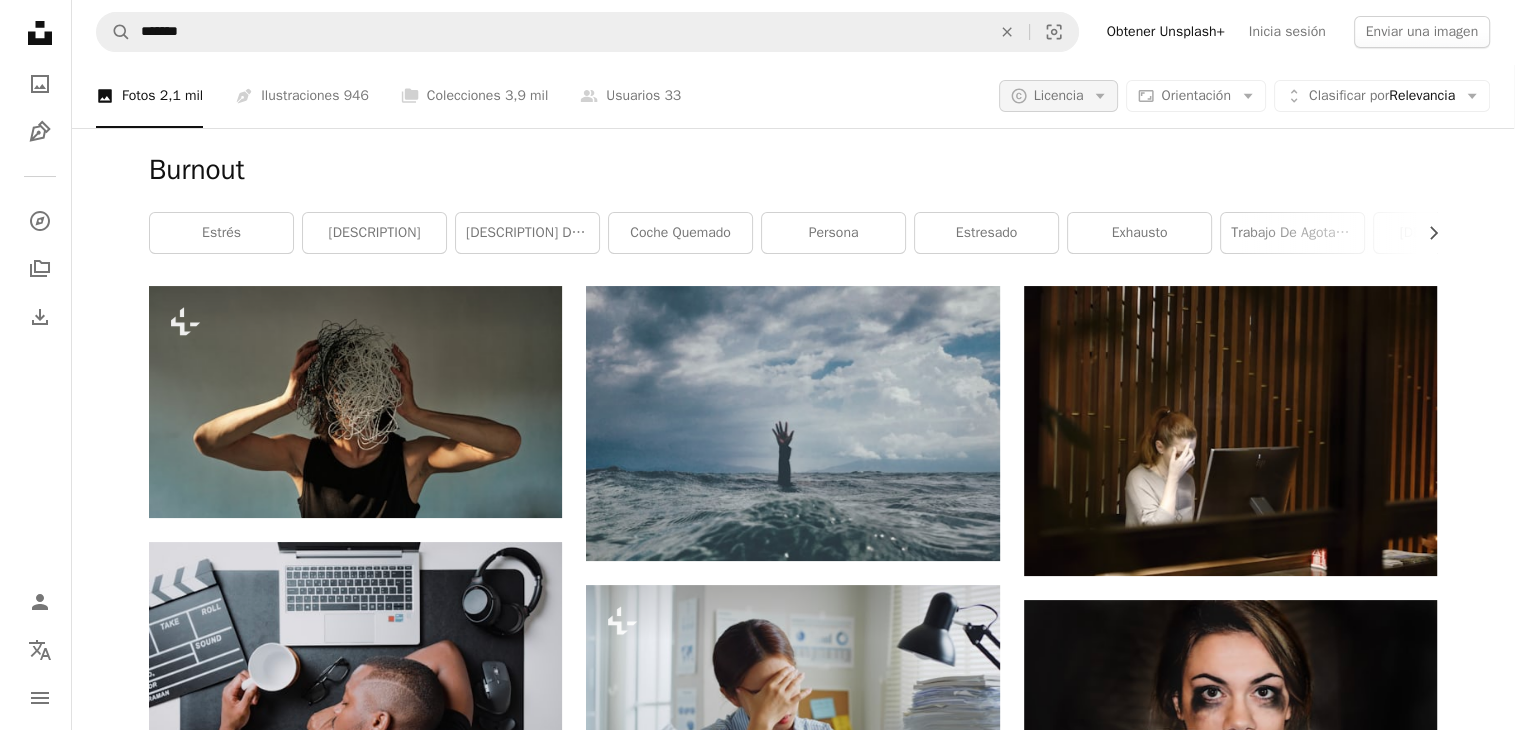 scroll, scrollTop: 0, scrollLeft: 0, axis: both 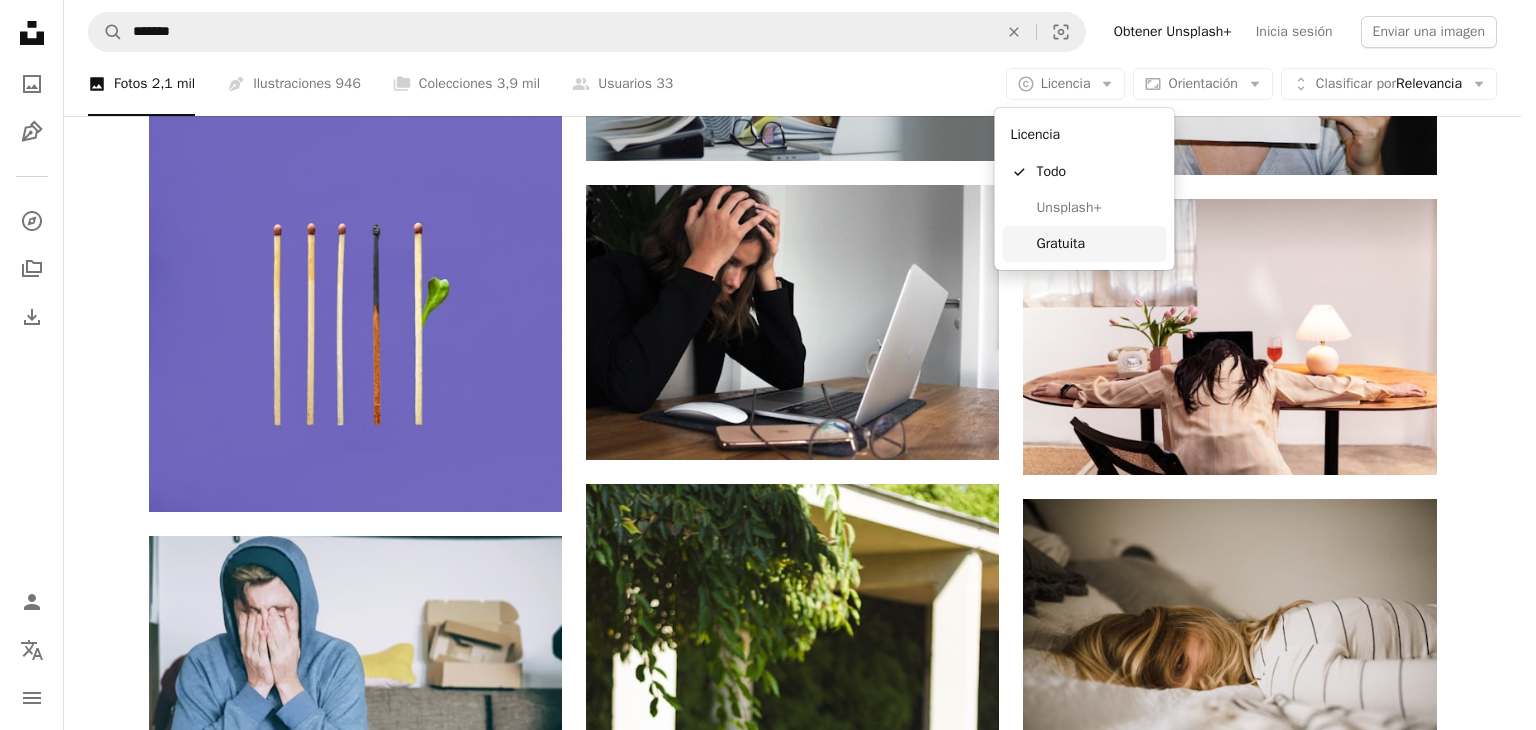 click on "Gratuita" at bounding box center [1097, 244] 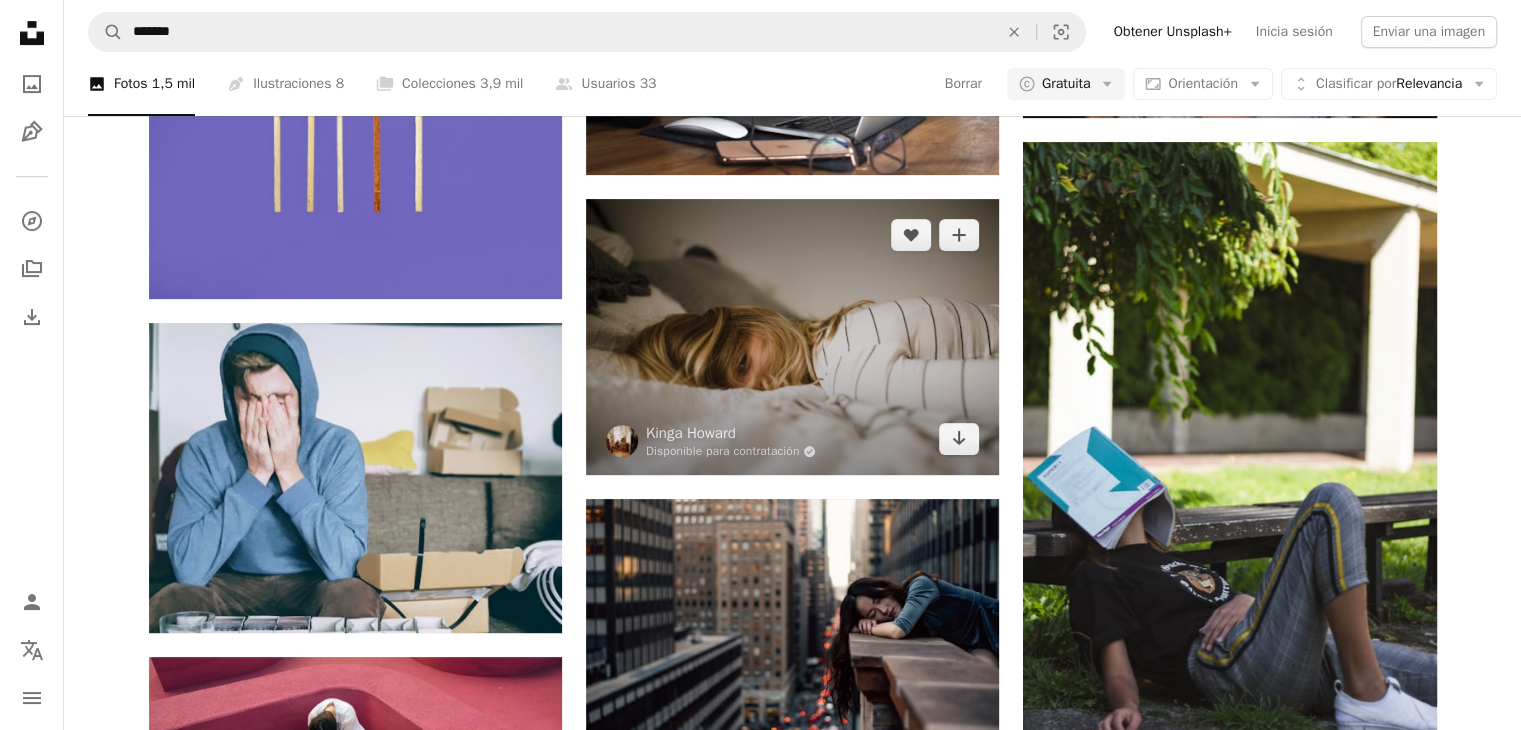 scroll, scrollTop: 400, scrollLeft: 0, axis: vertical 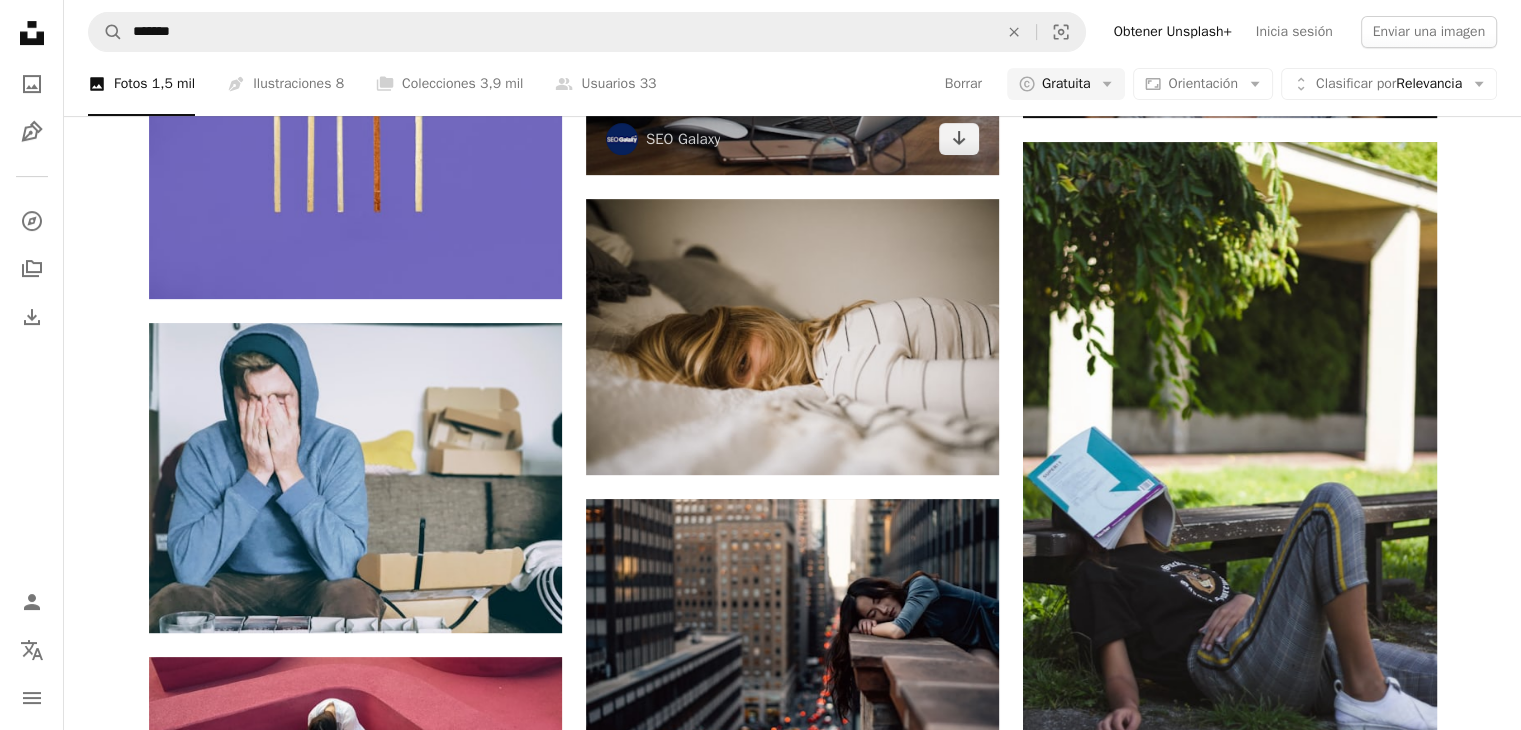click at bounding box center (792, 37) 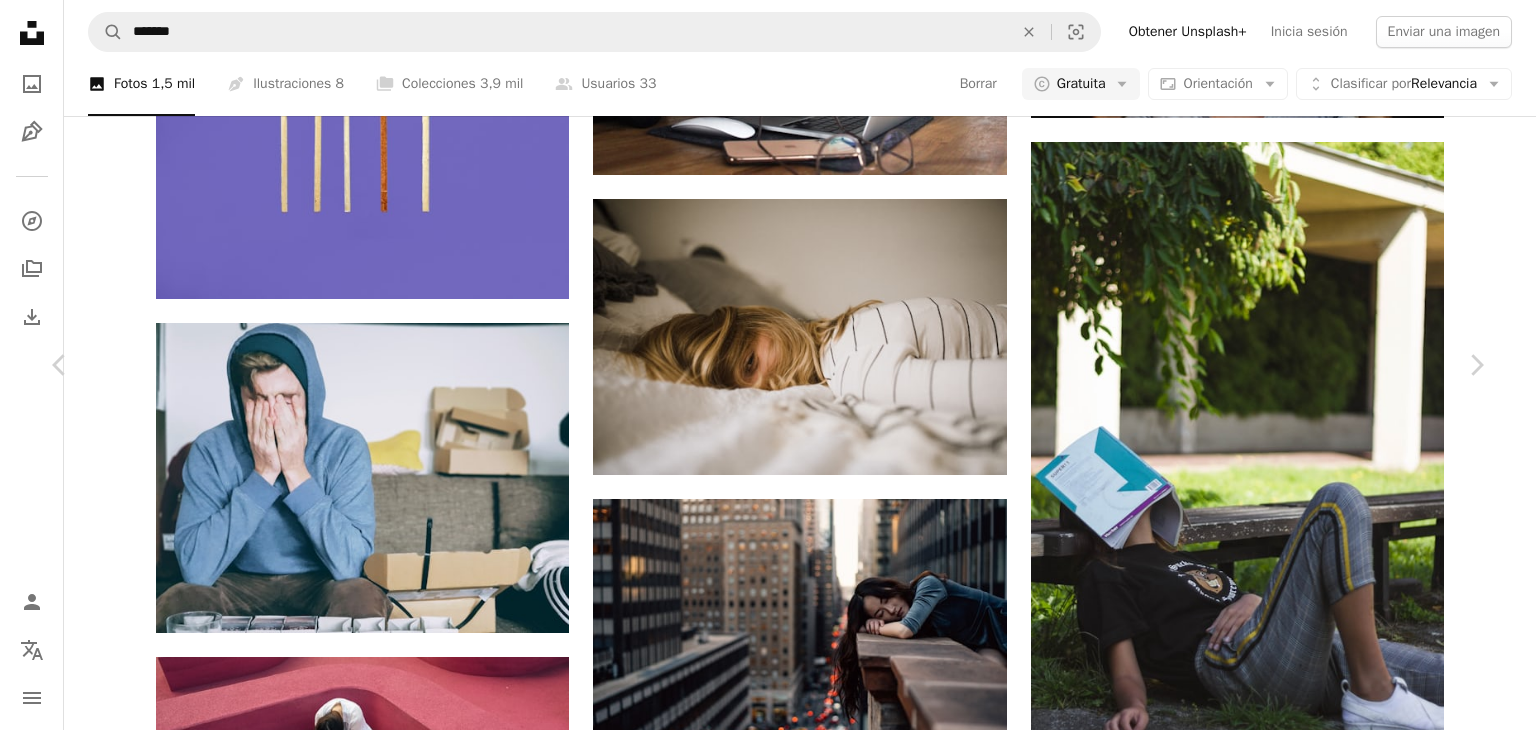 click on "Descargar gratis" at bounding box center [1280, 2844] 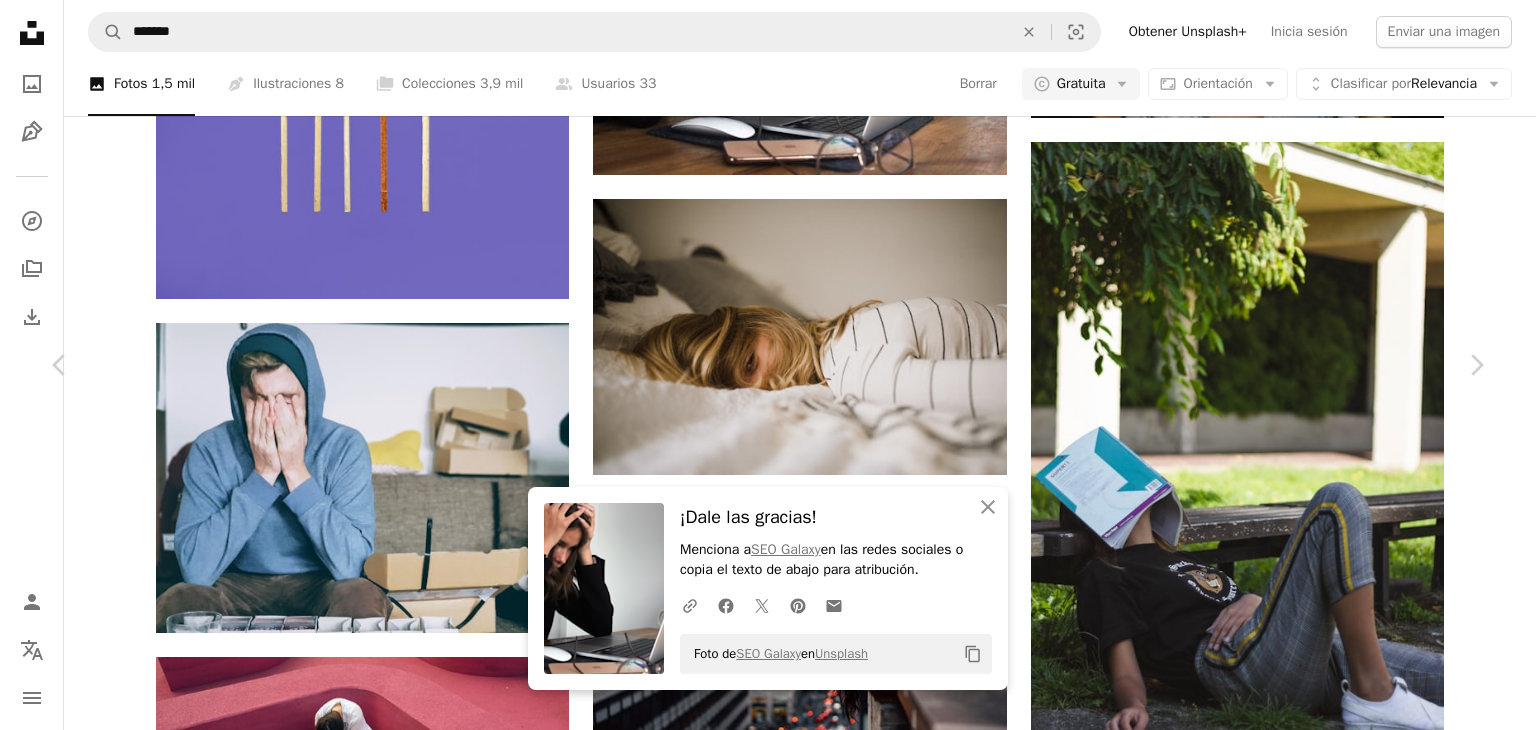 click on "An X shape Chevron left Chevron right An X shape Cerrar ¡Dale las gracias! Menciona a  SEO Galaxy  en las redes sociales o copia el texto de abajo para atribución. A URL sharing icon (chains) Facebook icon X (formerly Twitter) icon Pinterest icon An envelope Foto de  [NAME]  en  Unsplash
Copy content Squarespace simplifies everything—from setup to management to marketing. Get Started SEO Galaxy seogalaxy A heart A plus sign Editar imagen   Plus sign for Unsplash+ Descargar gratis Chevron down Zoom in Visualizaciones 266.475 Descargas 5430 A forward-right arrow Compartir Info icon Información More Actions Calendar outlined Publicado el  [DATE] Camera Canon, EOS 550D Safety Uso gratuito bajo la  Licencia Unsplash oficina portátil estrés MacBook mujer de negocios Trabajo duro Logotipo de Apple agotamiento frustración equilibrio trabajo-vida Trabaja duro desesperación mujer estresada mujer Humano ordenador cara gris hembra adulto Imágenes de Creative Commons  |   ↗ A heart" at bounding box center [768, 3162] 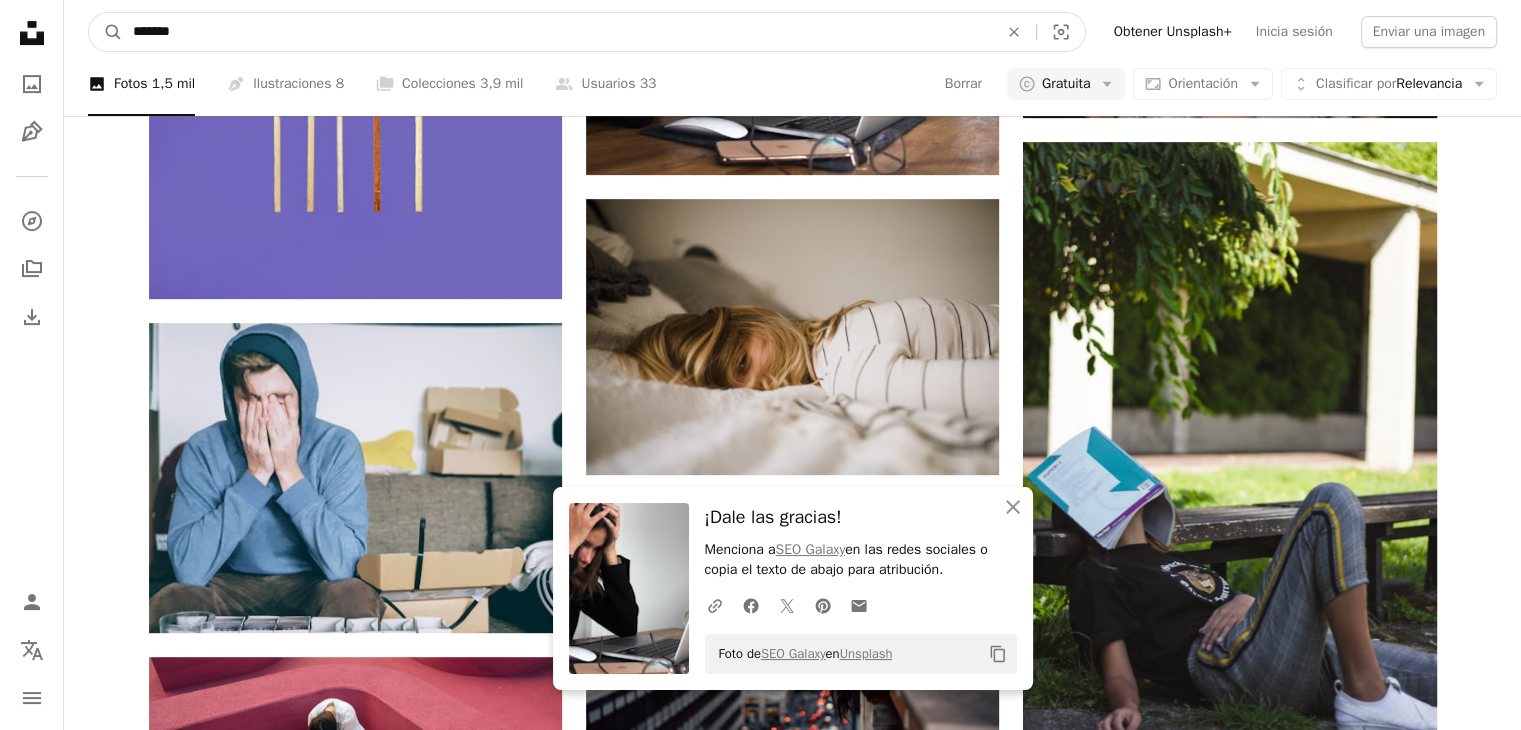 click on "*******" at bounding box center [557, 32] 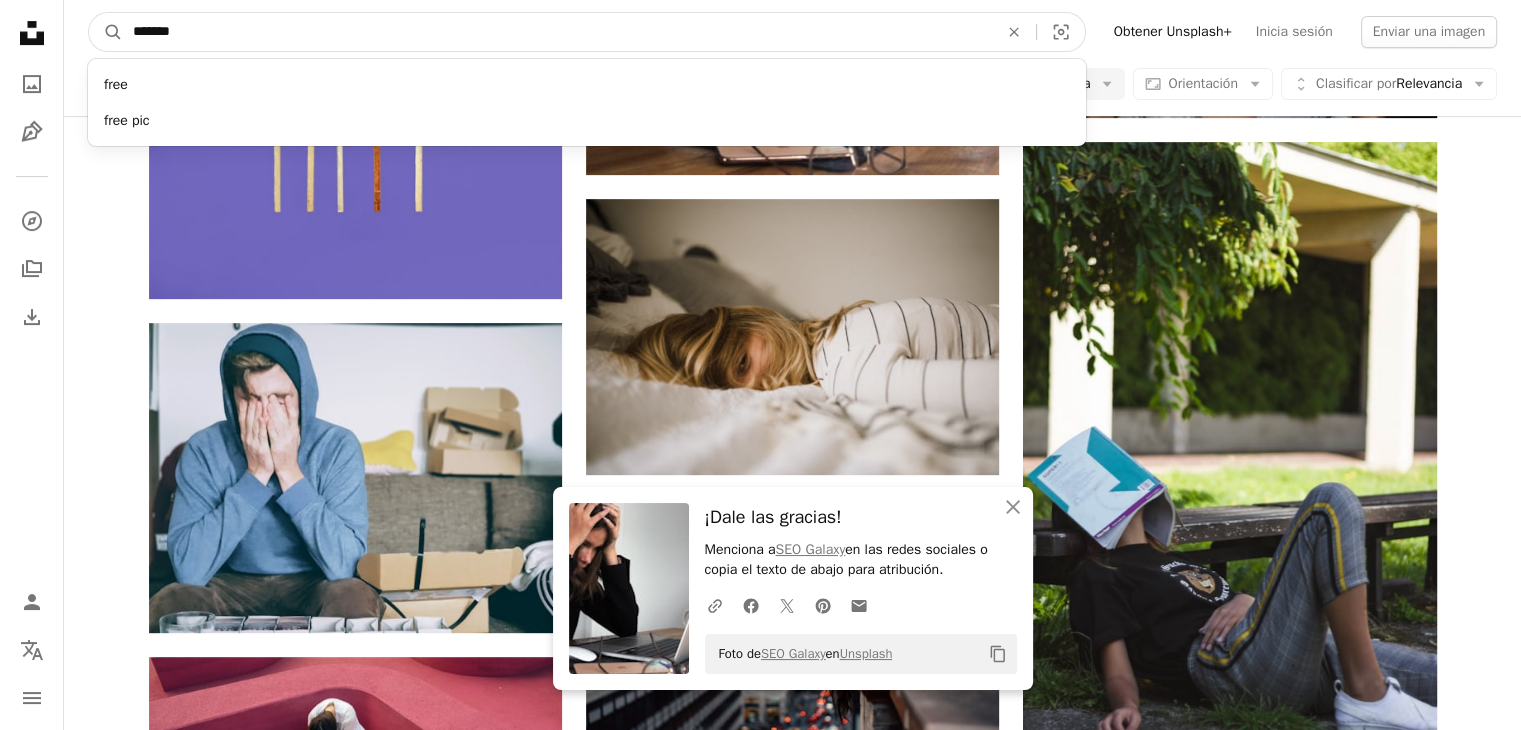 type on "*******" 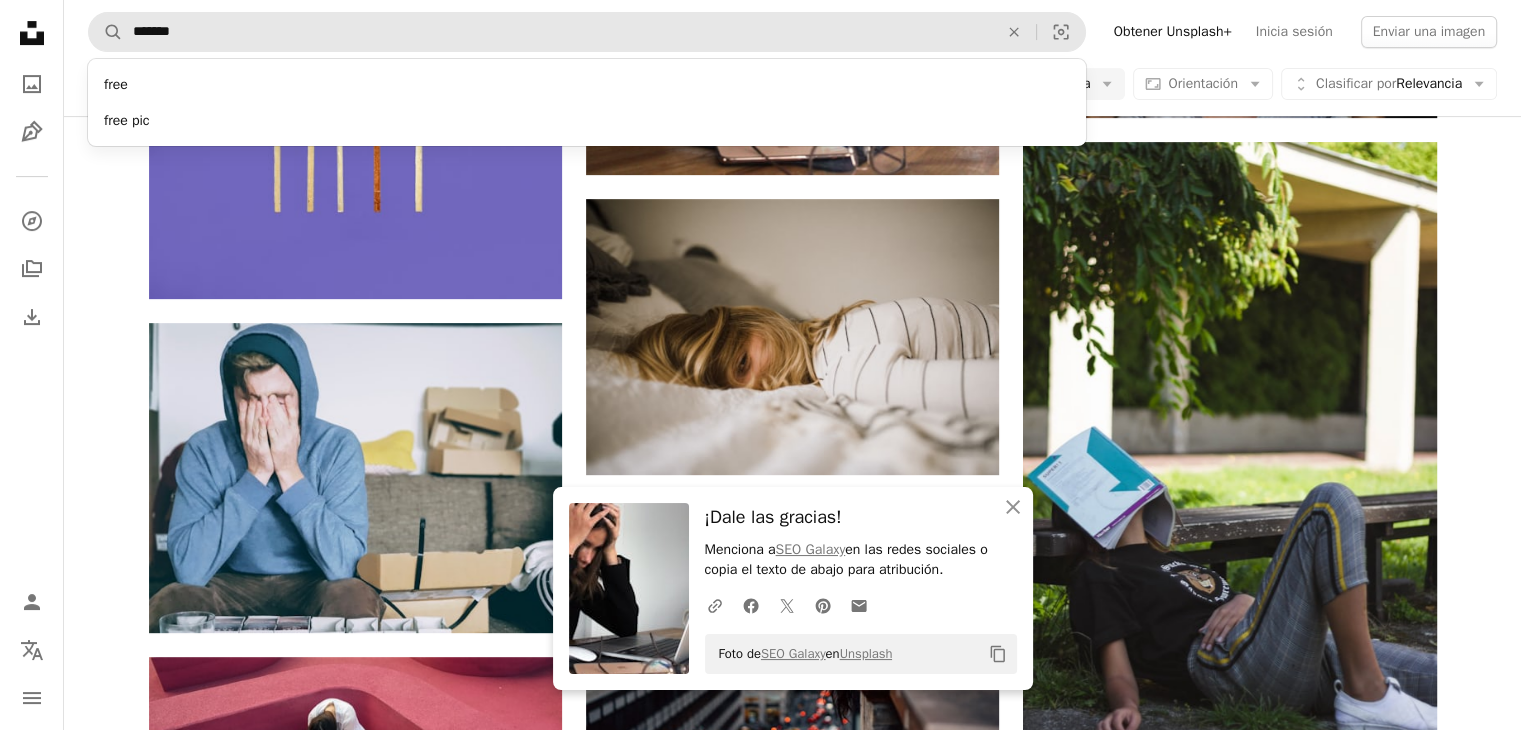 scroll, scrollTop: 0, scrollLeft: 0, axis: both 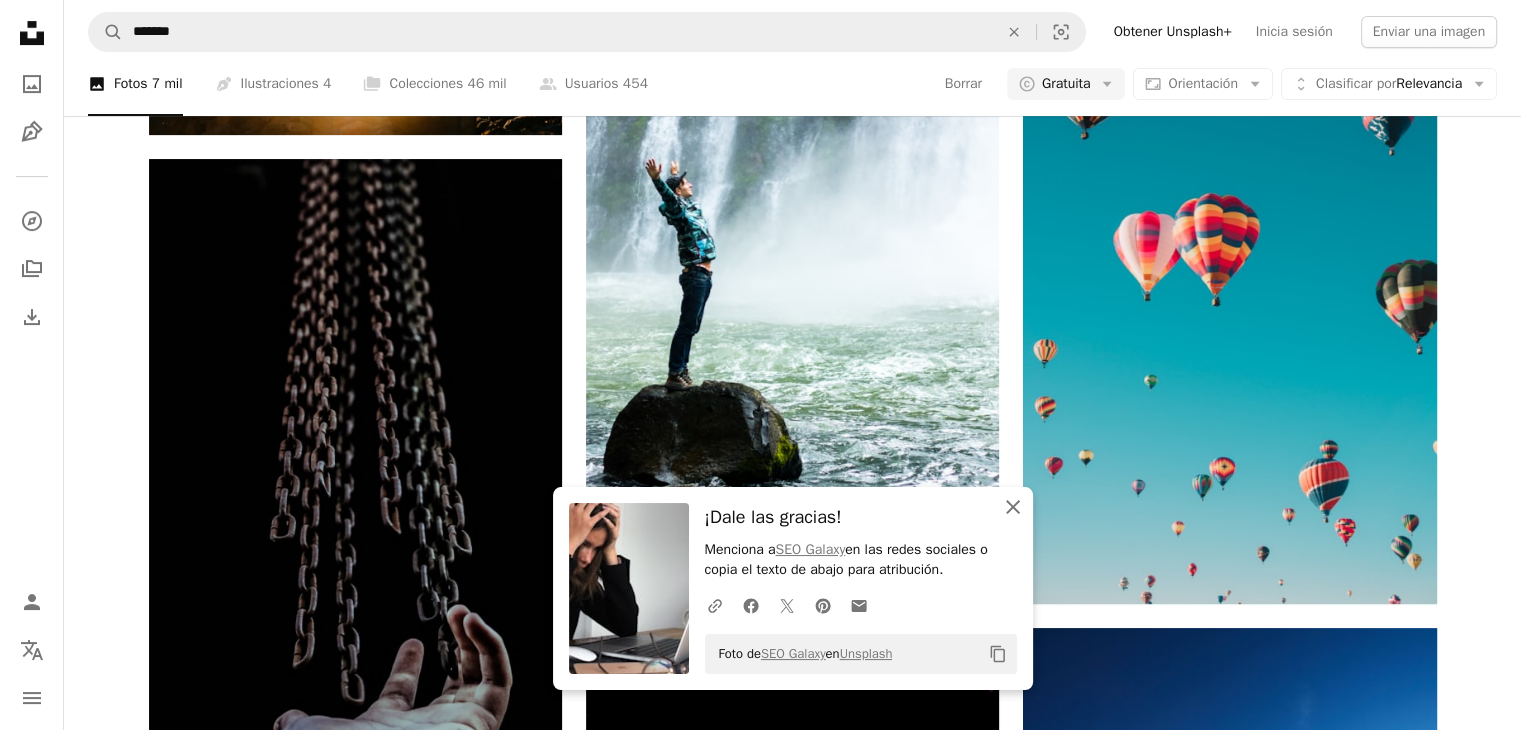 click on "An X shape" 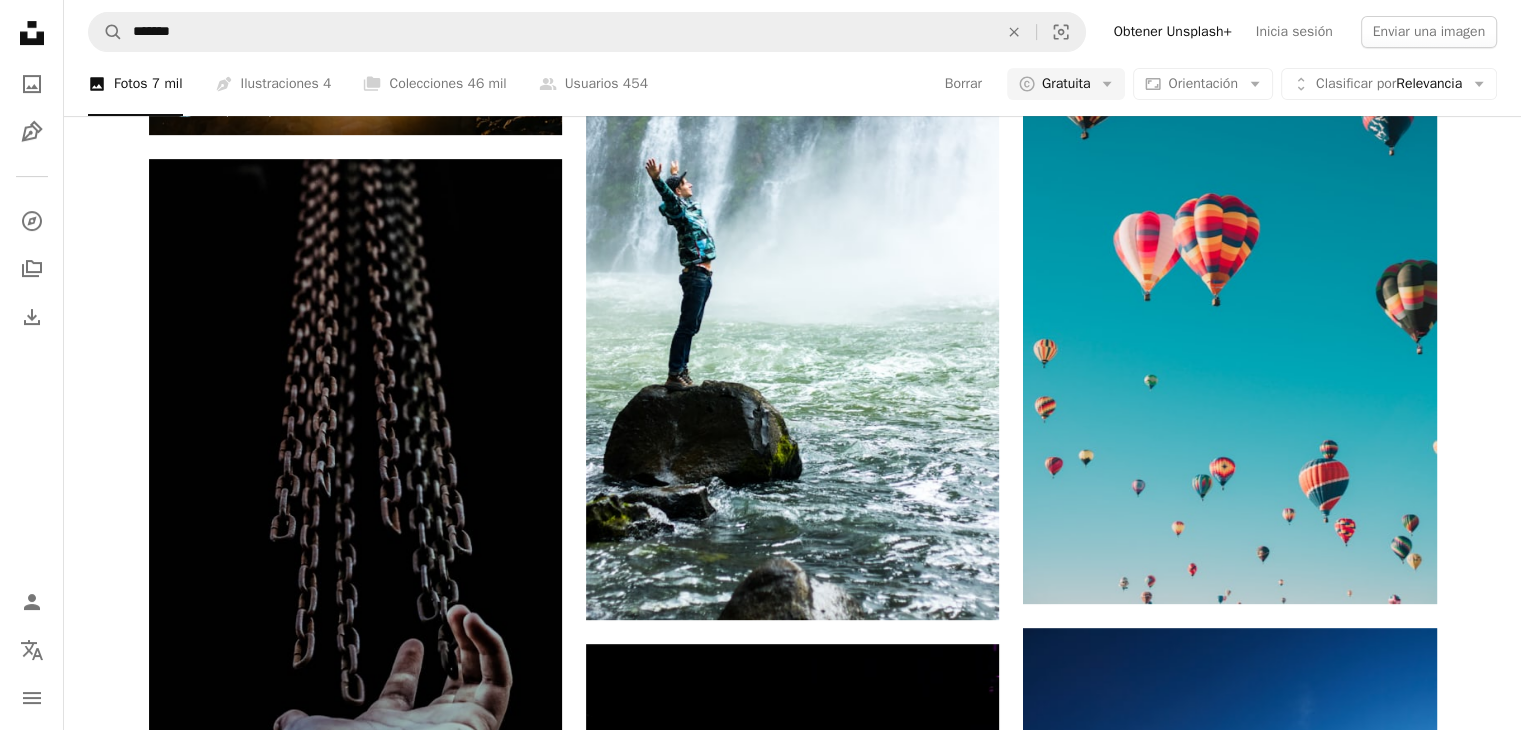 scroll, scrollTop: 300, scrollLeft: 0, axis: vertical 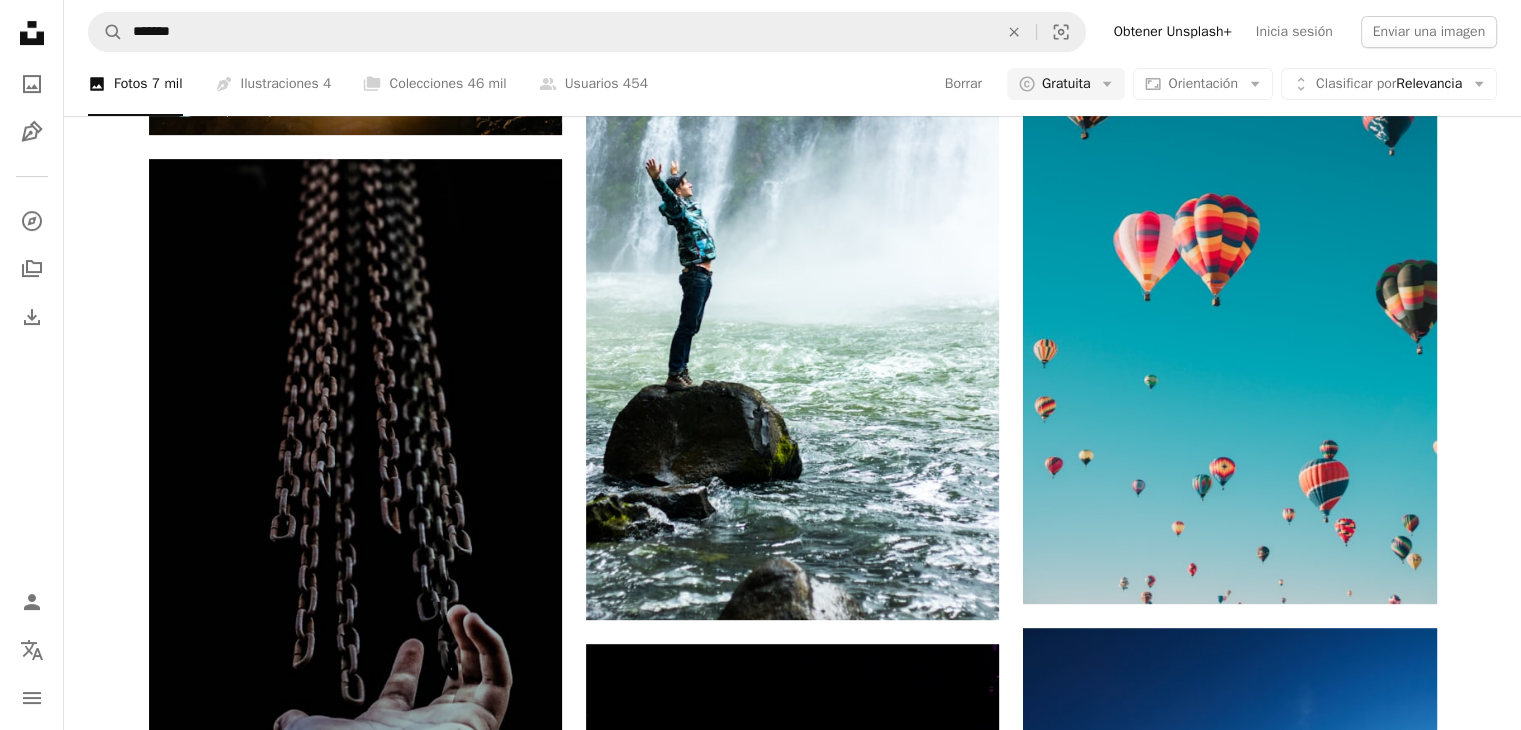 click on "Arrow pointing down" 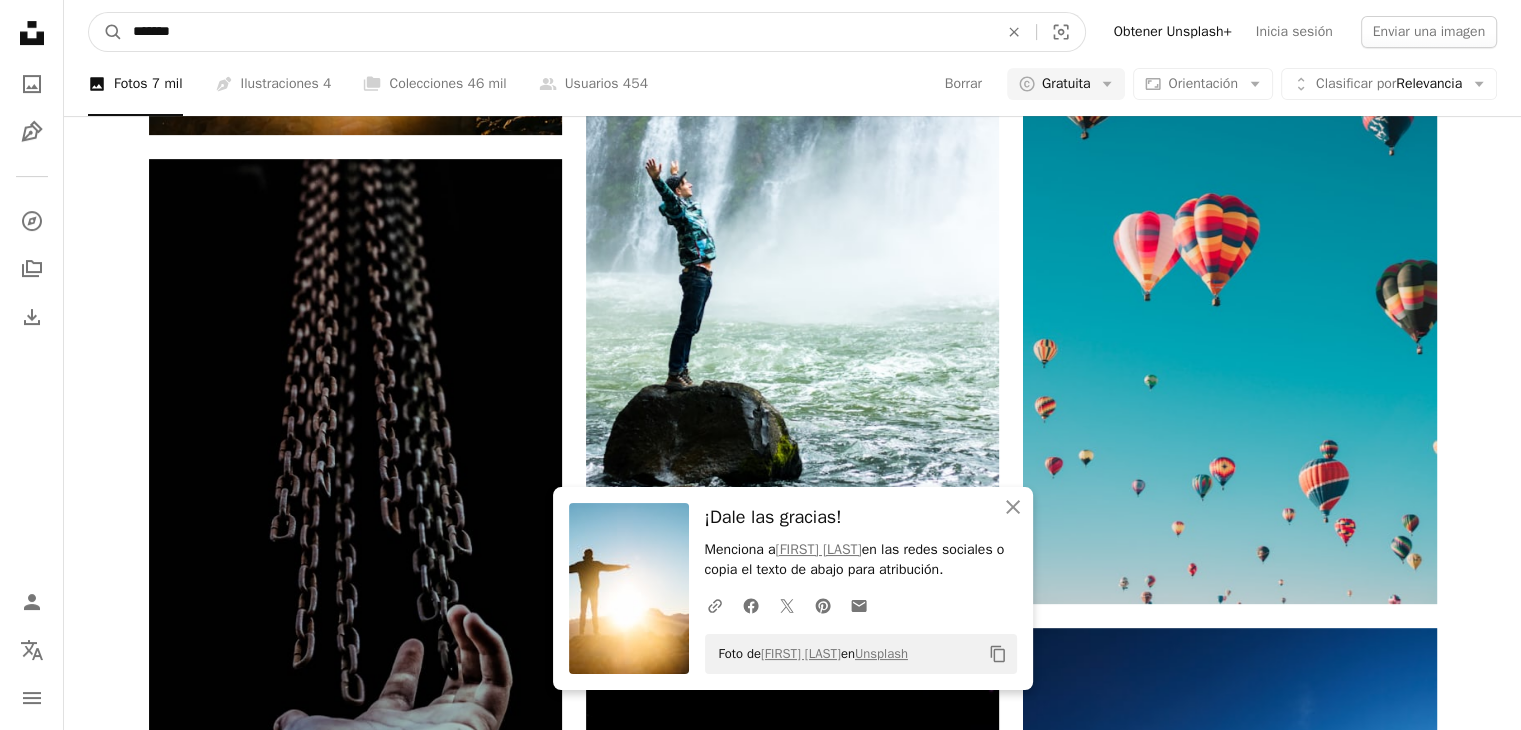 click on "*******" at bounding box center (557, 32) 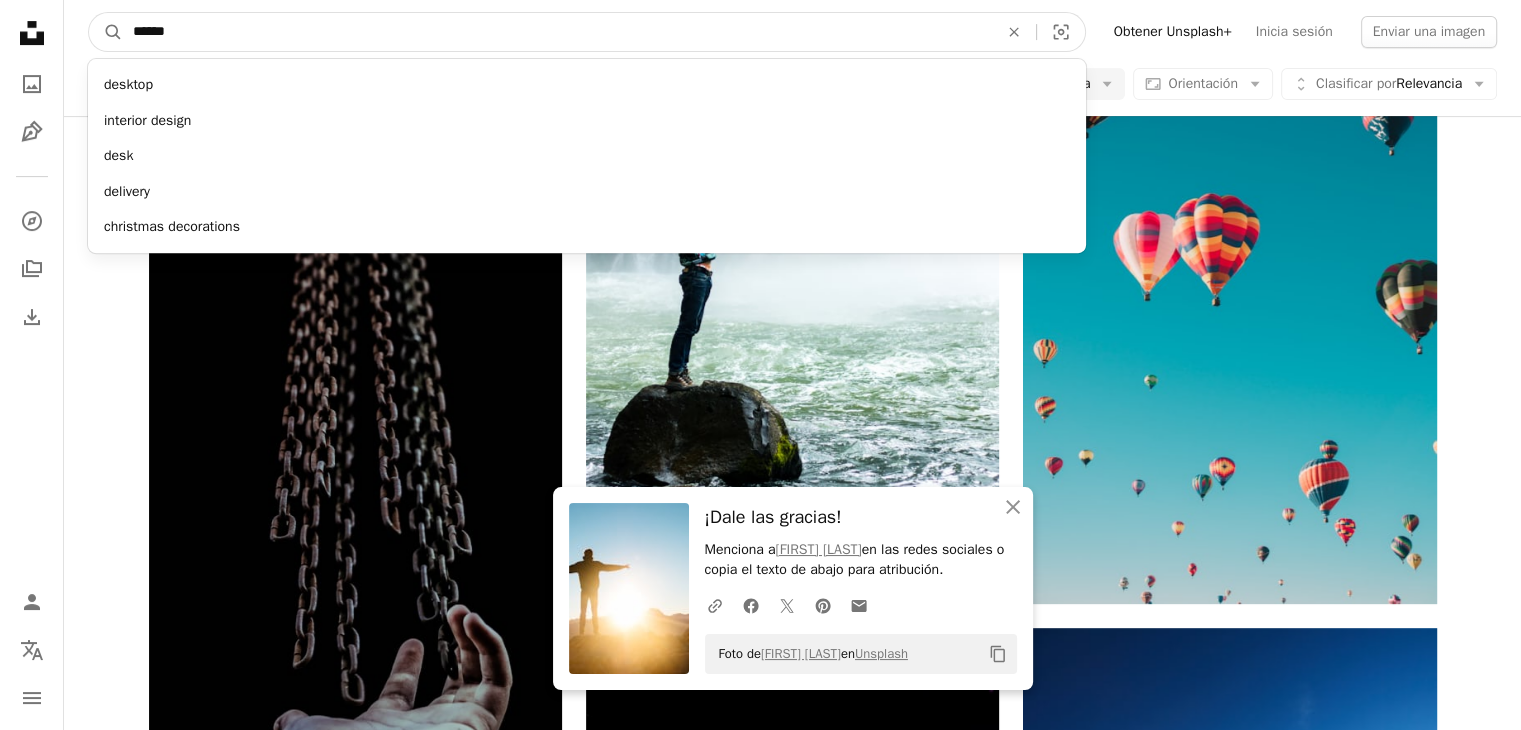 type on "******" 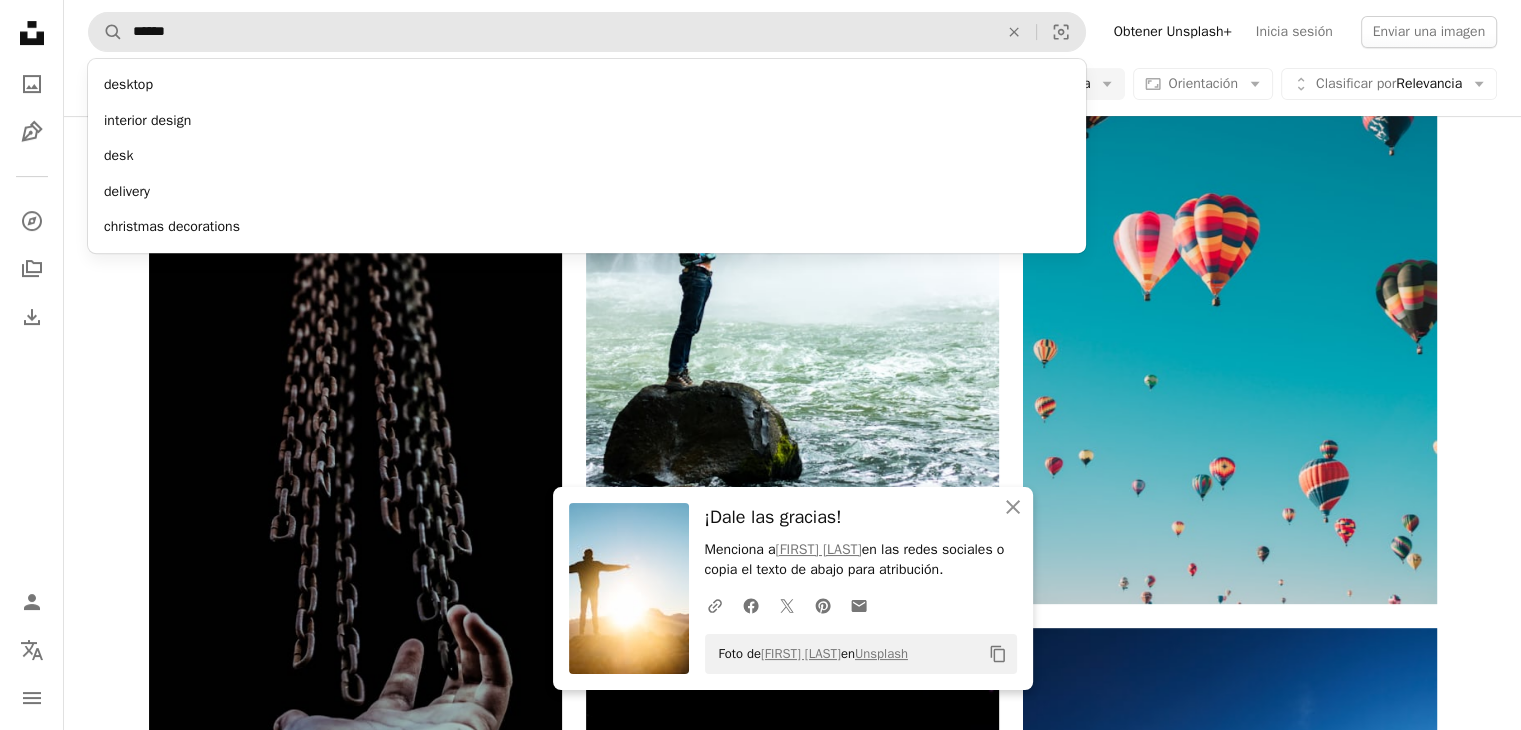 scroll, scrollTop: 0, scrollLeft: 0, axis: both 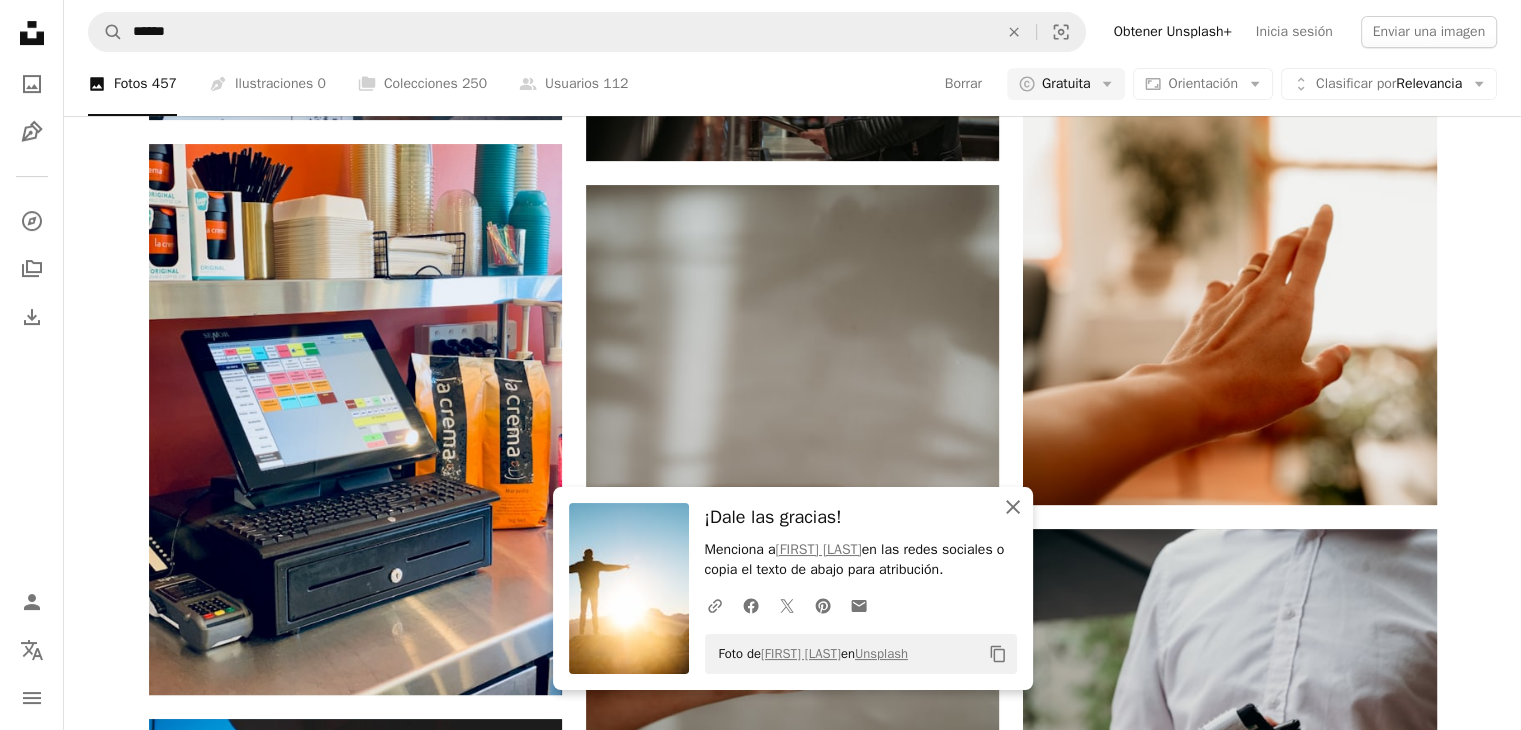 click on "An X shape" 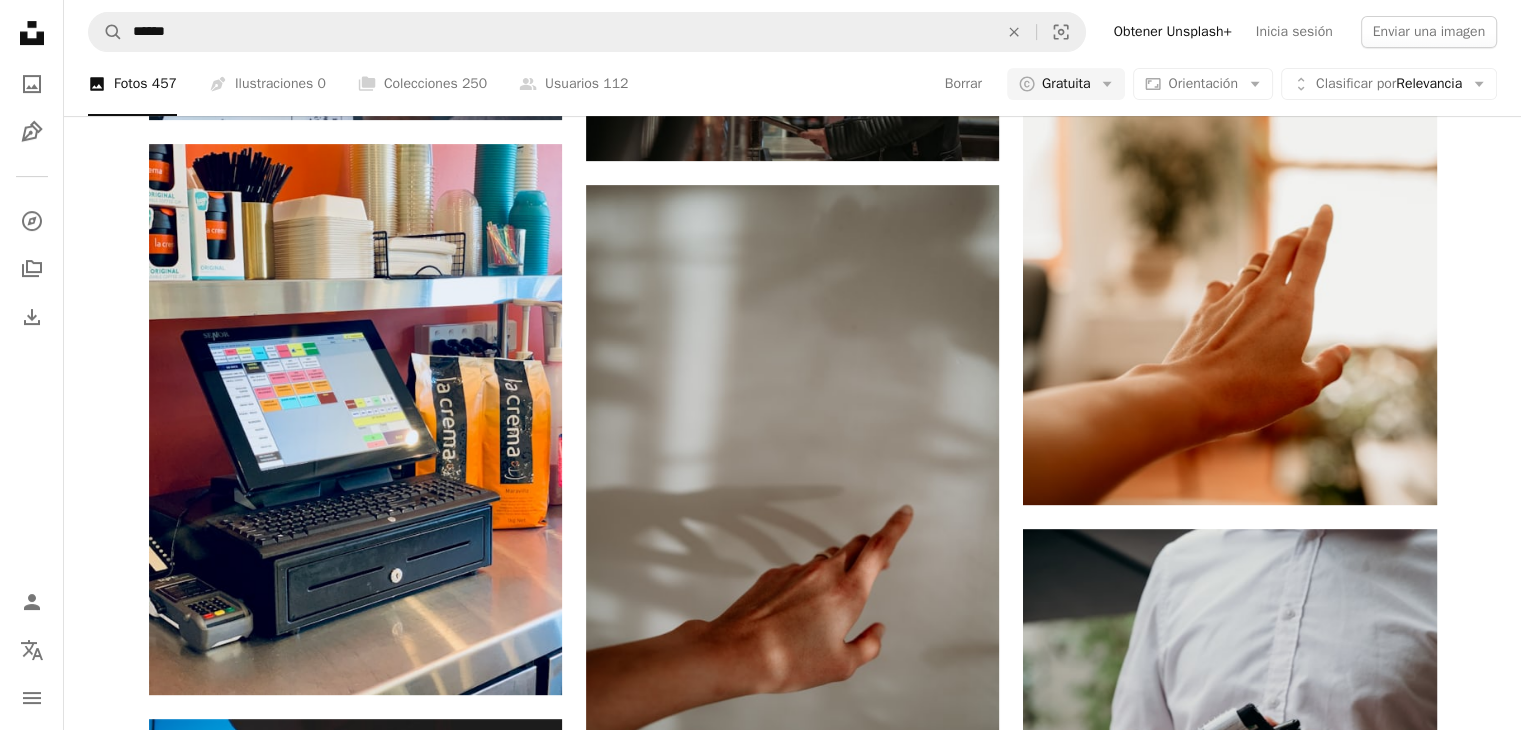 scroll, scrollTop: 2963, scrollLeft: 0, axis: vertical 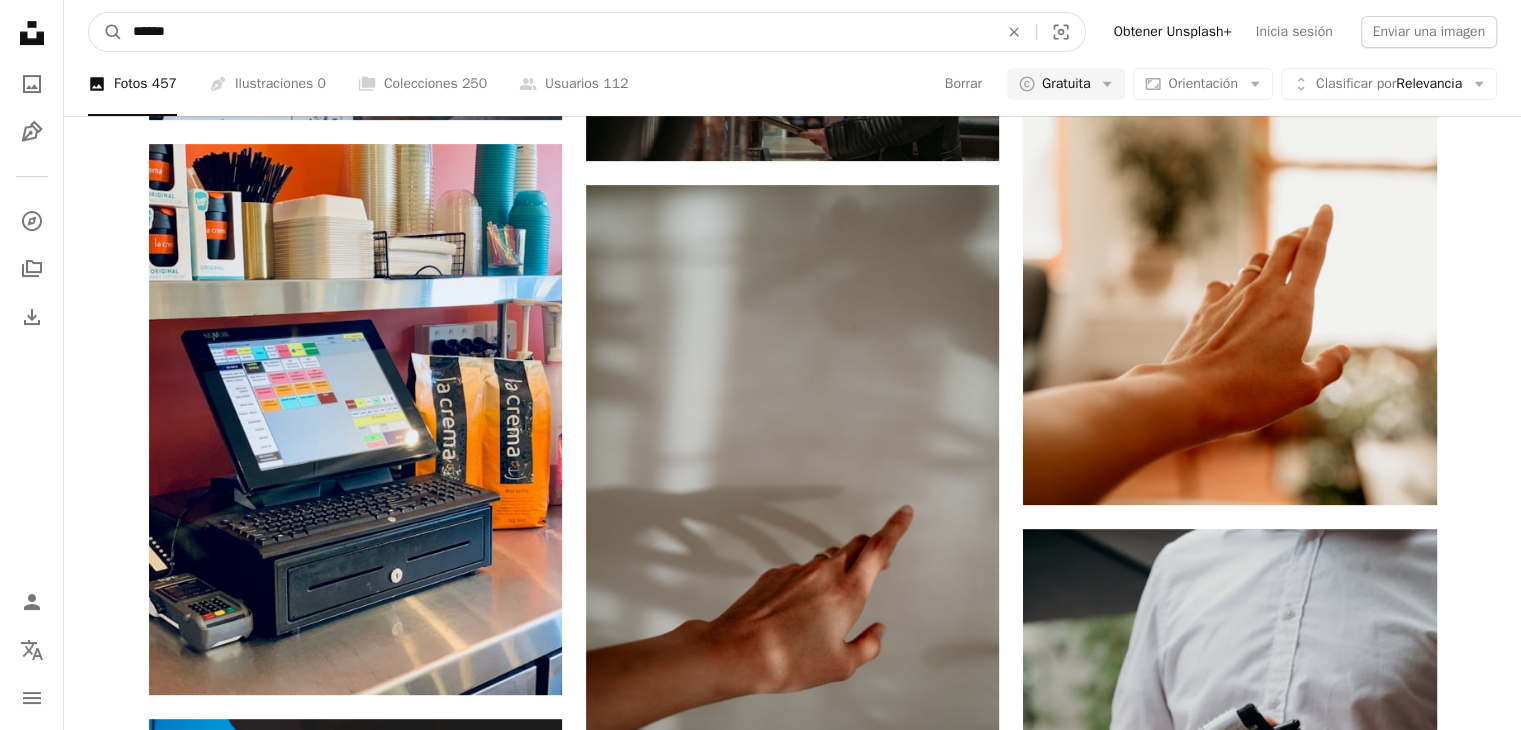 click on "******" at bounding box center (557, 32) 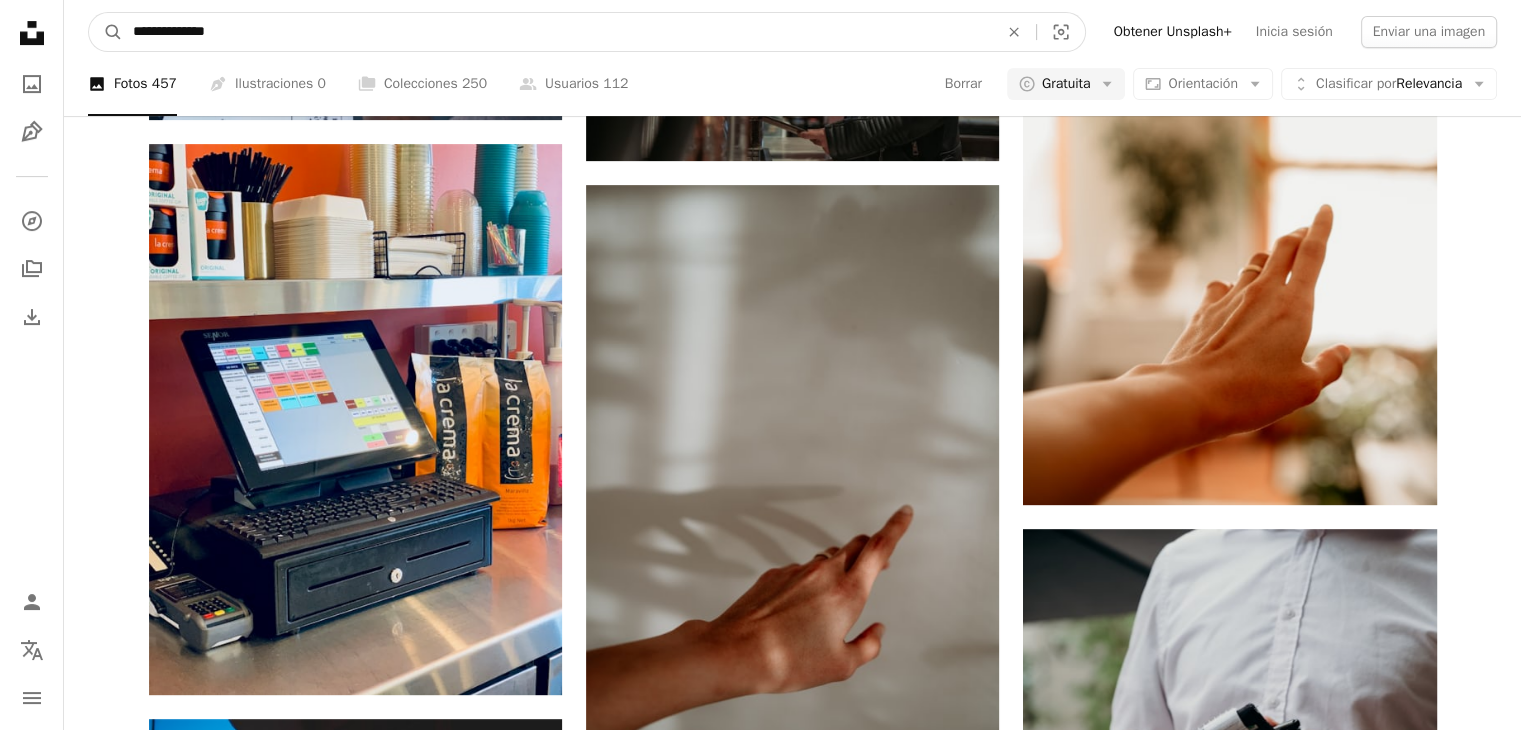 type on "**********" 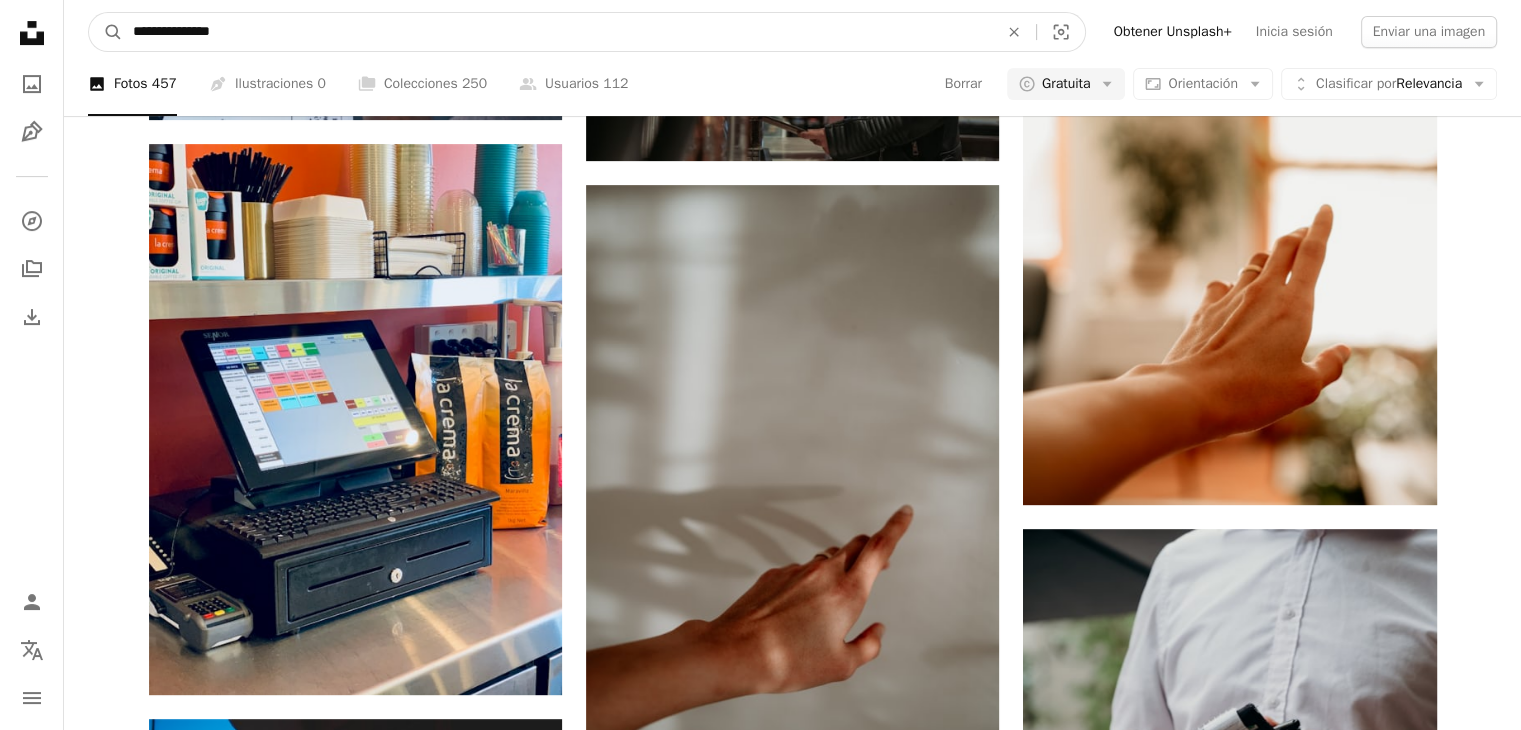 click on "A magnifying glass" at bounding box center (106, 32) 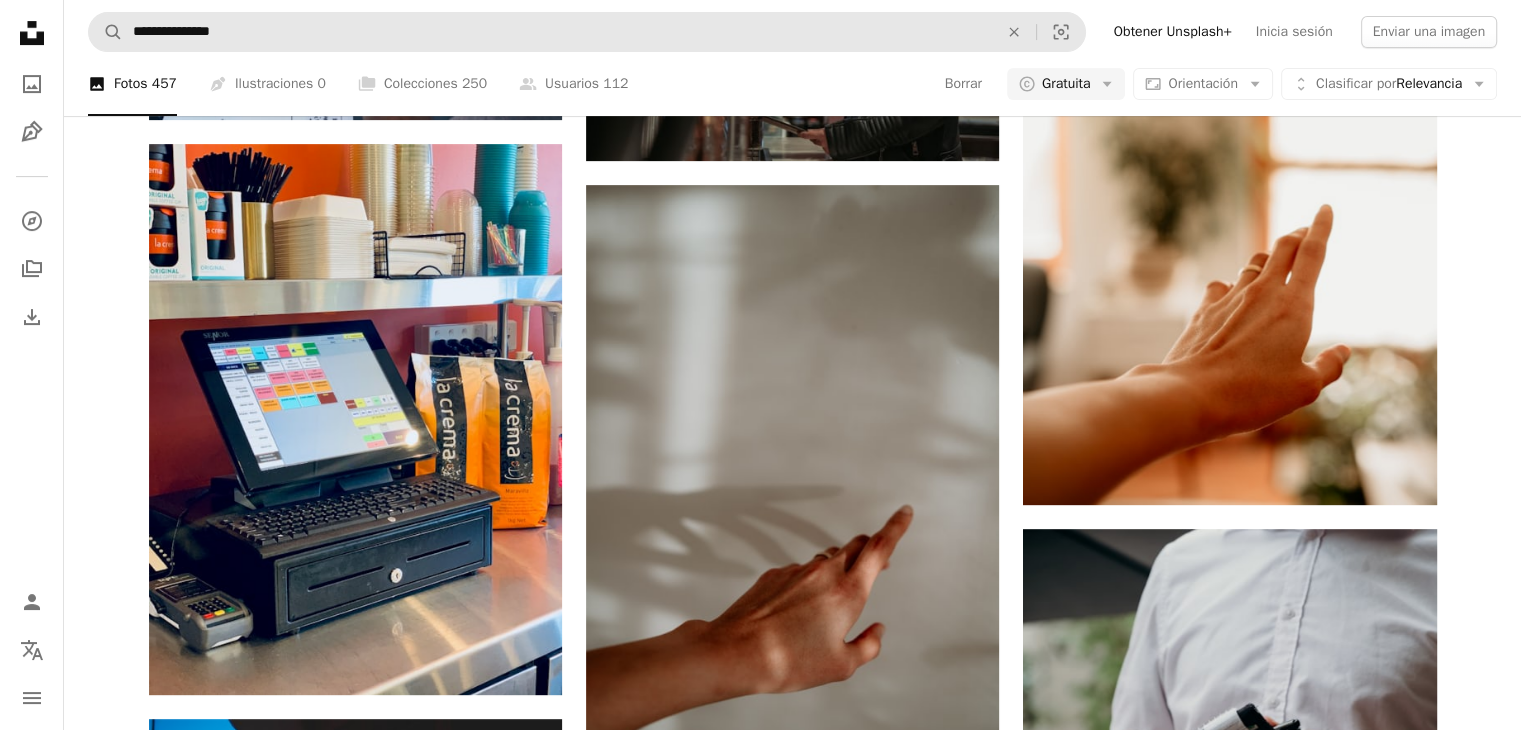 scroll, scrollTop: 0, scrollLeft: 0, axis: both 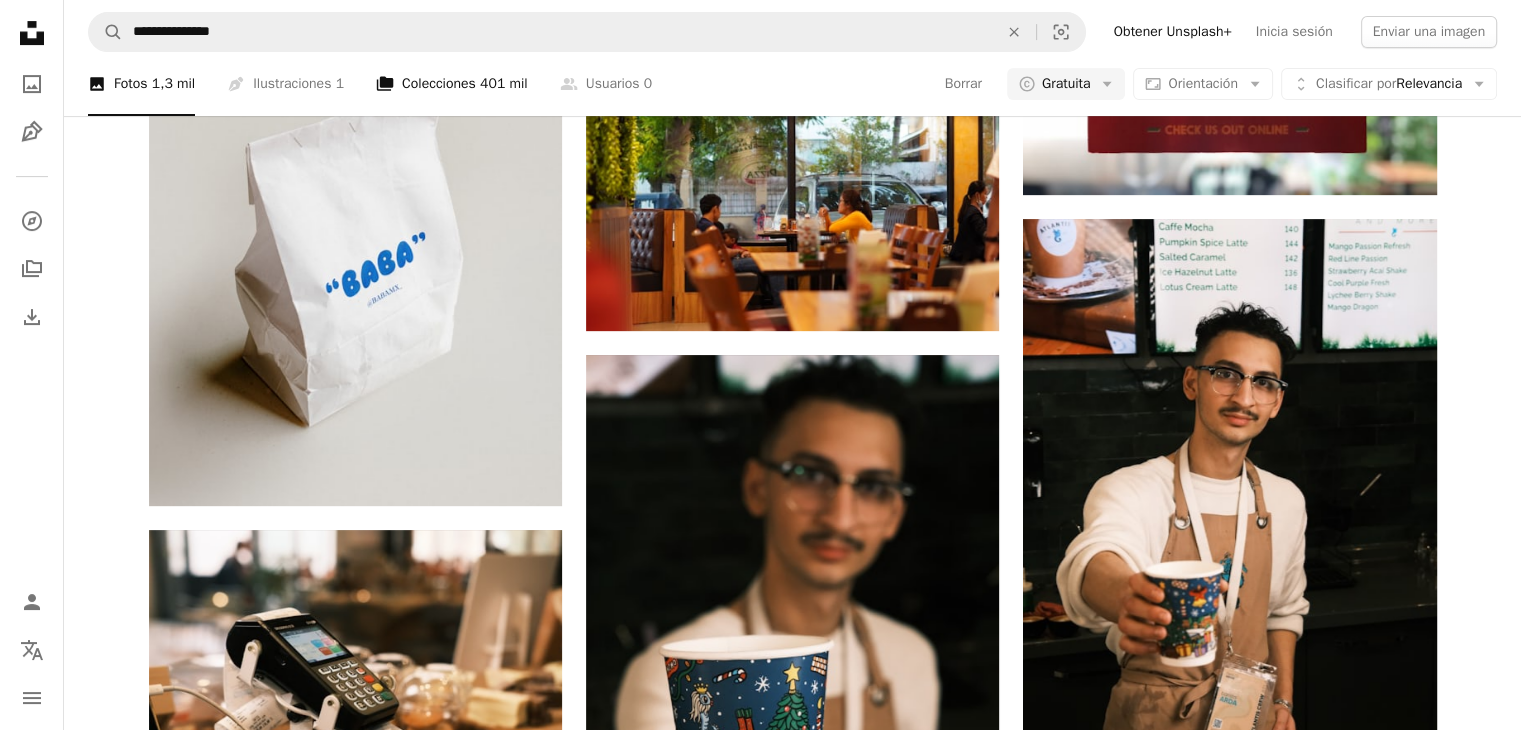 click on "A stack of folders Colecciones   401 mil" at bounding box center (452, 84) 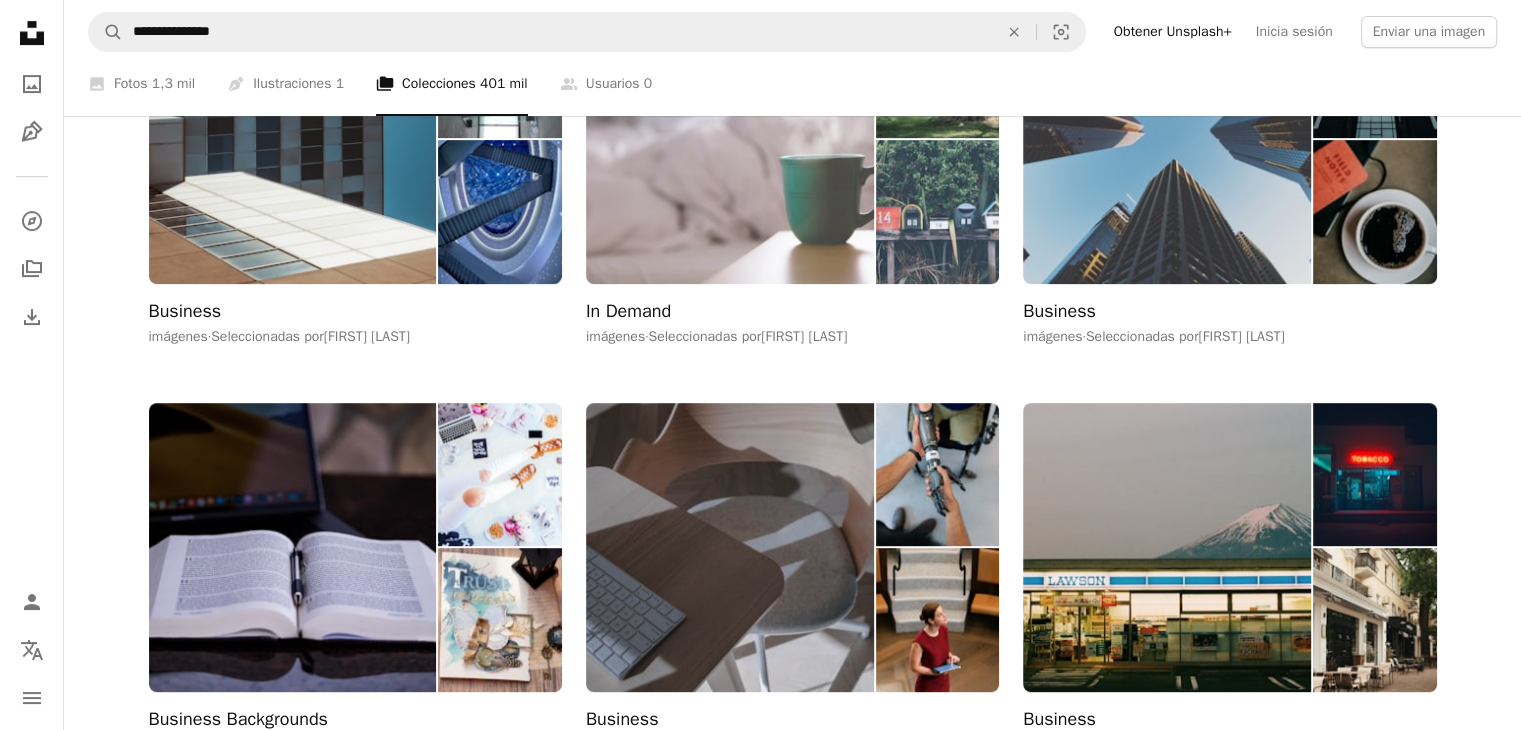 scroll, scrollTop: 800, scrollLeft: 0, axis: vertical 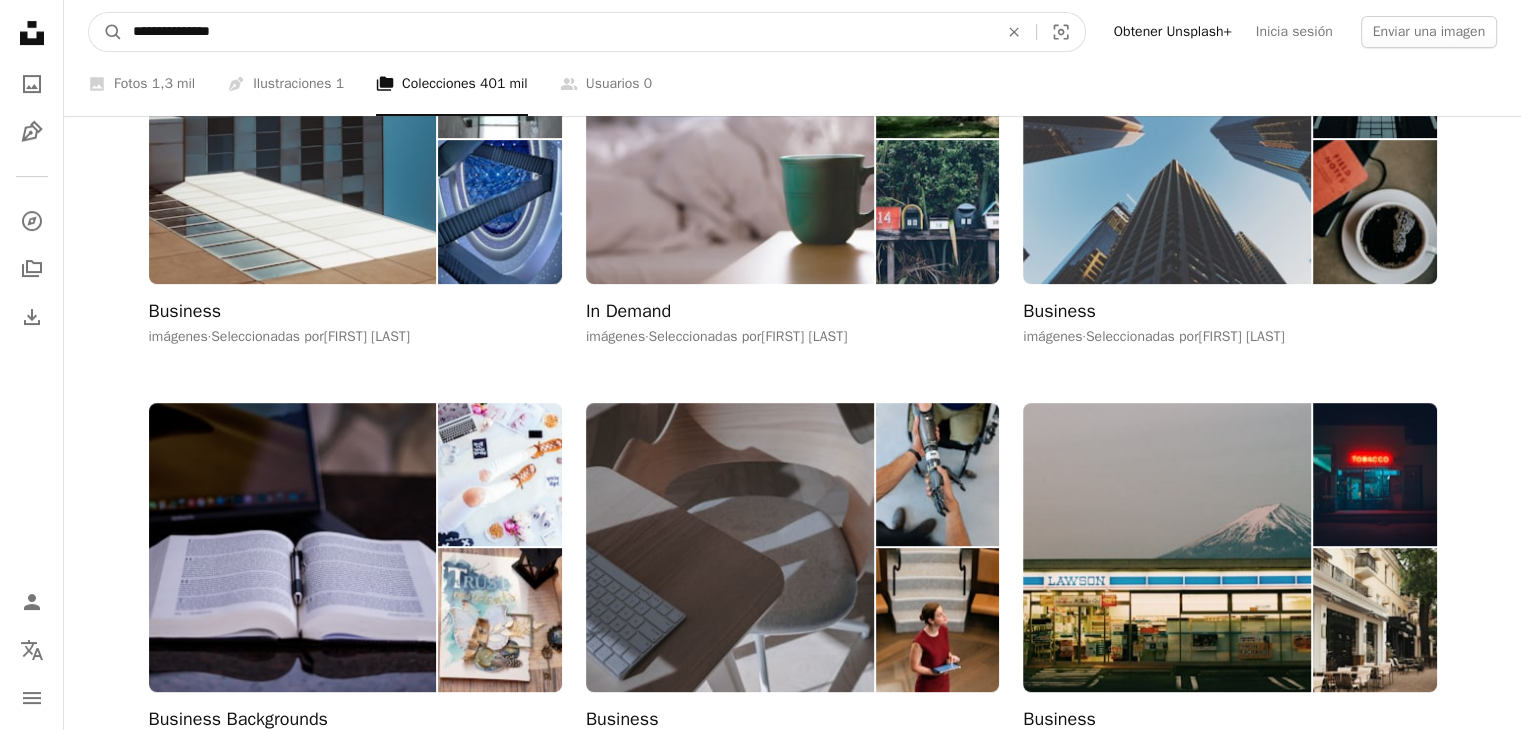 click on "**********" at bounding box center [557, 32] 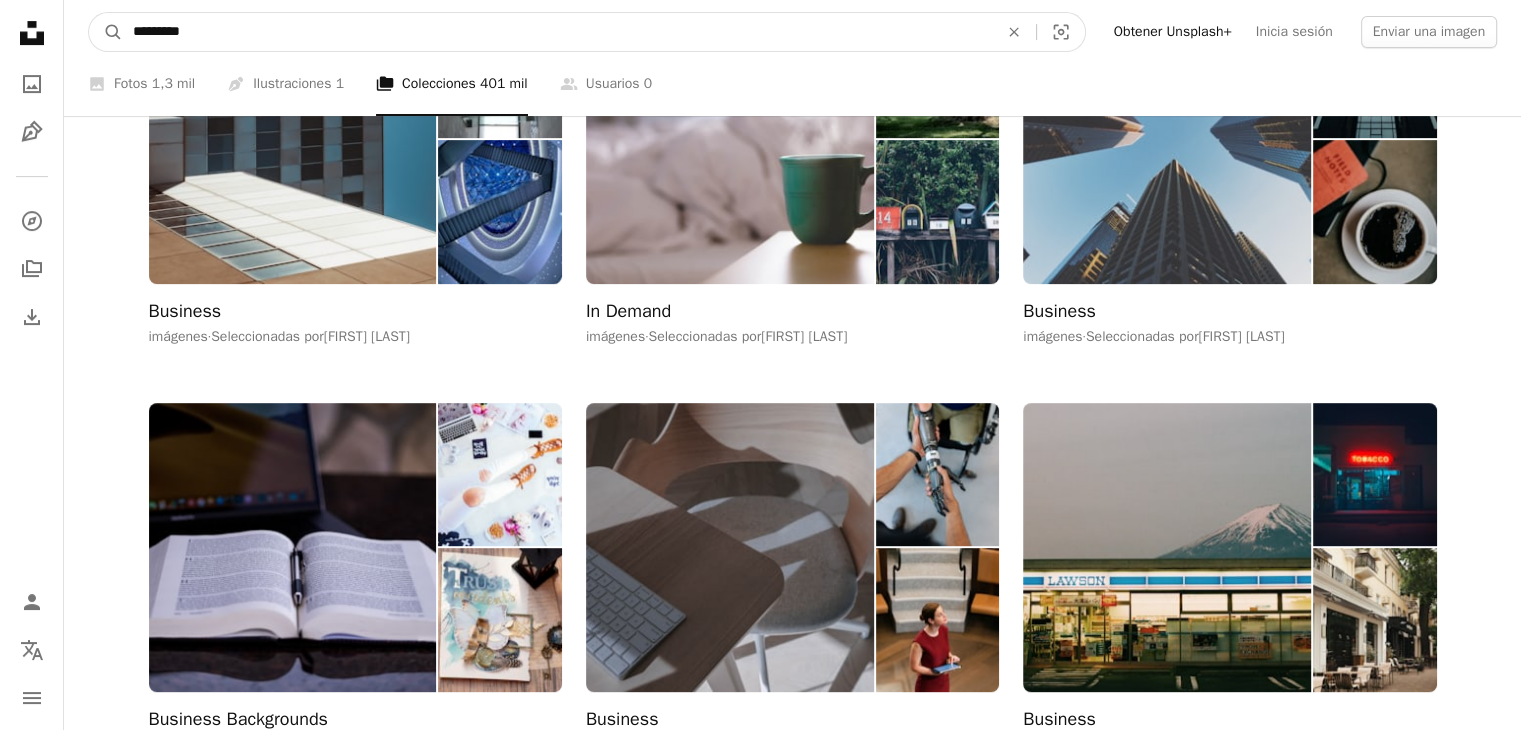 type on "*********" 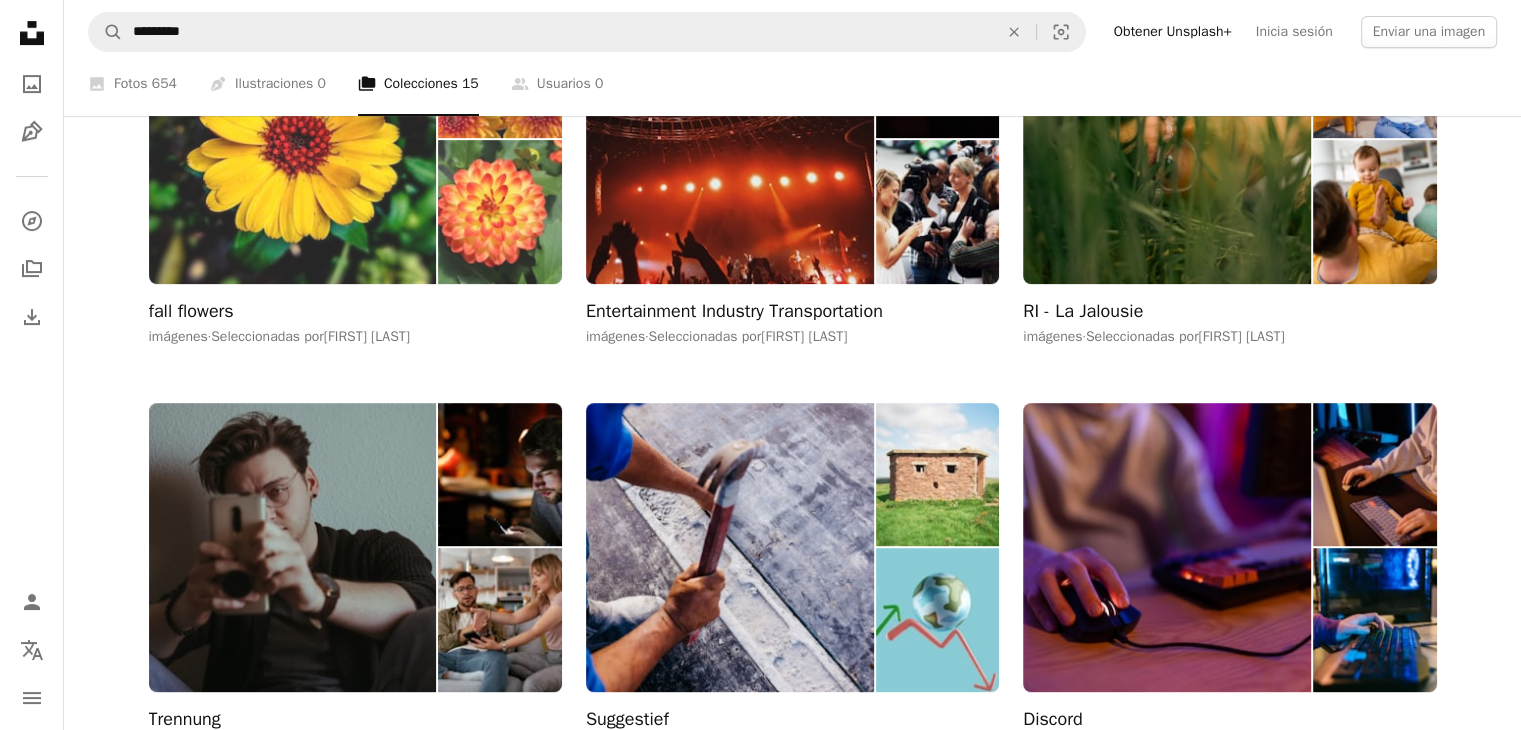 scroll, scrollTop: 700, scrollLeft: 0, axis: vertical 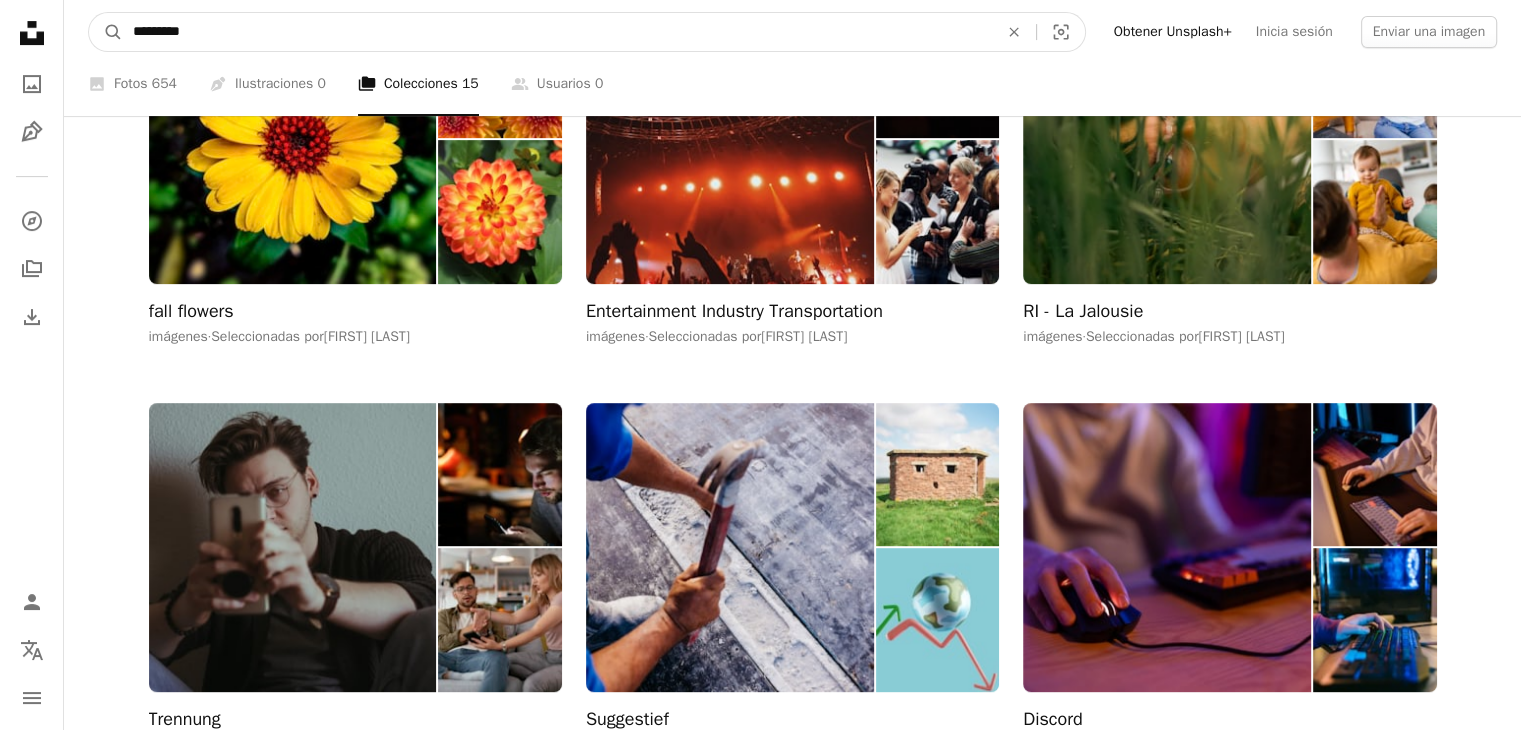 click on "*********" at bounding box center [557, 32] 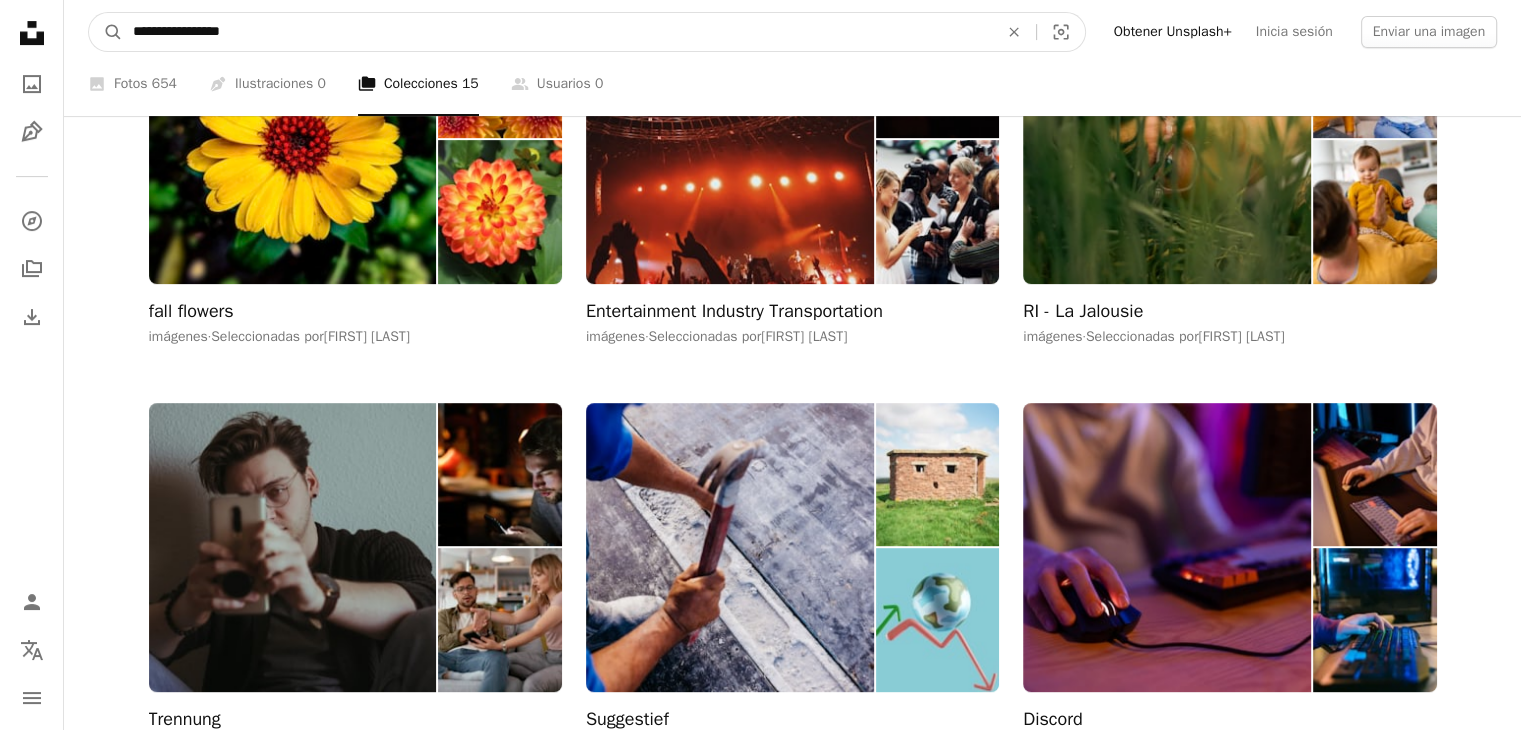 type on "**********" 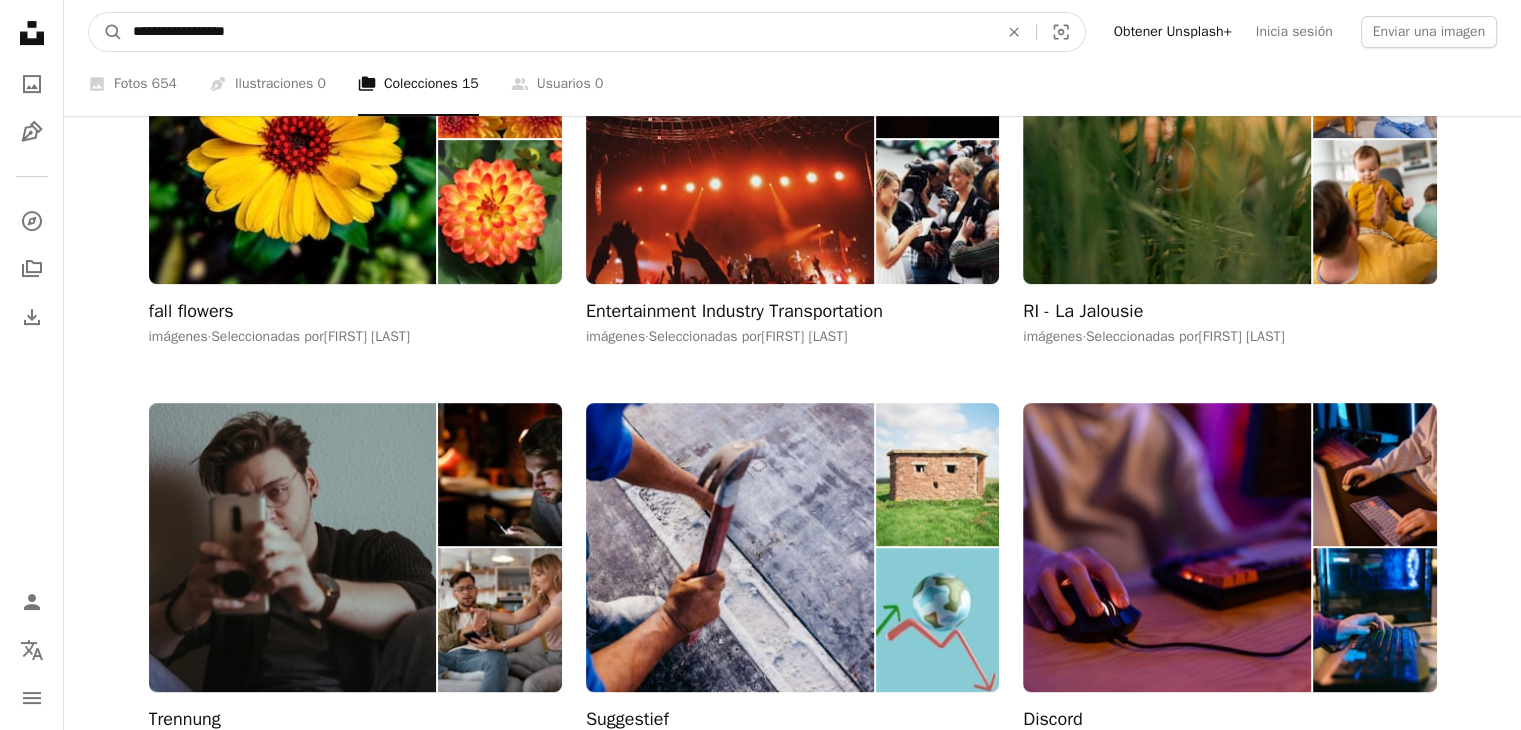click on "A magnifying glass" at bounding box center (106, 32) 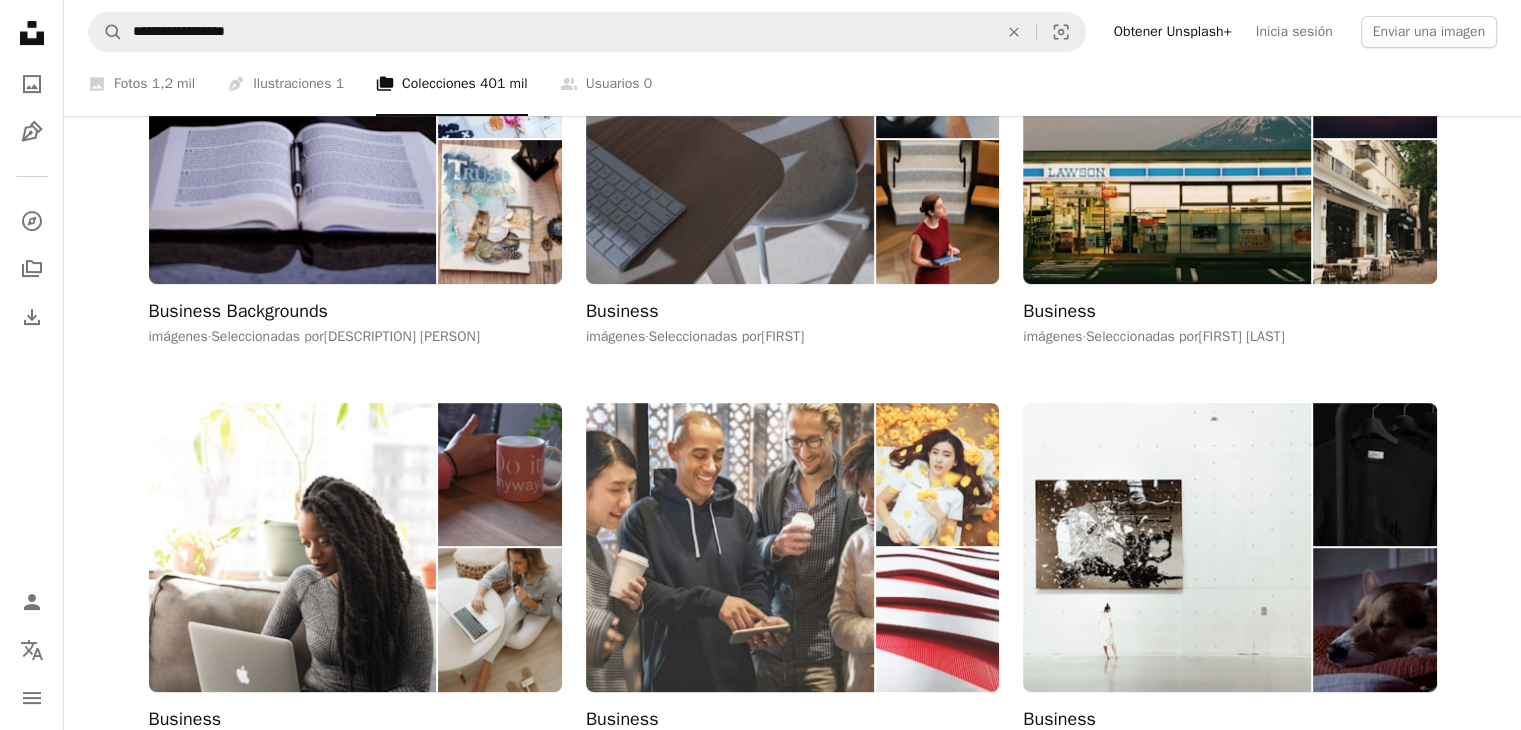 scroll, scrollTop: 1100, scrollLeft: 0, axis: vertical 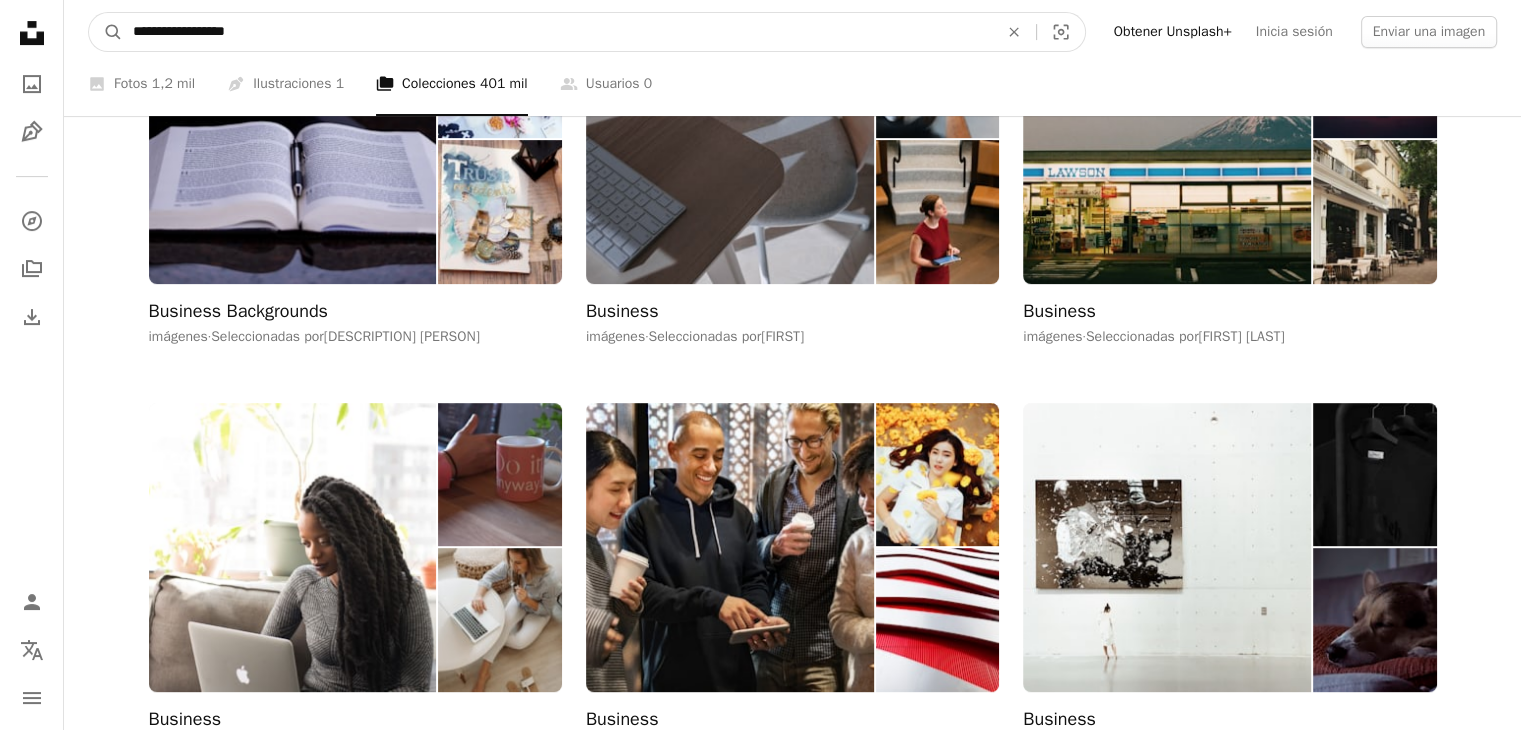drag, startPoint x: 216, startPoint y: 33, endPoint x: 73, endPoint y: 44, distance: 143.42245 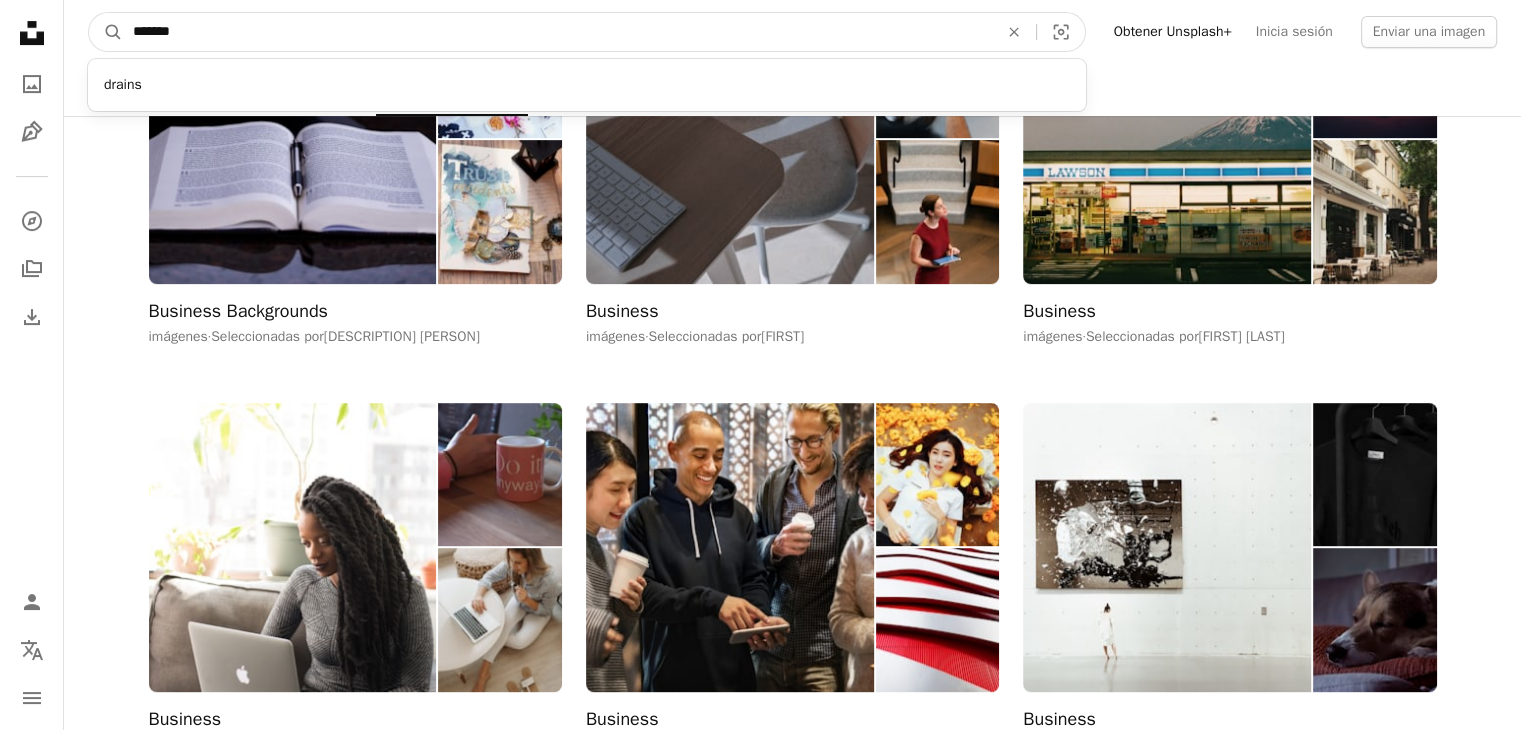 type on "********" 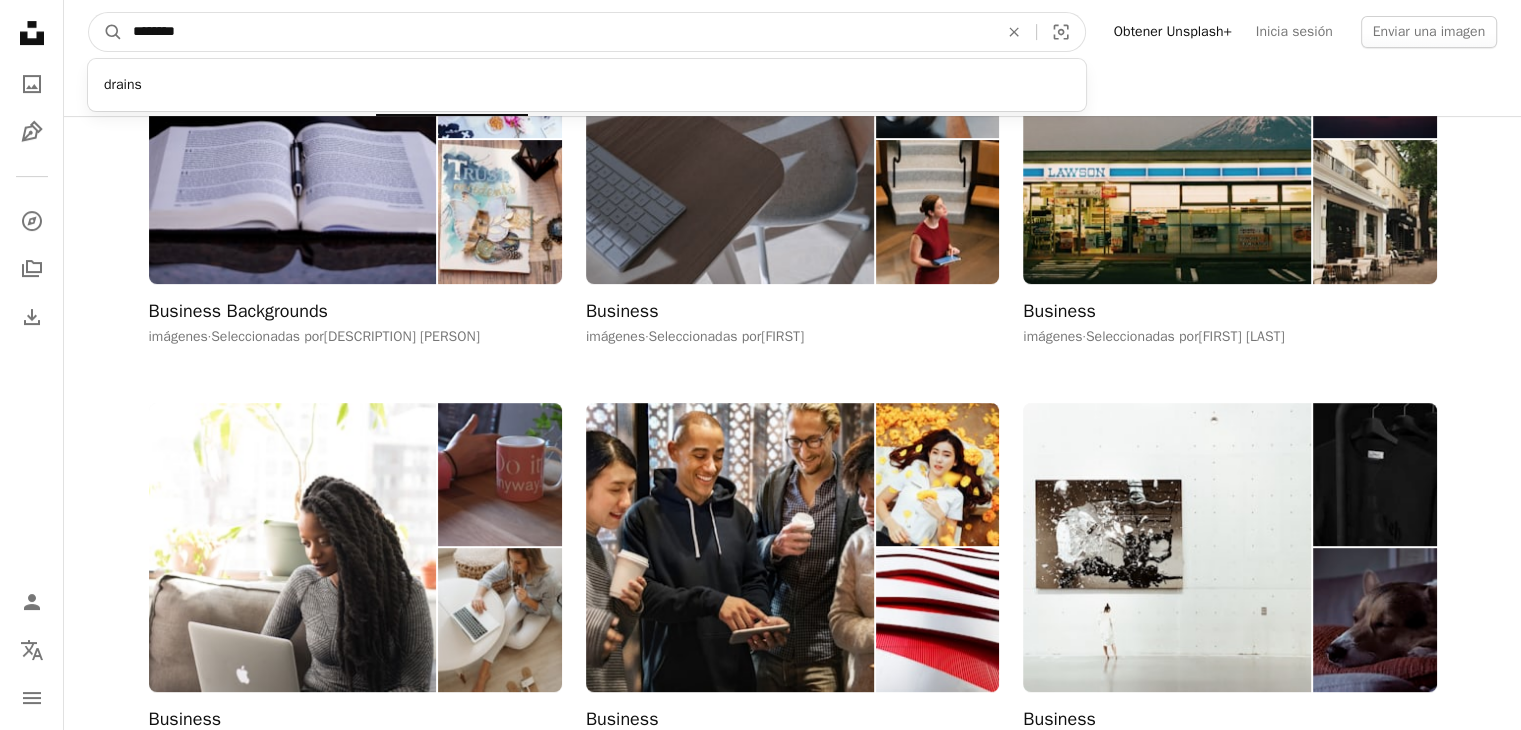 click on "A magnifying glass" at bounding box center [106, 32] 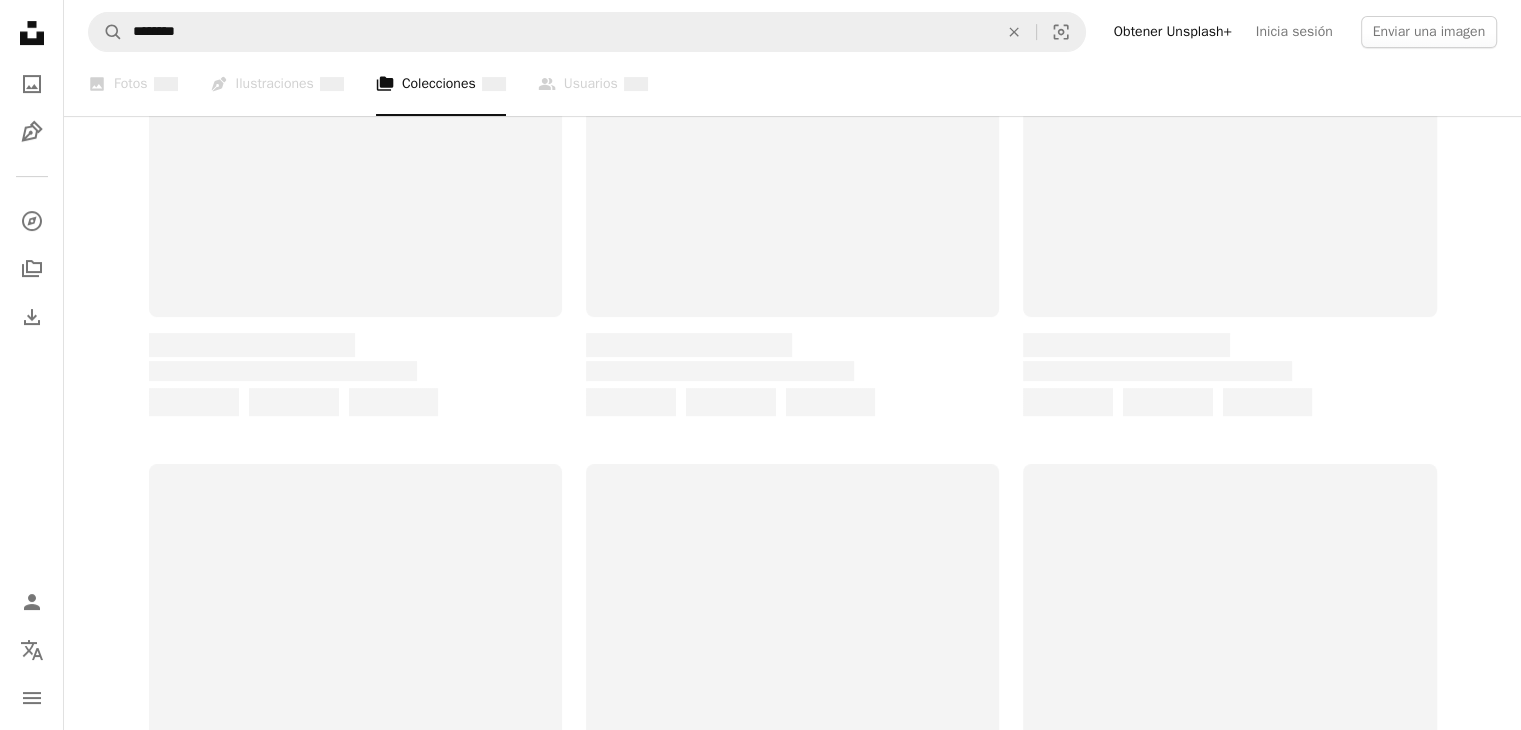 scroll, scrollTop: 0, scrollLeft: 0, axis: both 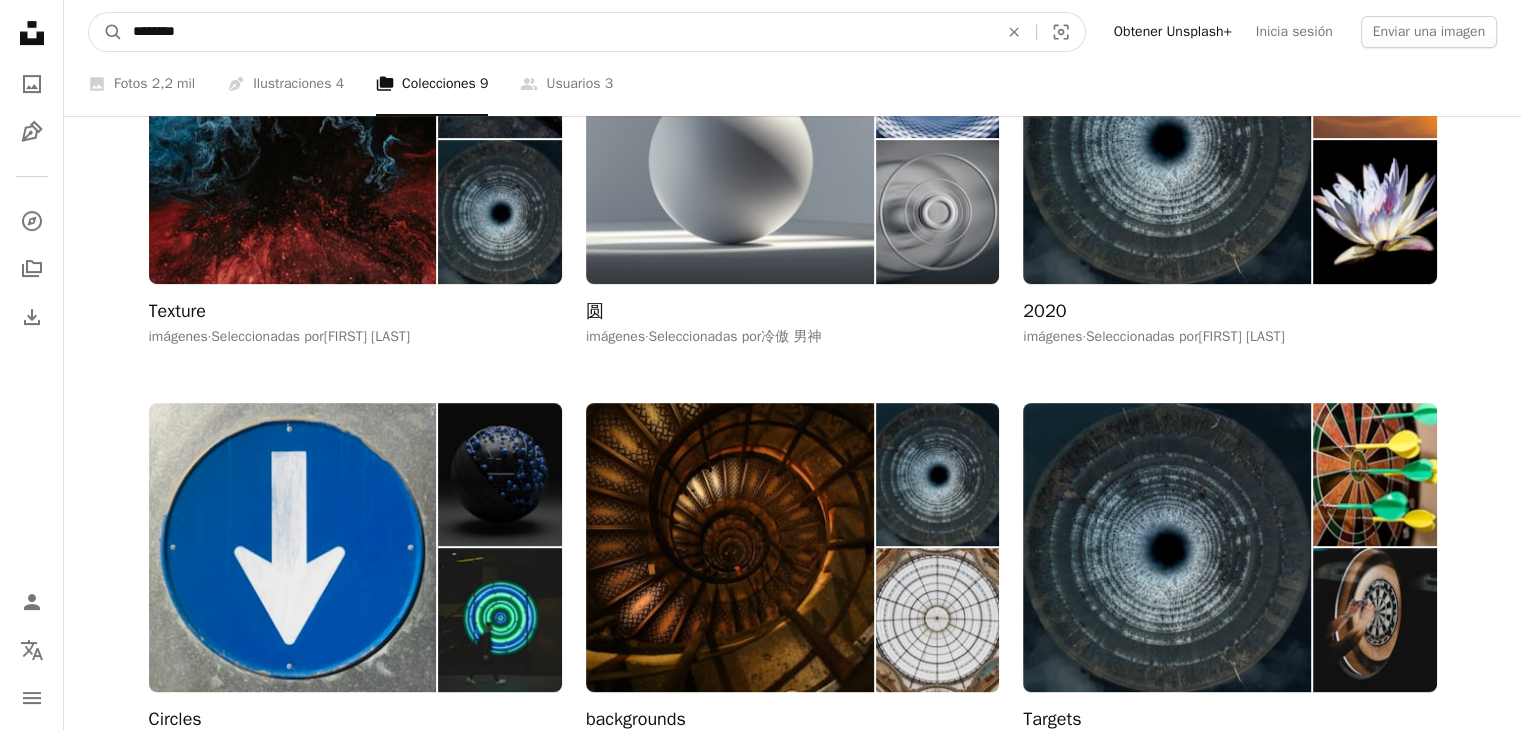 click on "********" at bounding box center [557, 32] 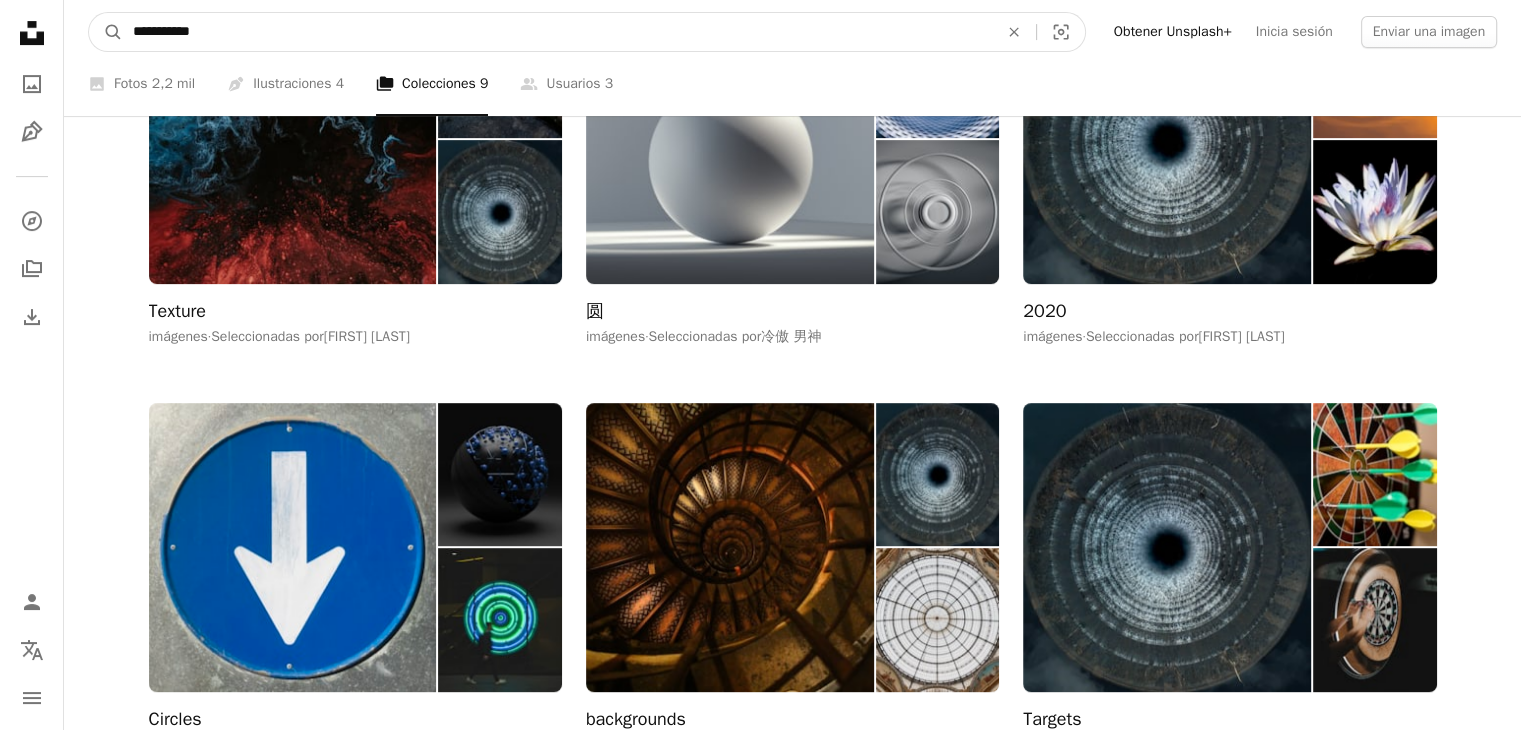 type on "**********" 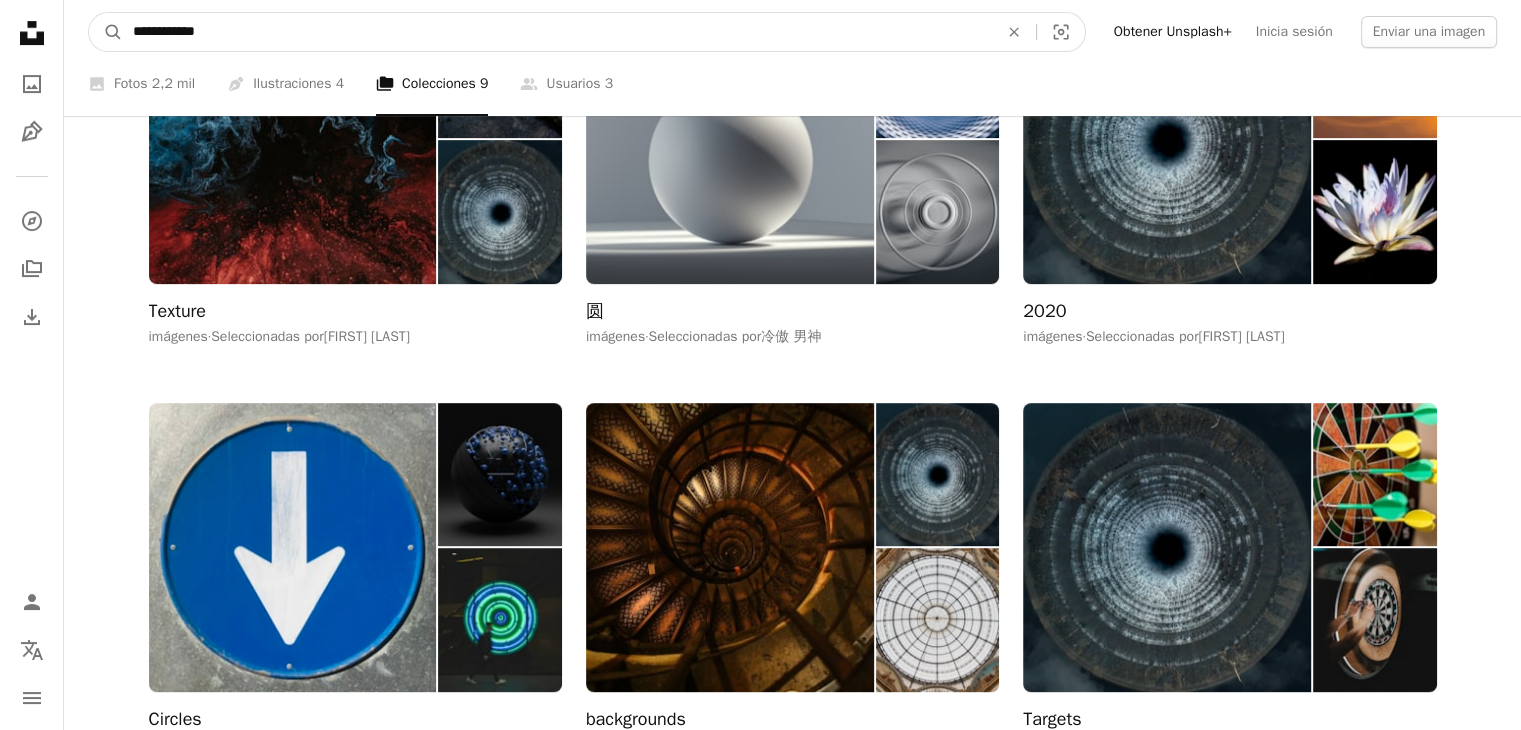 click on "A magnifying glass" at bounding box center [106, 32] 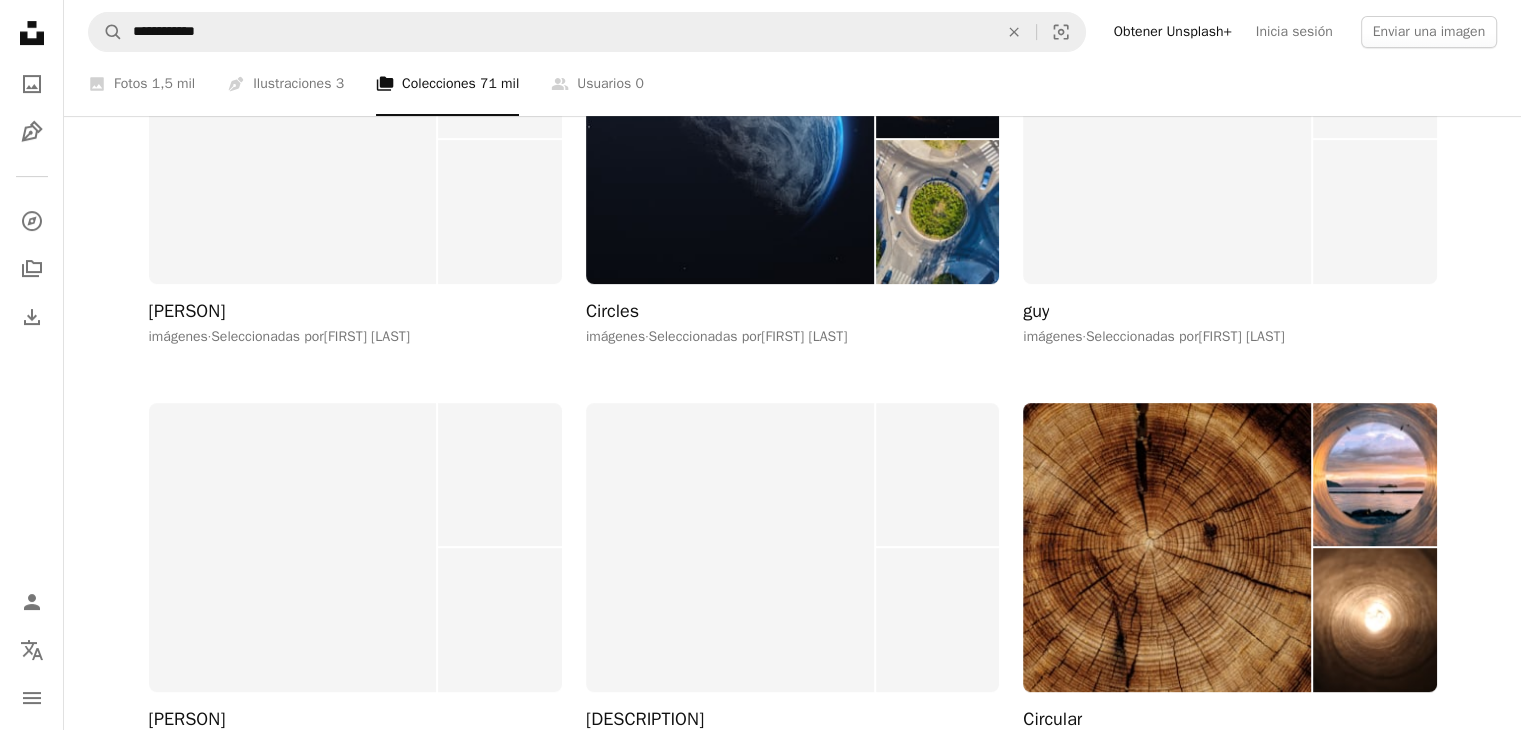 scroll, scrollTop: 1600, scrollLeft: 0, axis: vertical 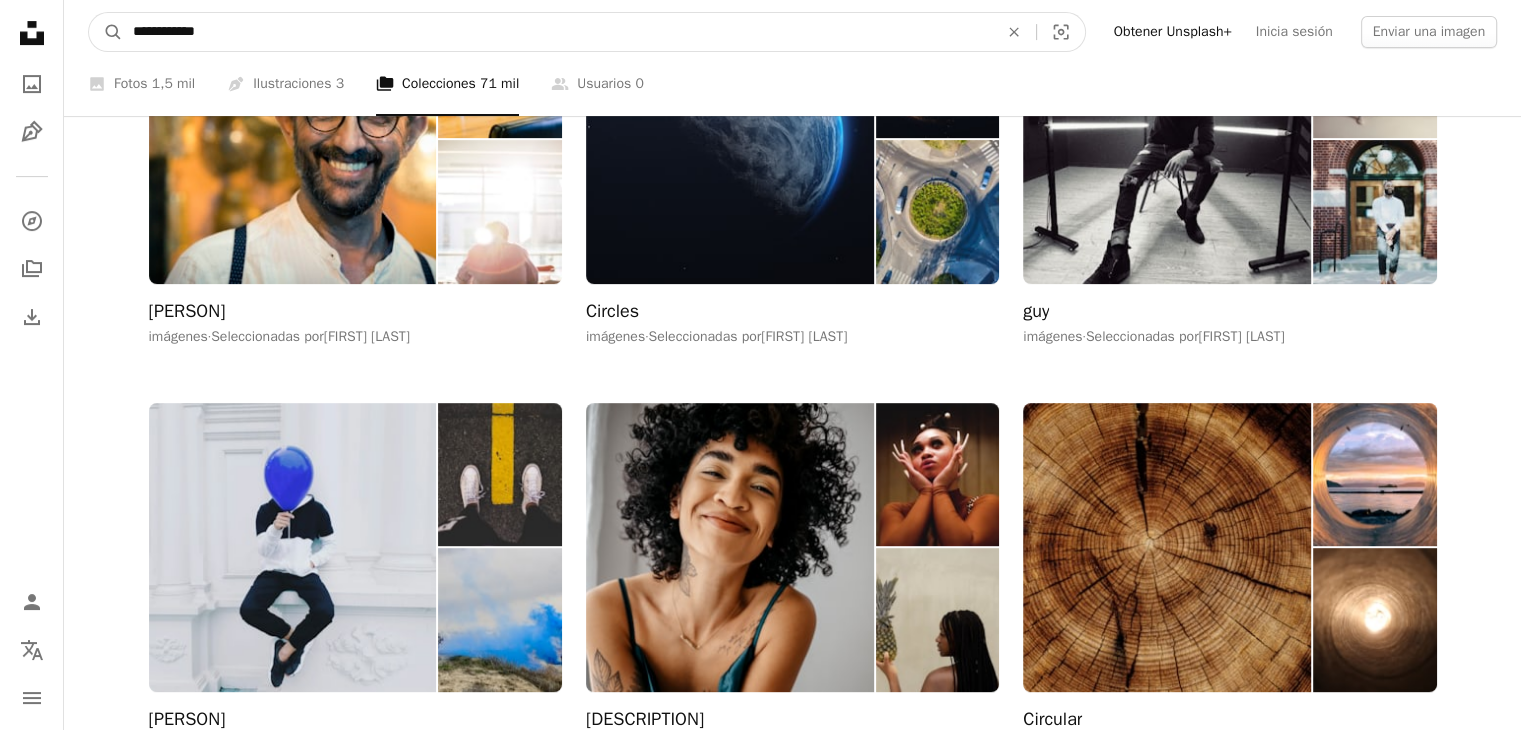 drag, startPoint x: 228, startPoint y: 34, endPoint x: 36, endPoint y: 41, distance: 192.12756 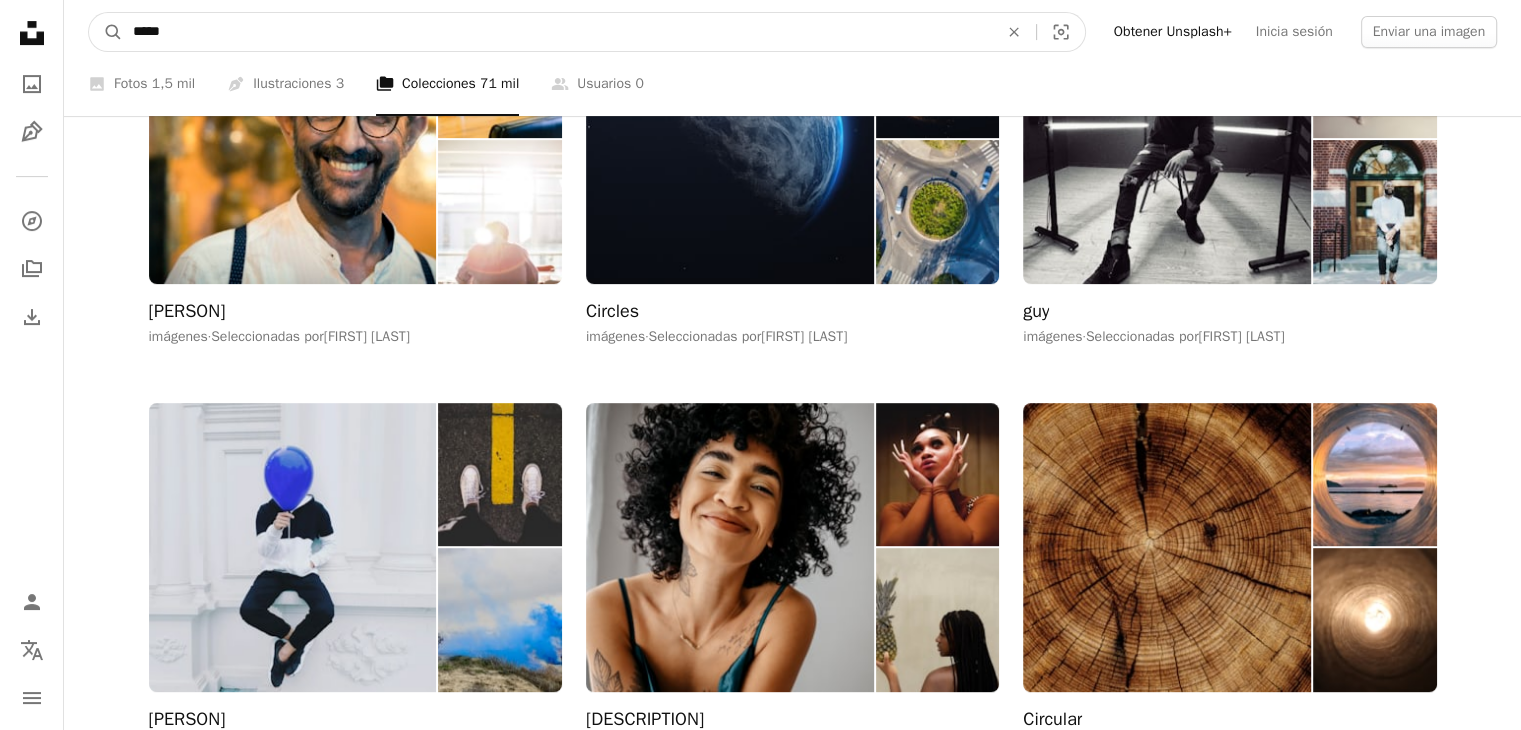 type on "******" 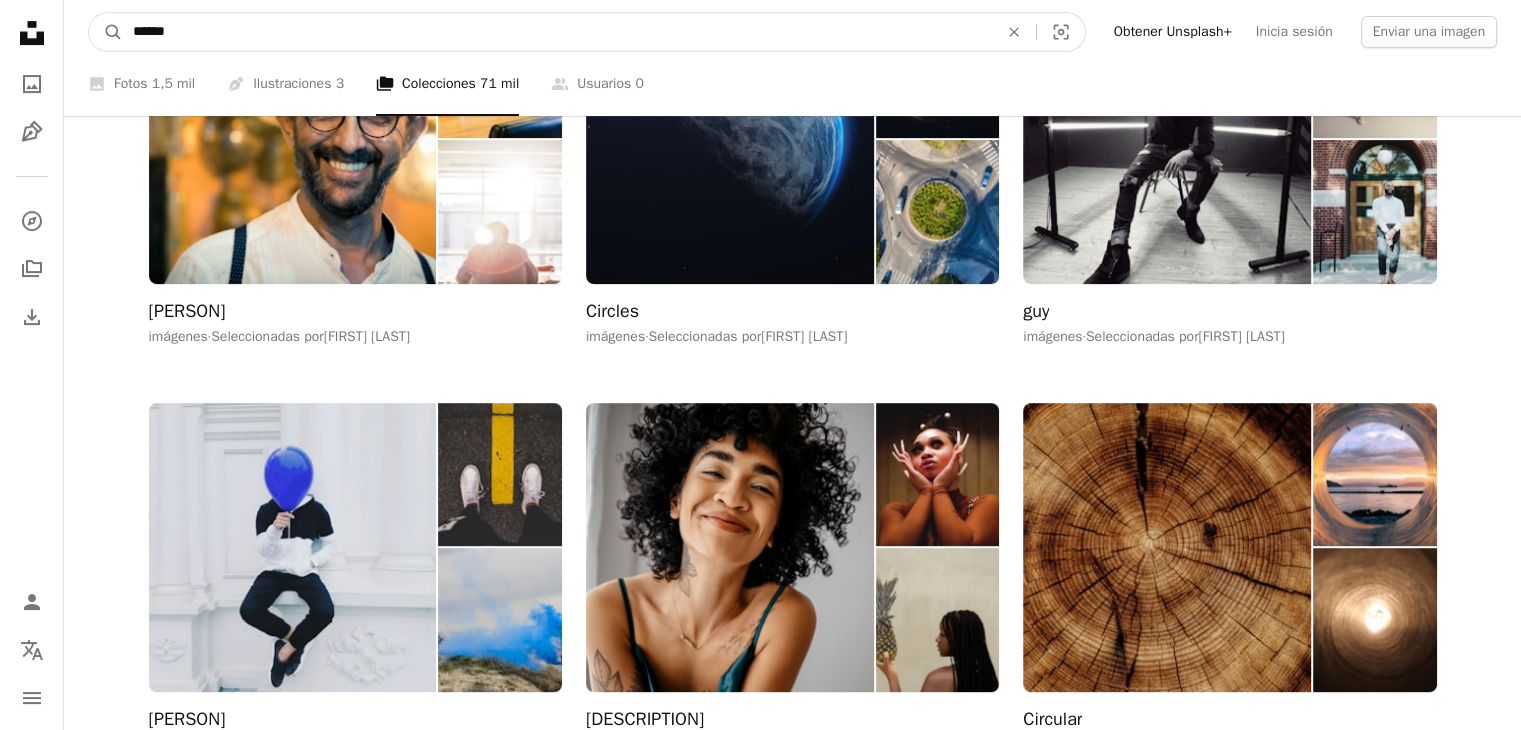 click on "A magnifying glass" at bounding box center (106, 32) 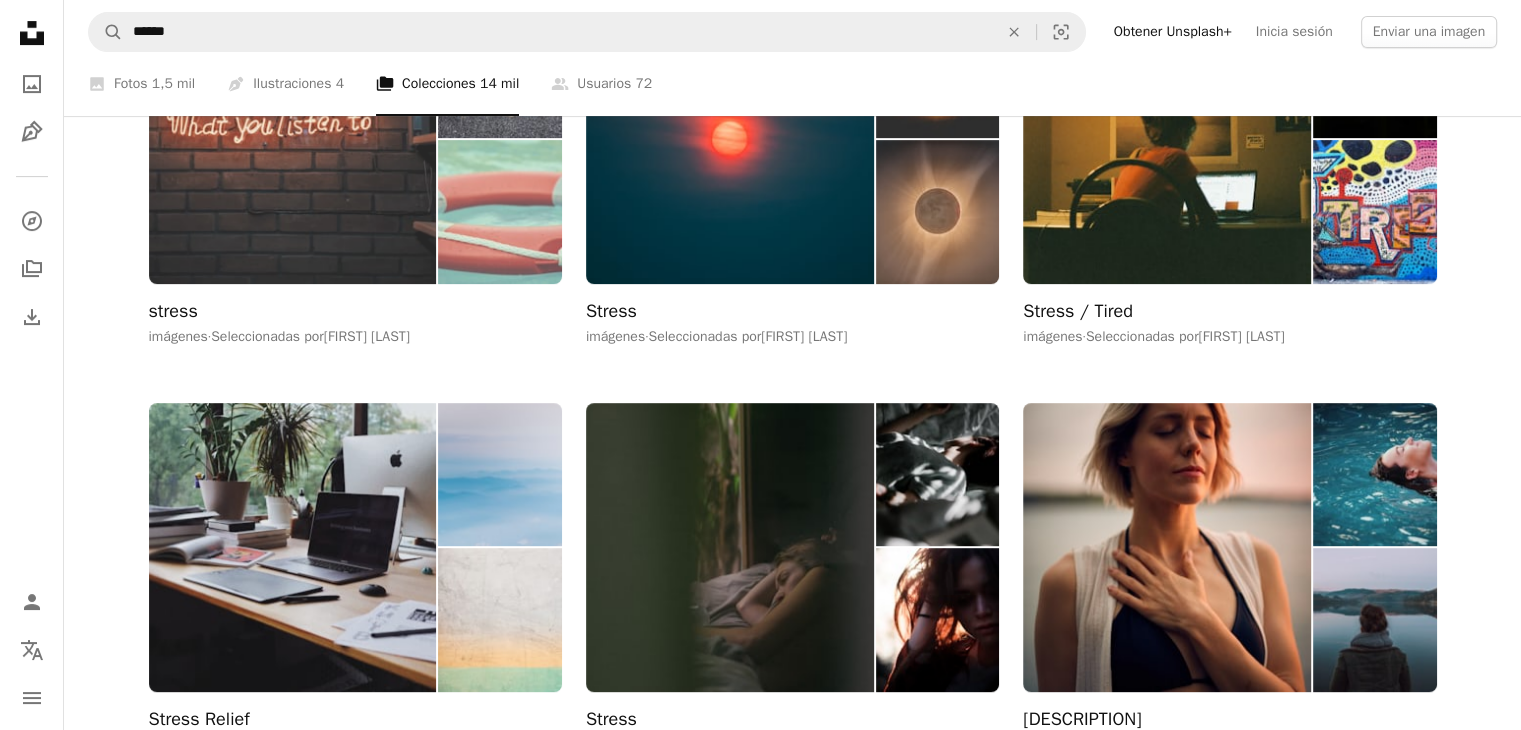 scroll, scrollTop: 900, scrollLeft: 0, axis: vertical 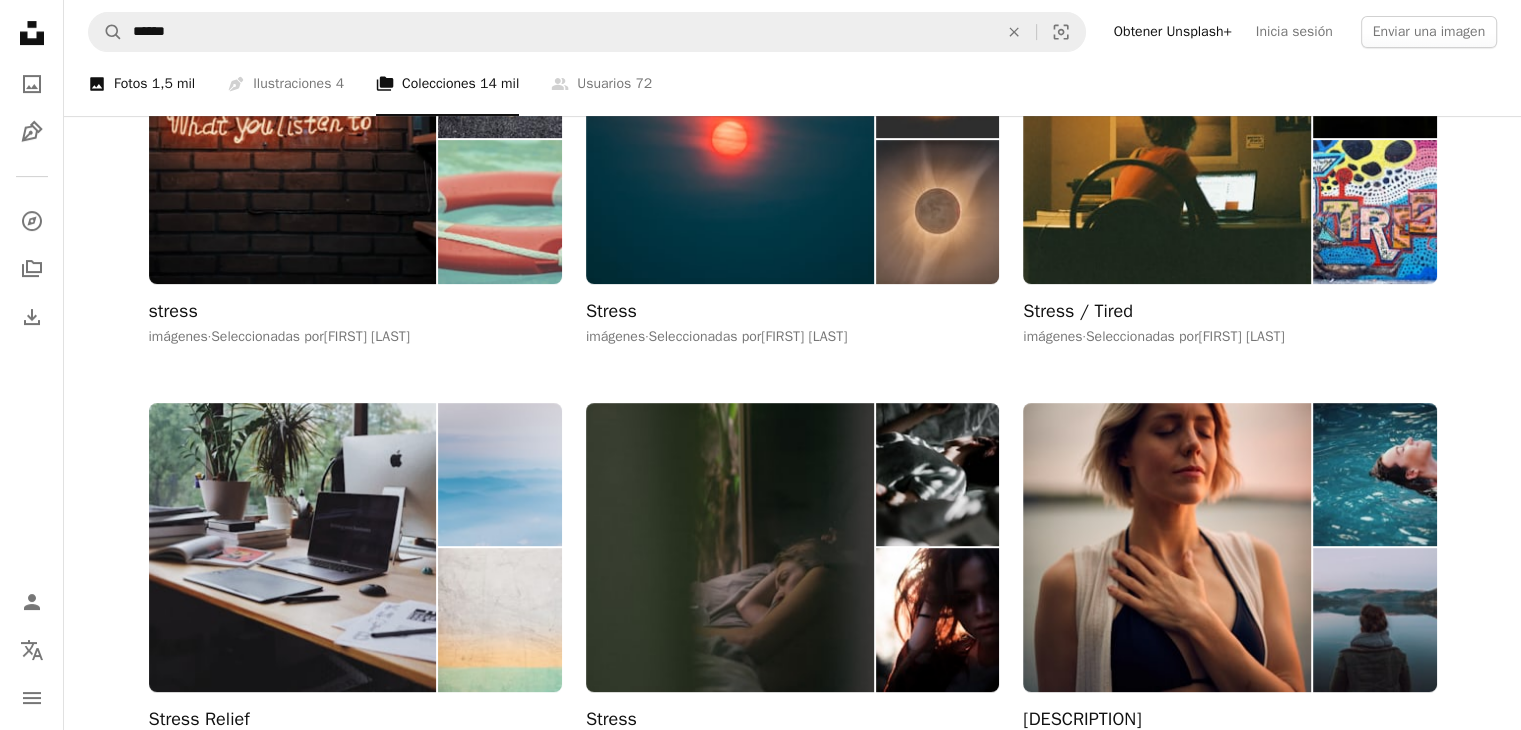click on "A photo Fotos   1,5 mil" at bounding box center (141, 84) 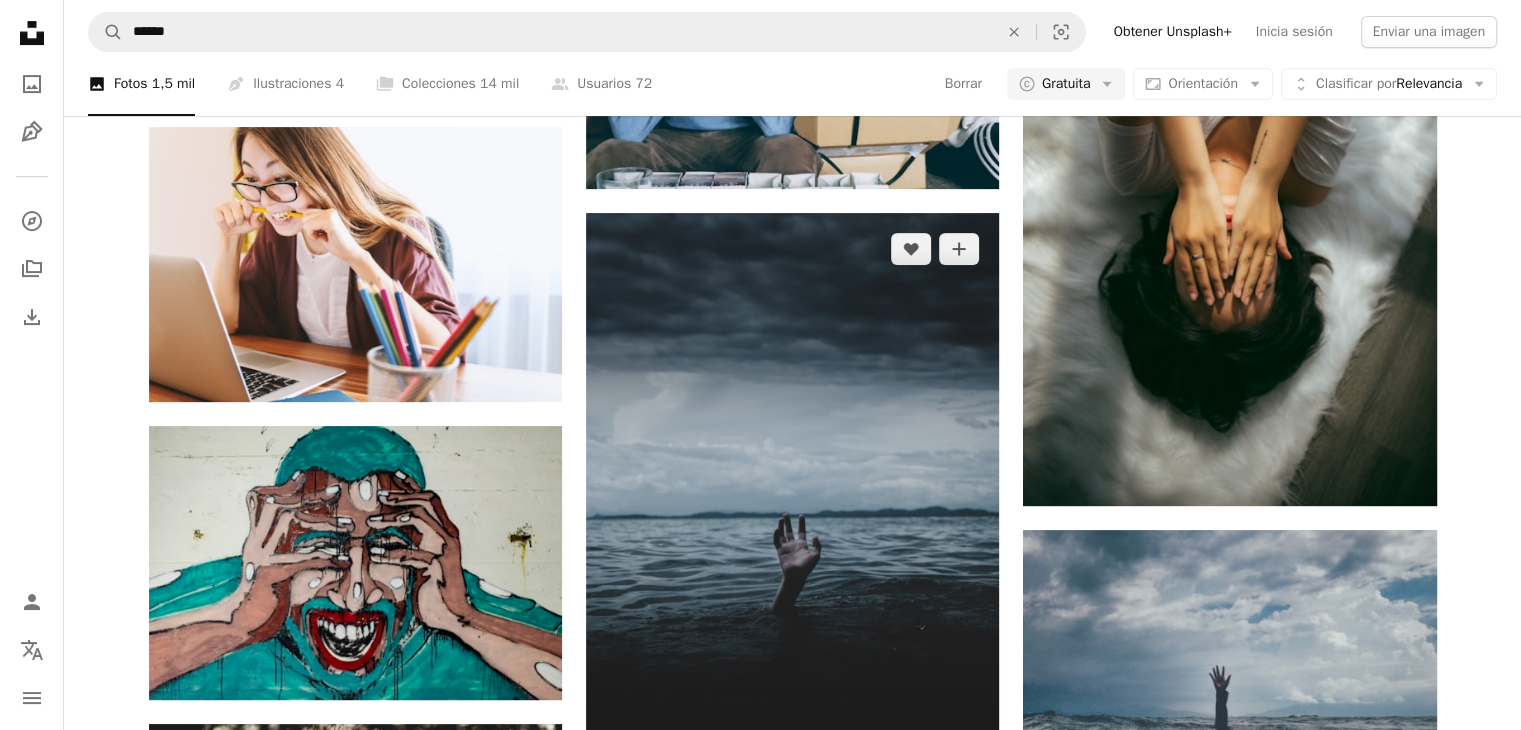 scroll, scrollTop: 900, scrollLeft: 0, axis: vertical 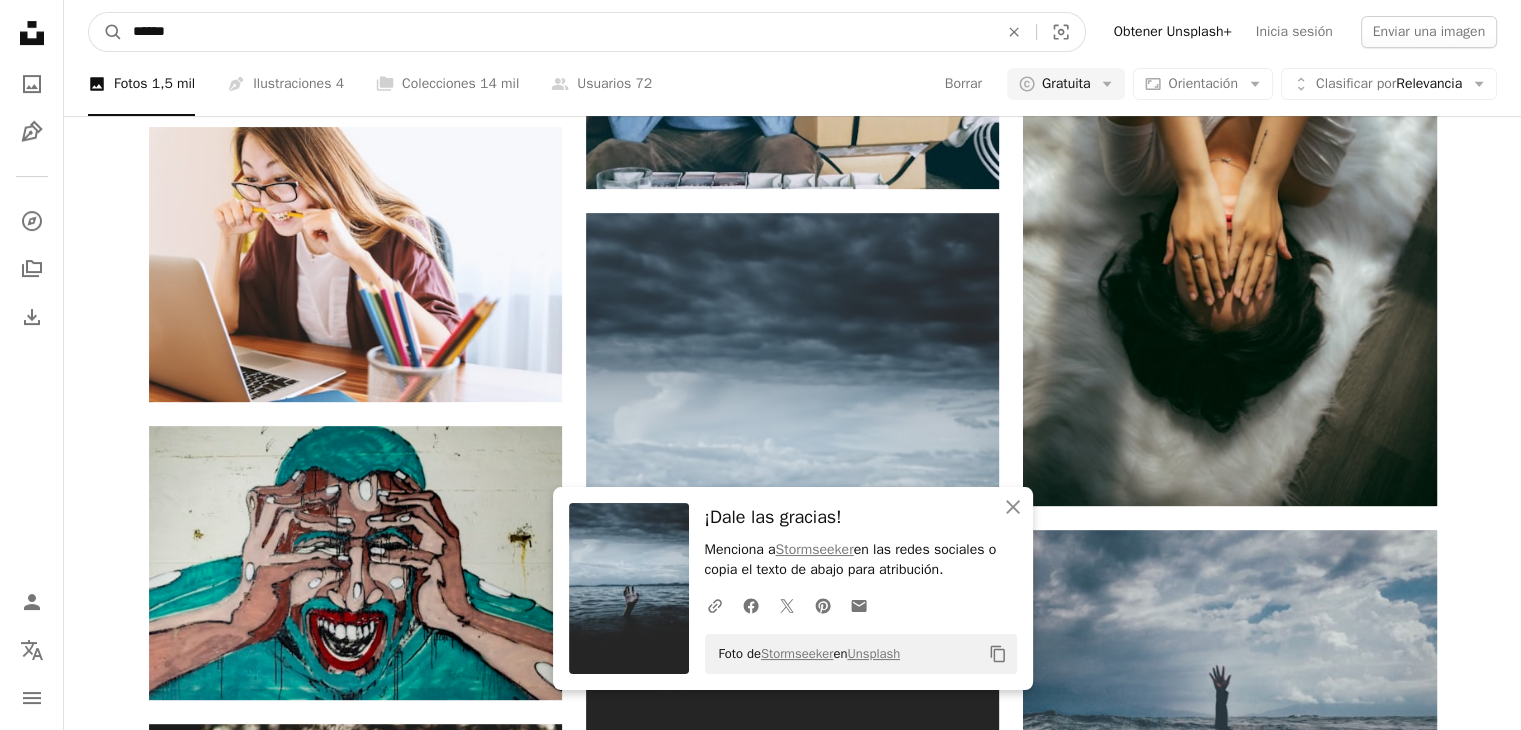 click on "******" at bounding box center [557, 32] 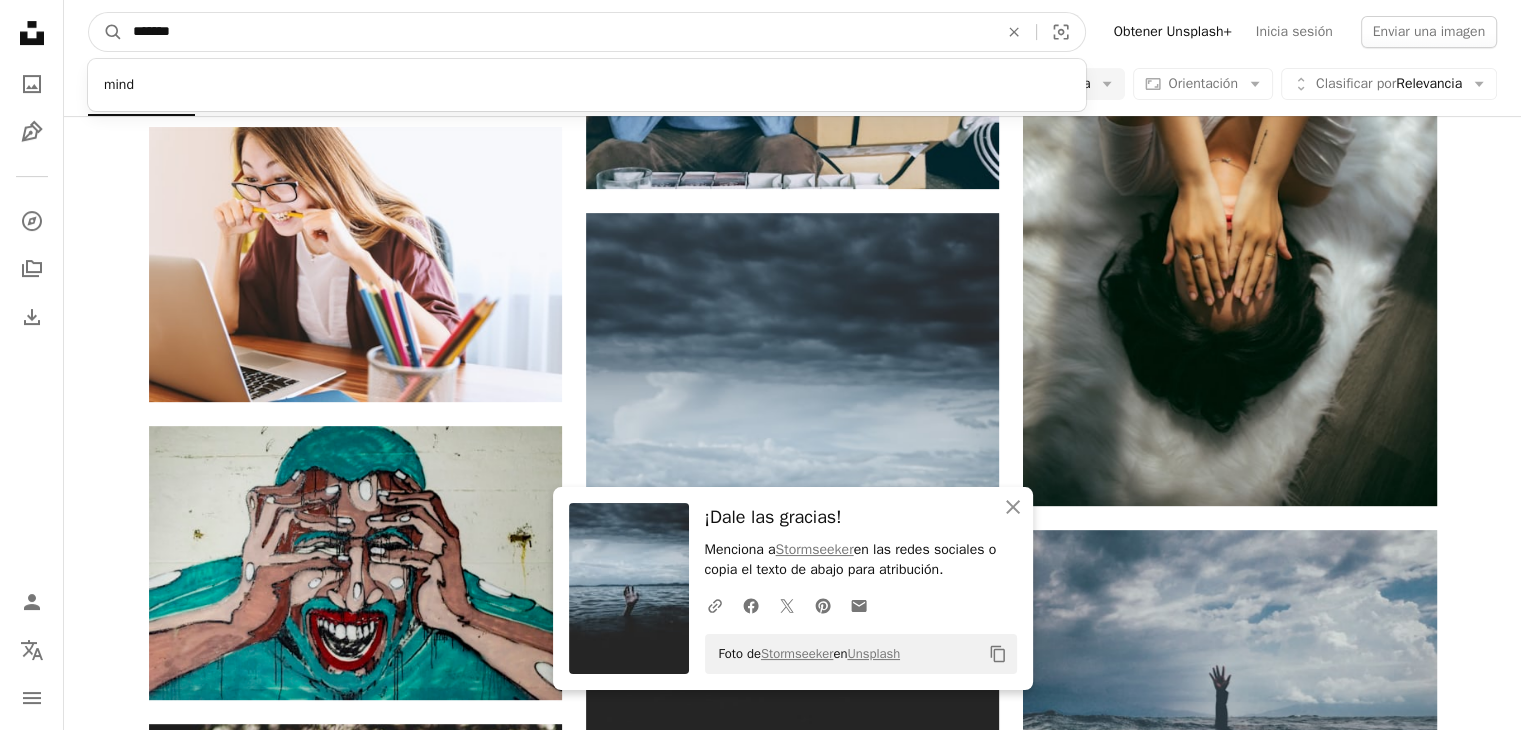 type on "*******" 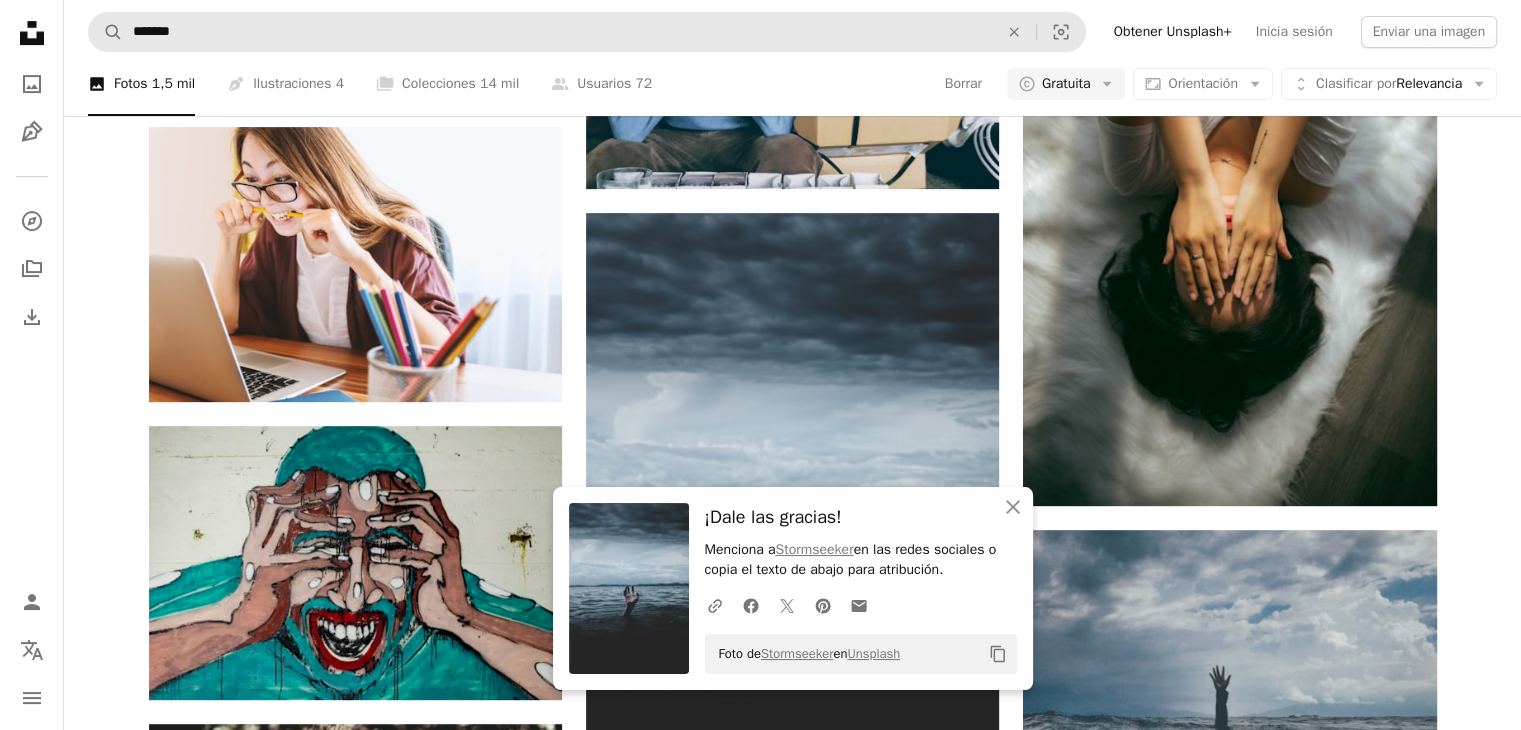 scroll, scrollTop: 0, scrollLeft: 0, axis: both 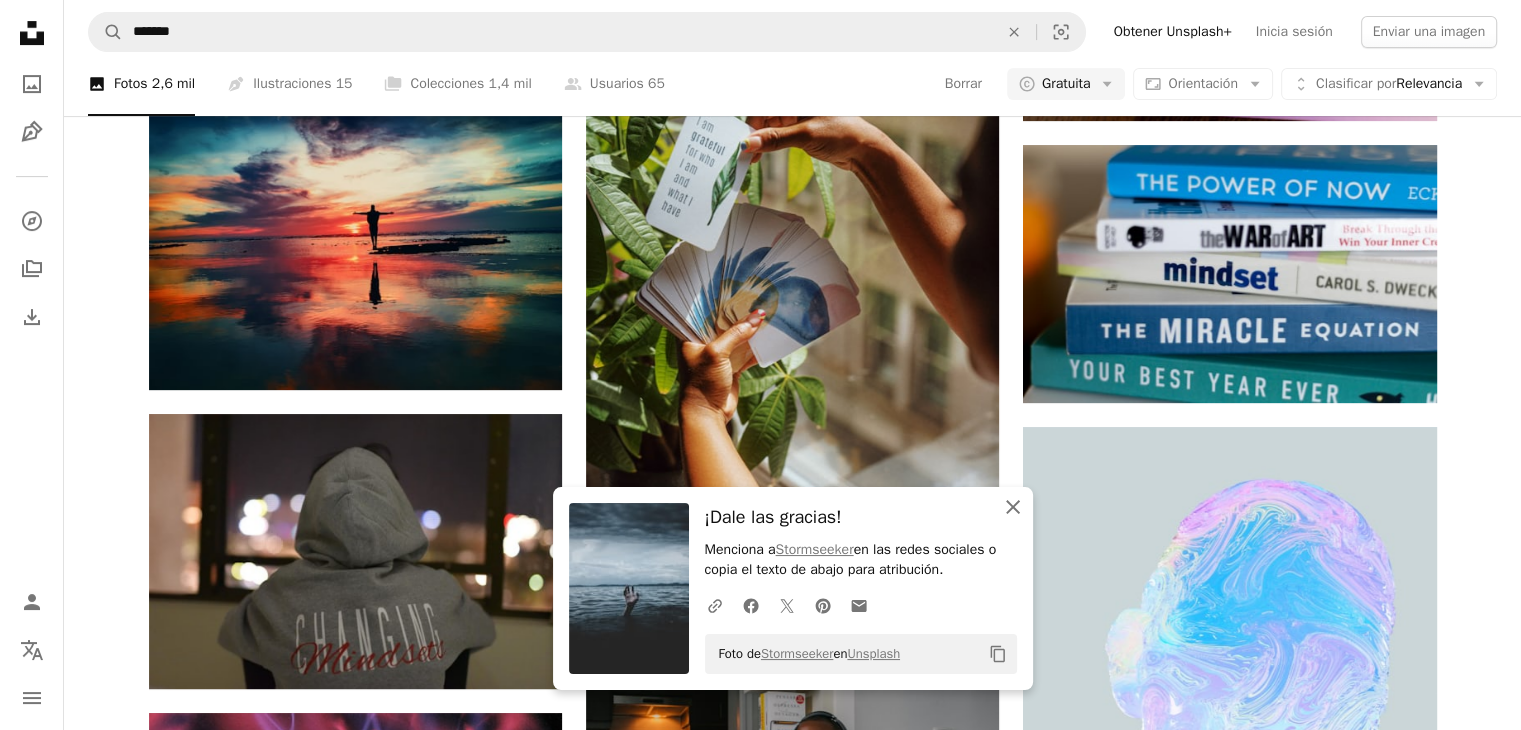 click on "An X shape" 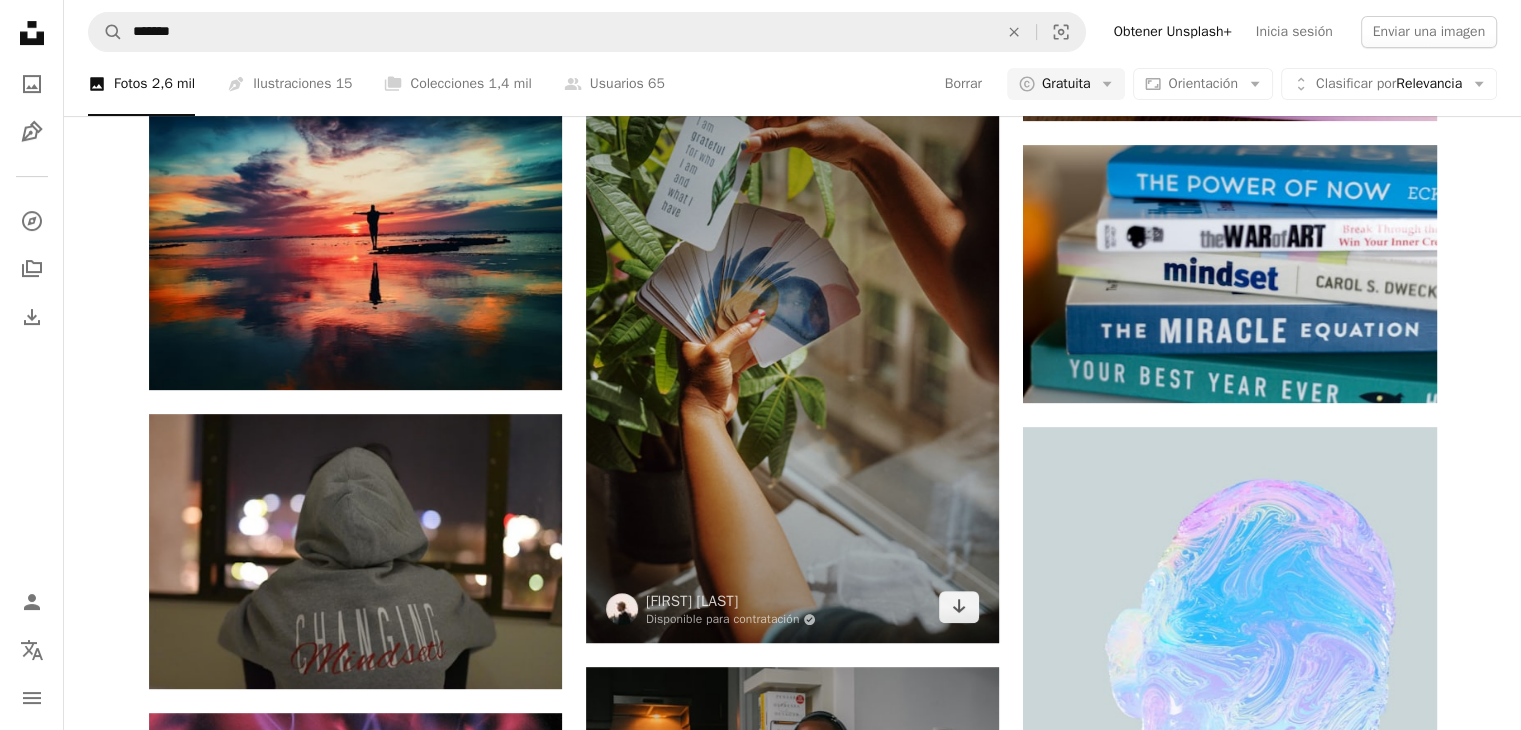scroll, scrollTop: 2799, scrollLeft: 0, axis: vertical 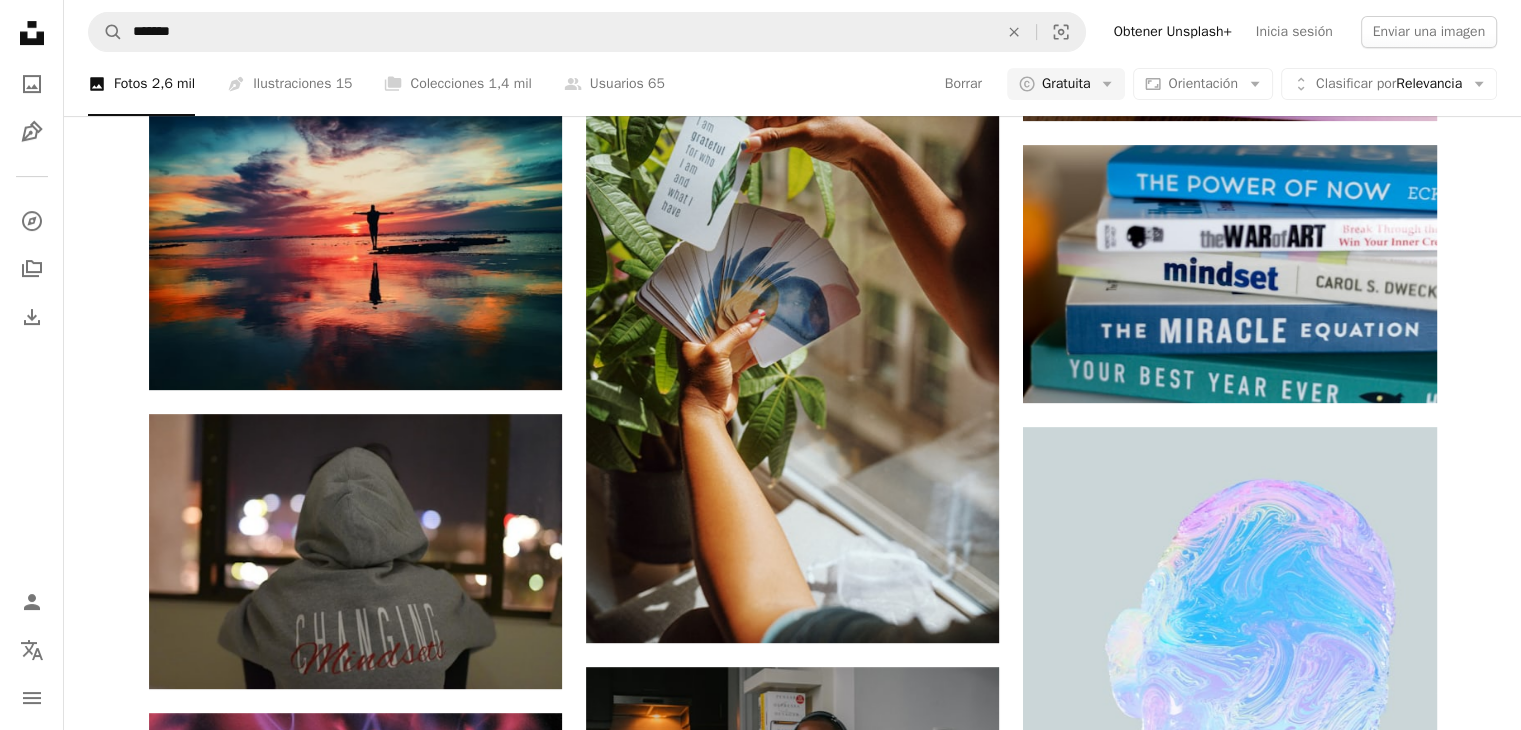 click on "Cargar más" at bounding box center [793, 2461] 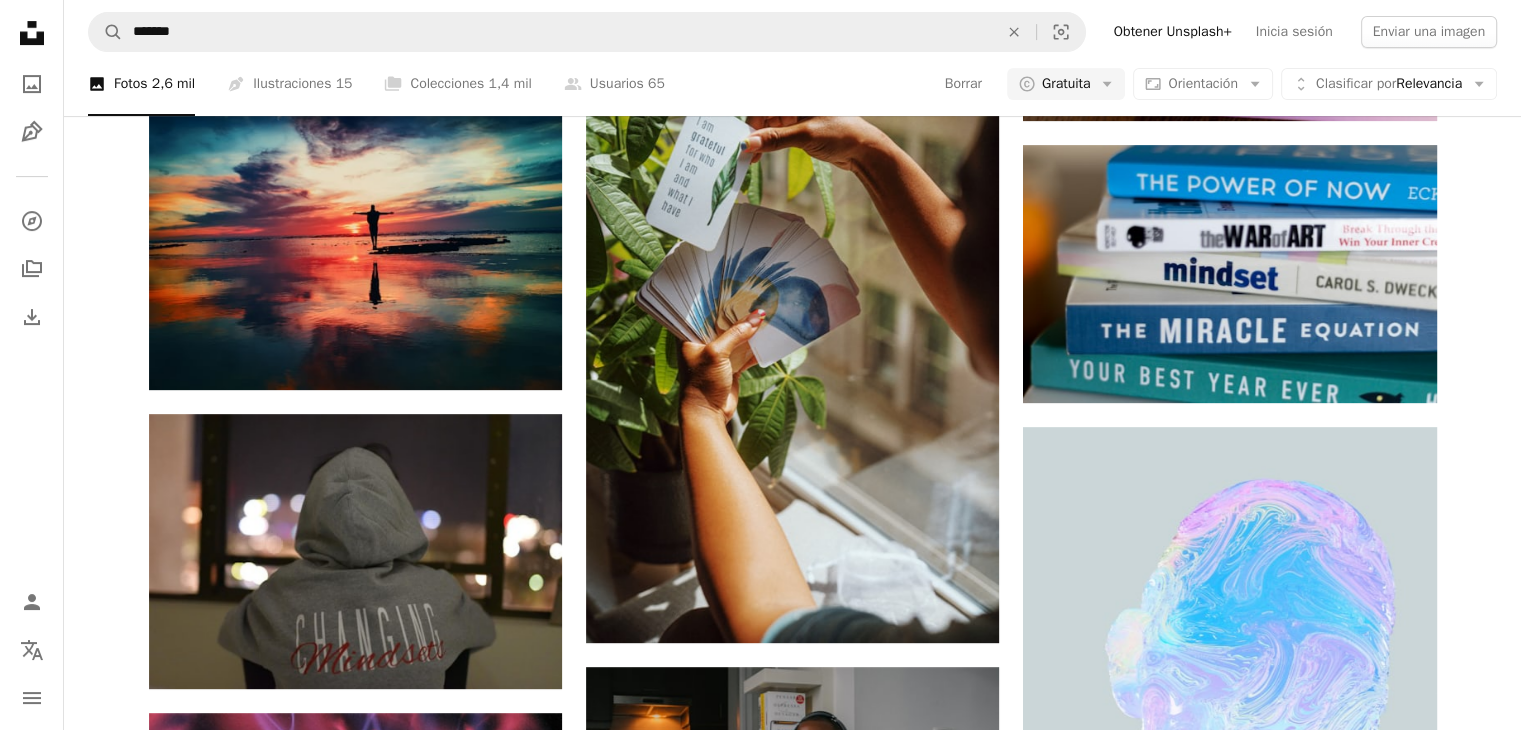 scroll, scrollTop: 15099, scrollLeft: 0, axis: vertical 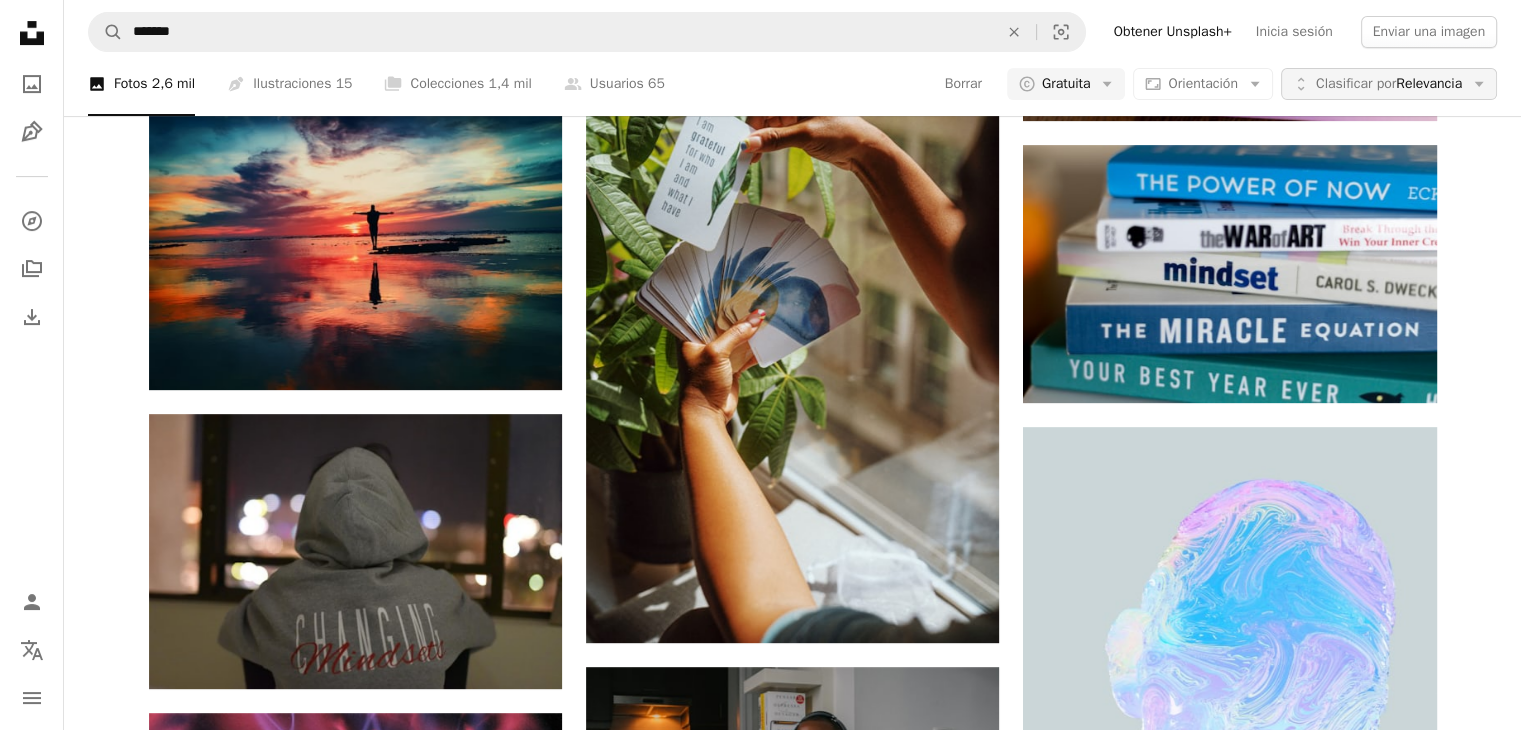 click on "Clasificar por" at bounding box center (1356, 83) 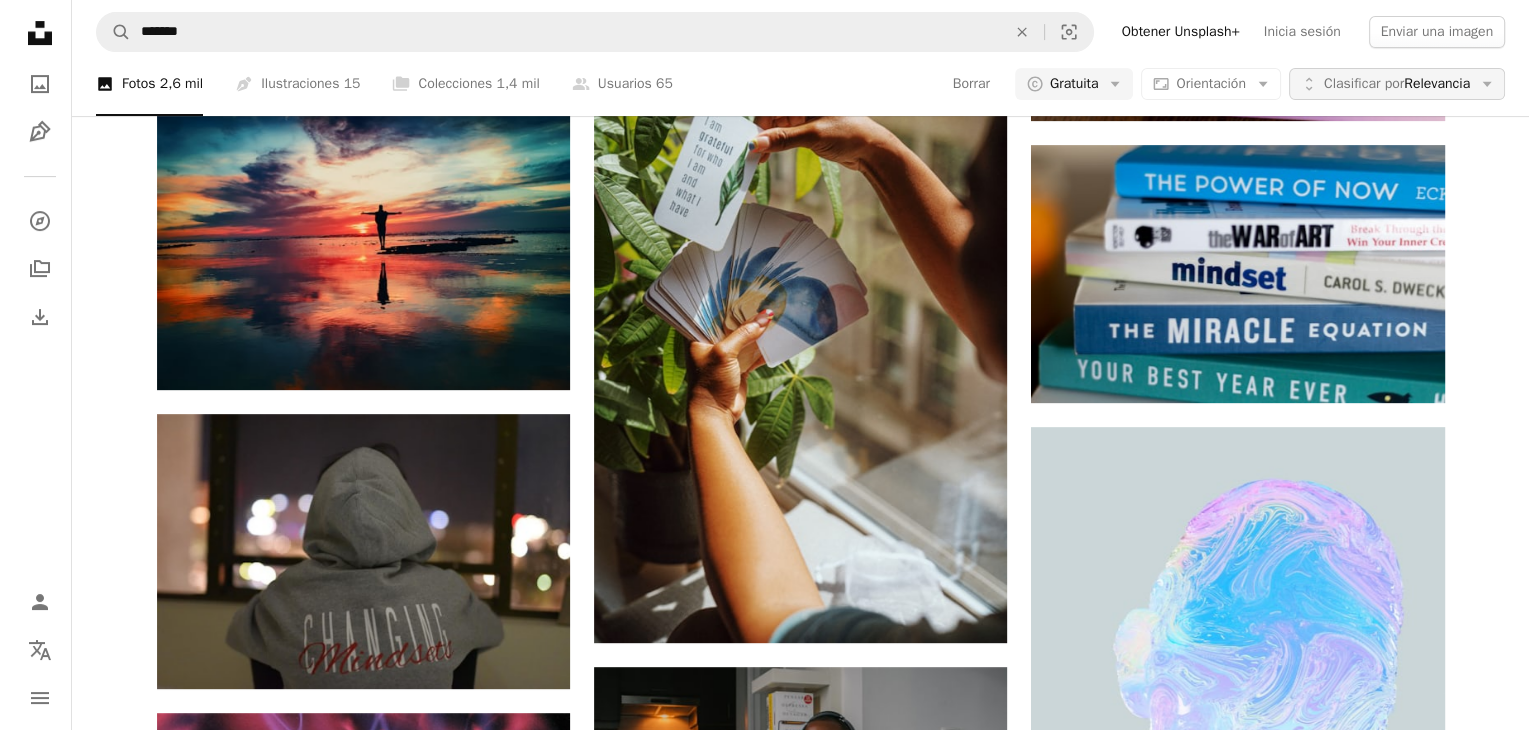 scroll, scrollTop: 0, scrollLeft: 0, axis: both 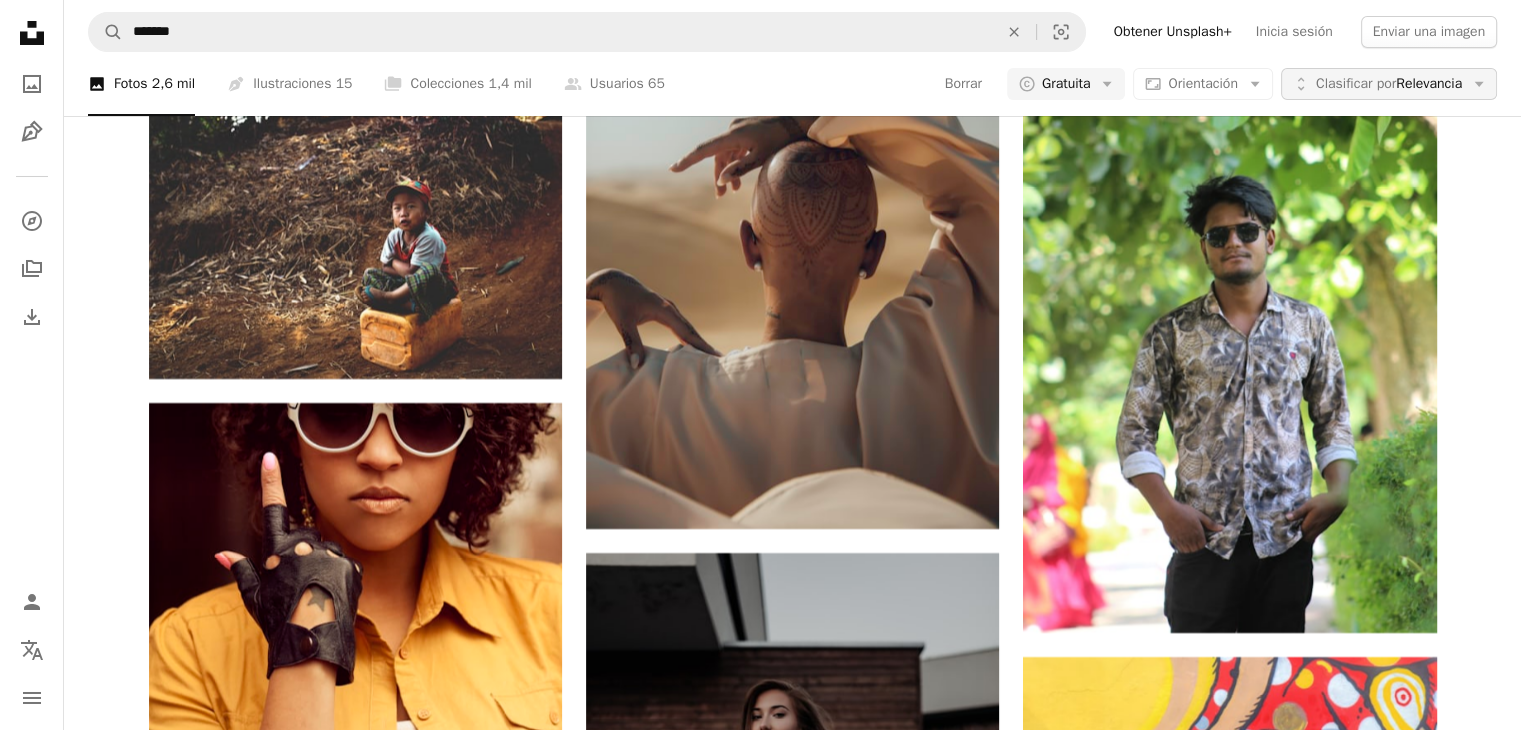 click on "Clasificar por" at bounding box center (1356, 83) 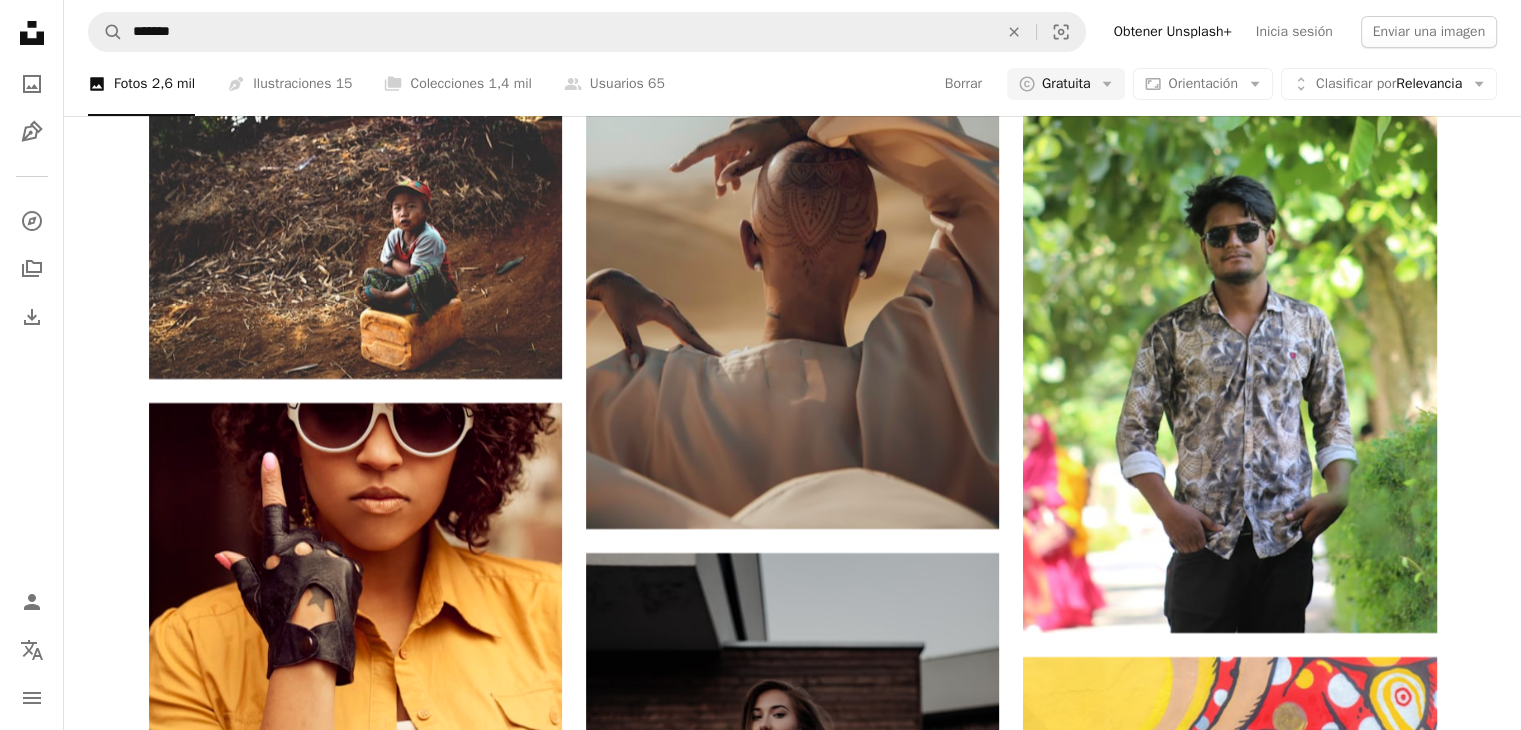 scroll, scrollTop: 99, scrollLeft: 0, axis: vertical 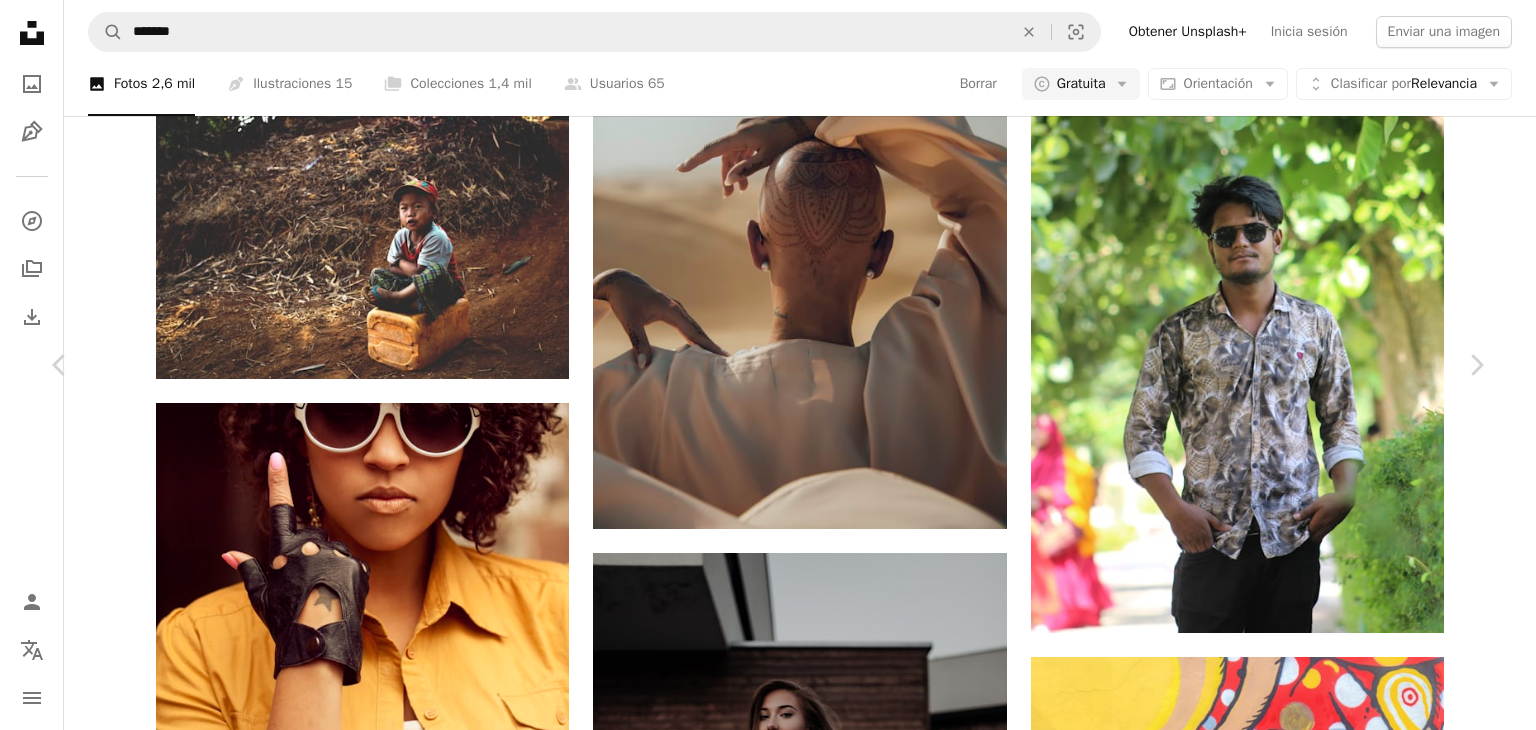 click on "Descargar gratis" at bounding box center [1280, 6901] 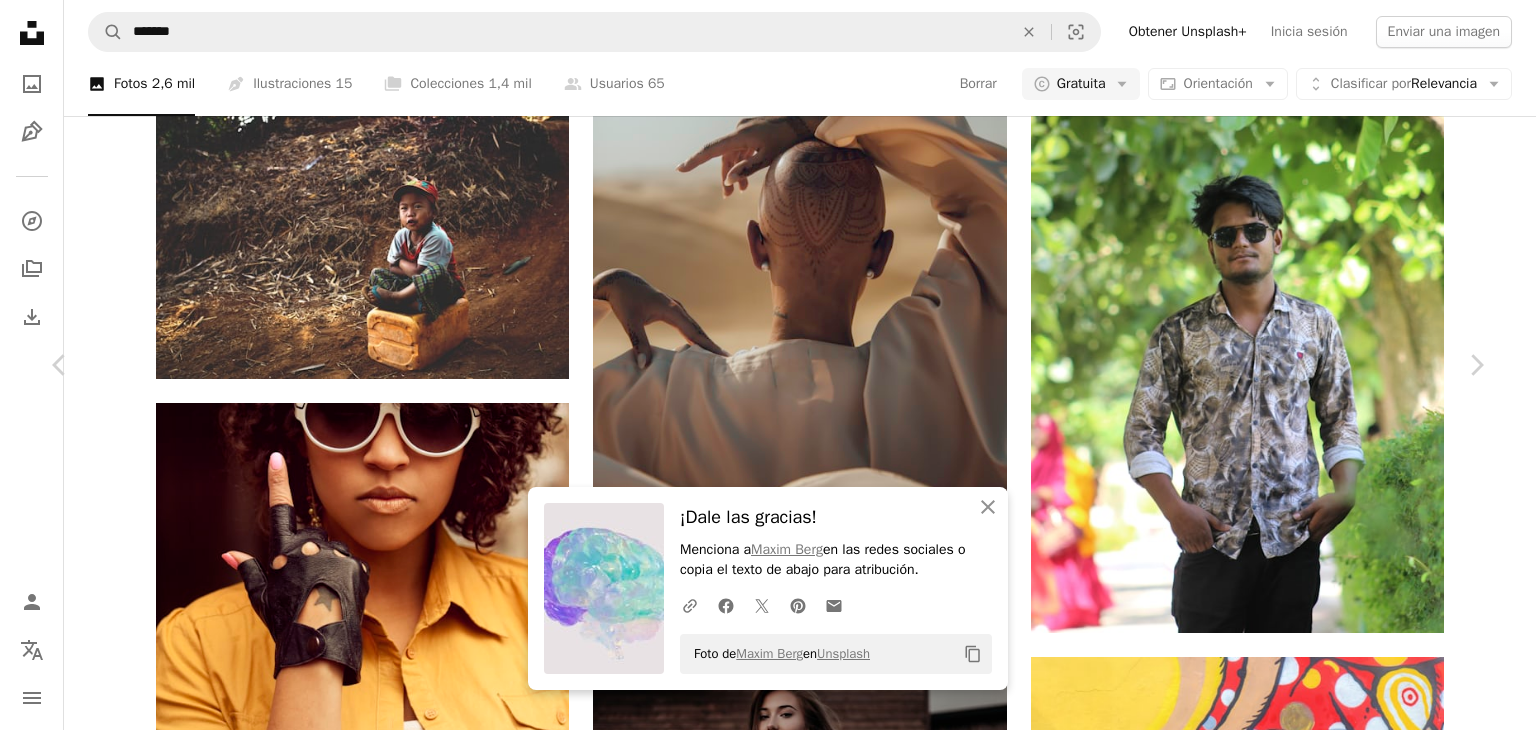 click on "Menciona a [PERSON] en las redes sociales o copia el texto de abajo para atribución. A URL sharing icon (chains) Facebook icon X (formerly Twitter) icon Pinterest icon An envelope Foto de [PERSON] en Unsplash
Copy content Design an engaging website with Squarespace’s creative tools. Get started [PERSON] Disponible para contratación A checkmark inside of a circle A heart A plus sign Editar imagen   Plus sign for Unsplash+ Descargar gratis Chevron down Zoom in Visualizaciones 2.130.792 Descargas 24.594 Presentado en Fotos ,  Renders 3D A forward-right arrow Compartir Info icon Información More Actions Calendar outlined Publicado el  5 de marzo de 2024 Safety Uso gratuito bajo la  Licencia Unsplash fondo abstracto arte azul verde cerebro de color morado avatar arco iris vidrio futurista cristal Arte digital plástico idea genial Arte 3D bipolar trastorno flor Imágenes gratuitas  |  Ver más en iStock  ↗ A heart" at bounding box center (768, 7219) 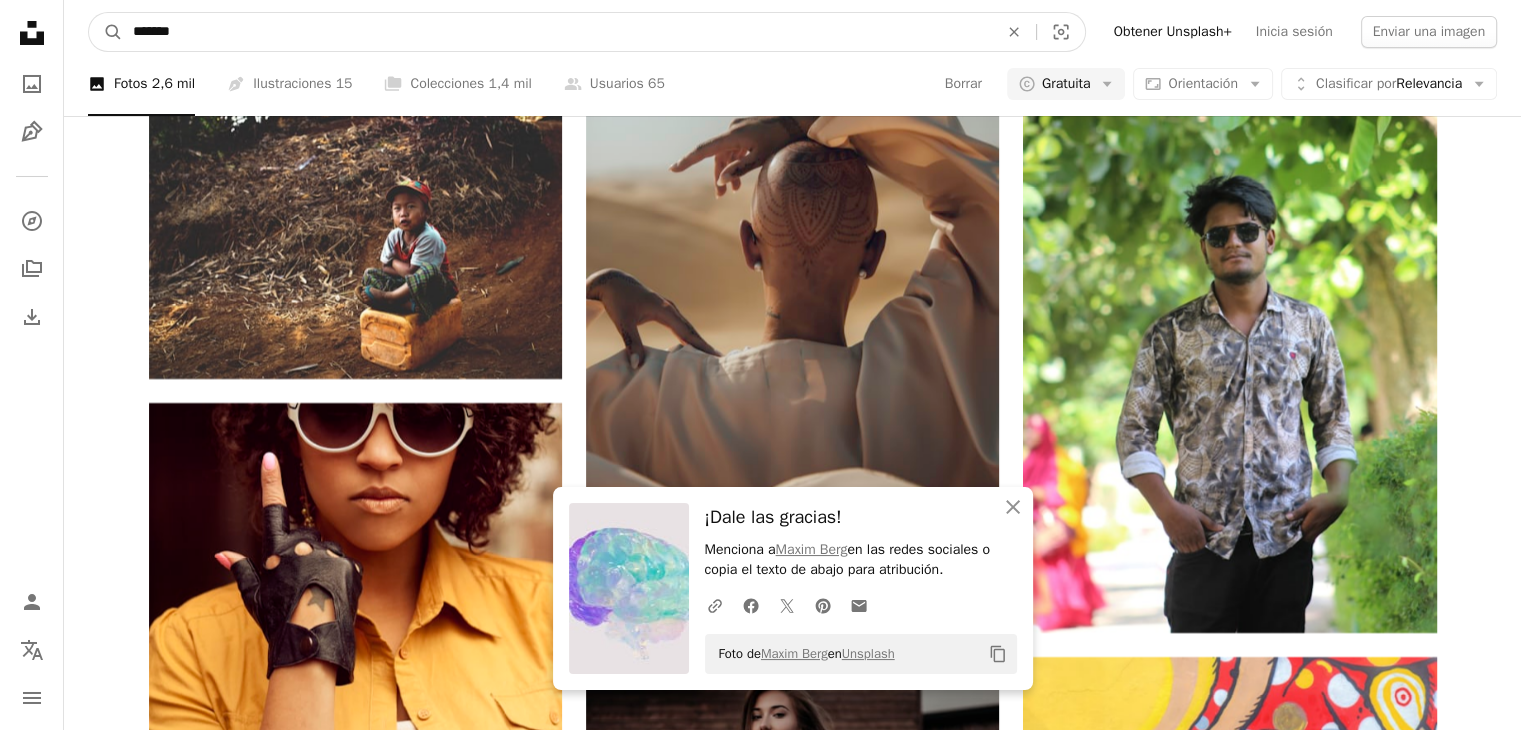 click on "*******" at bounding box center [557, 32] 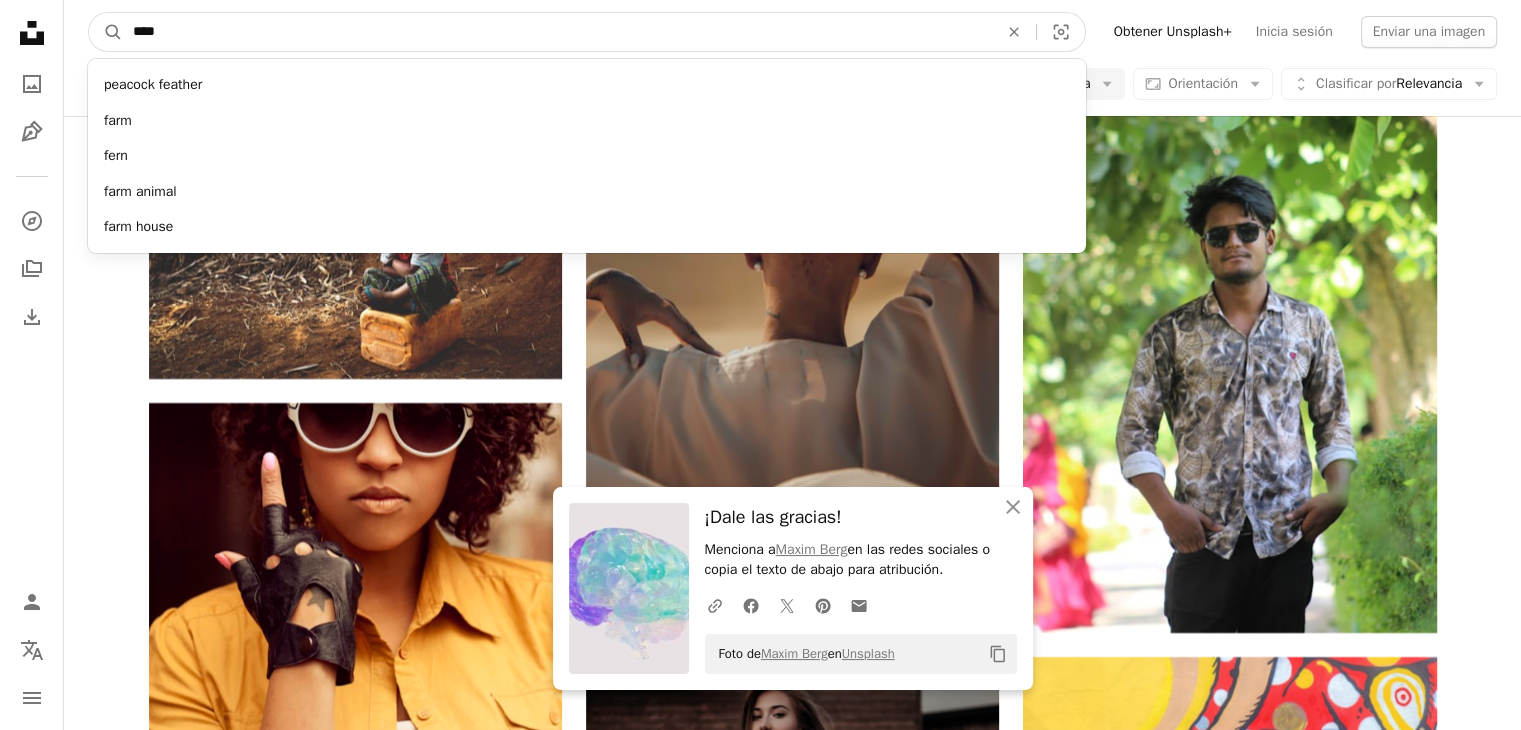 type on "****" 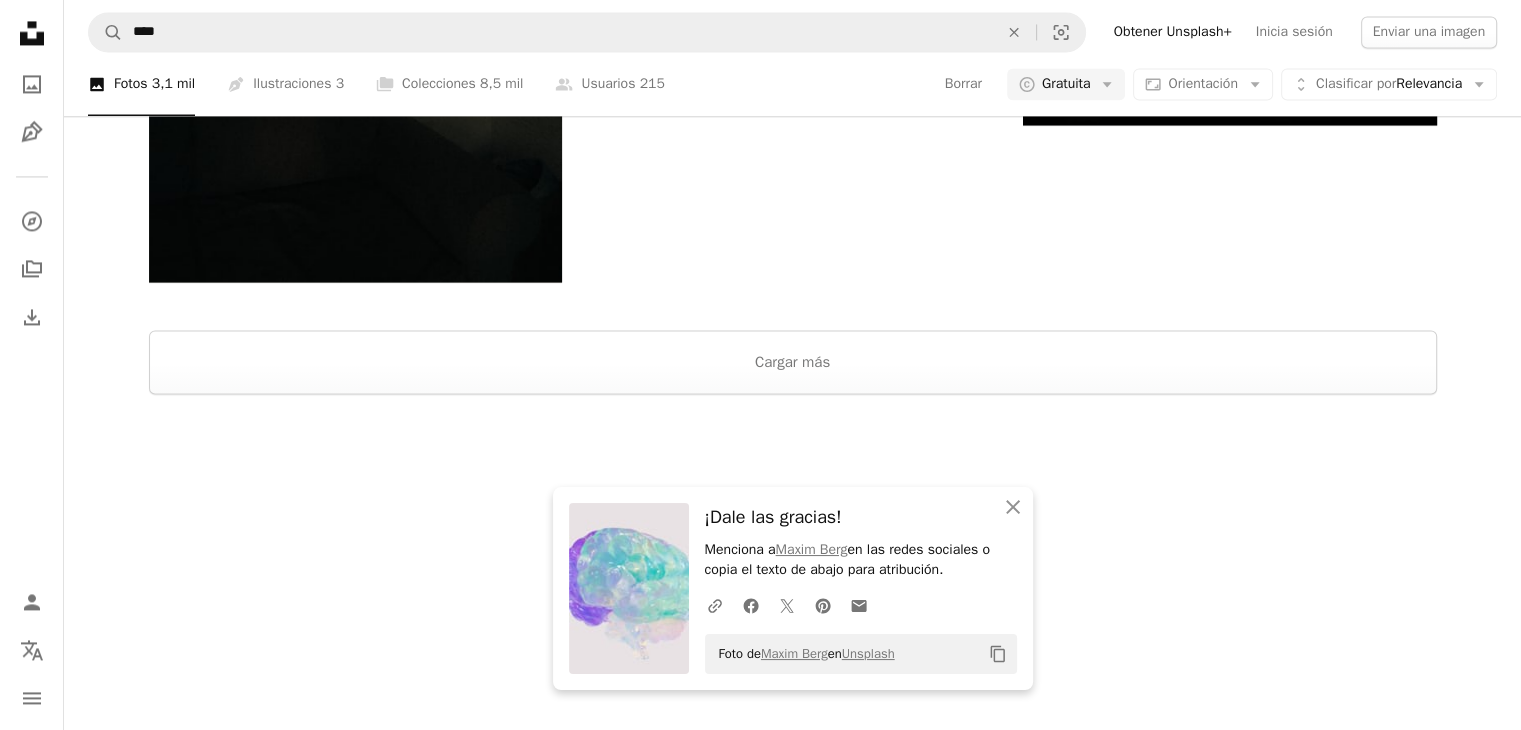 scroll, scrollTop: 200, scrollLeft: 0, axis: vertical 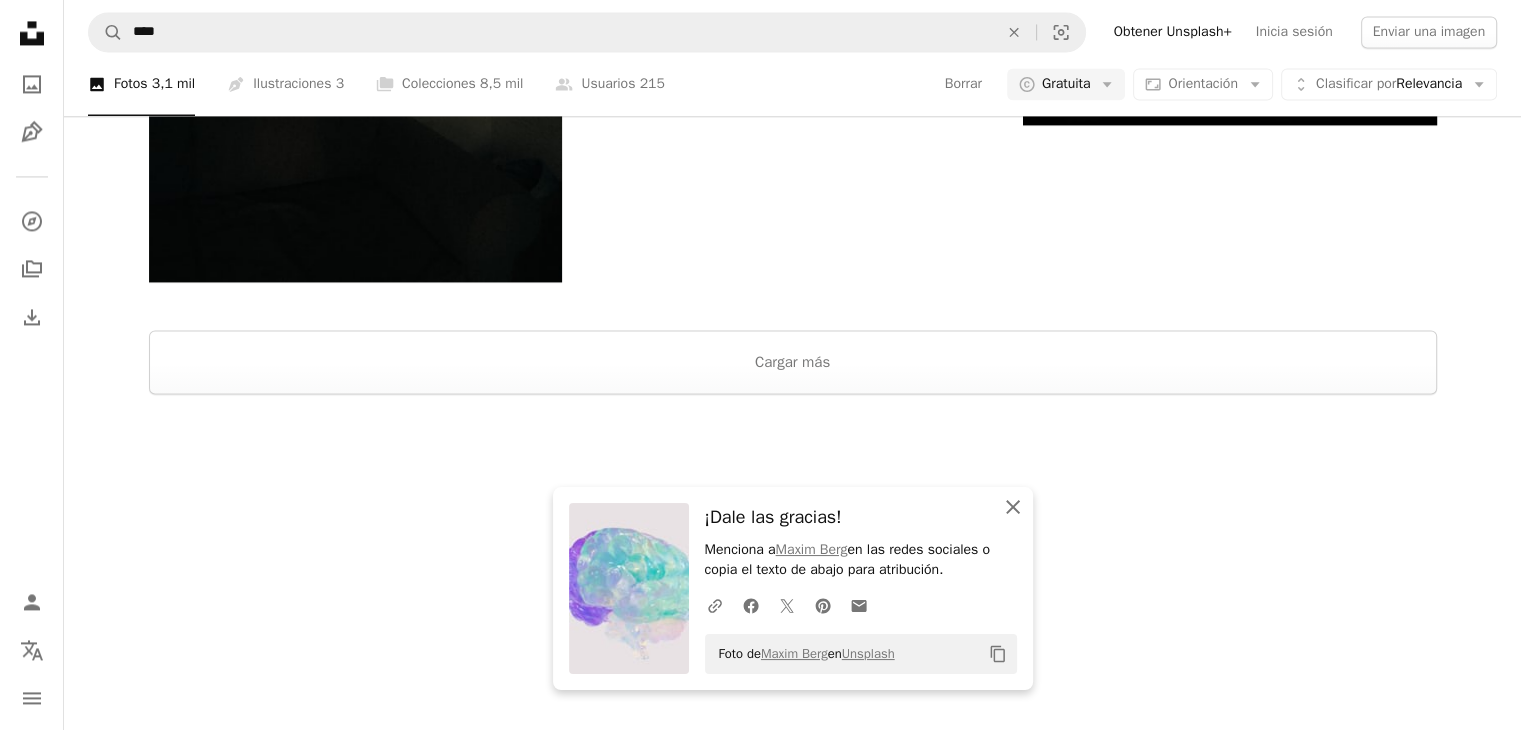 click on "An X shape" 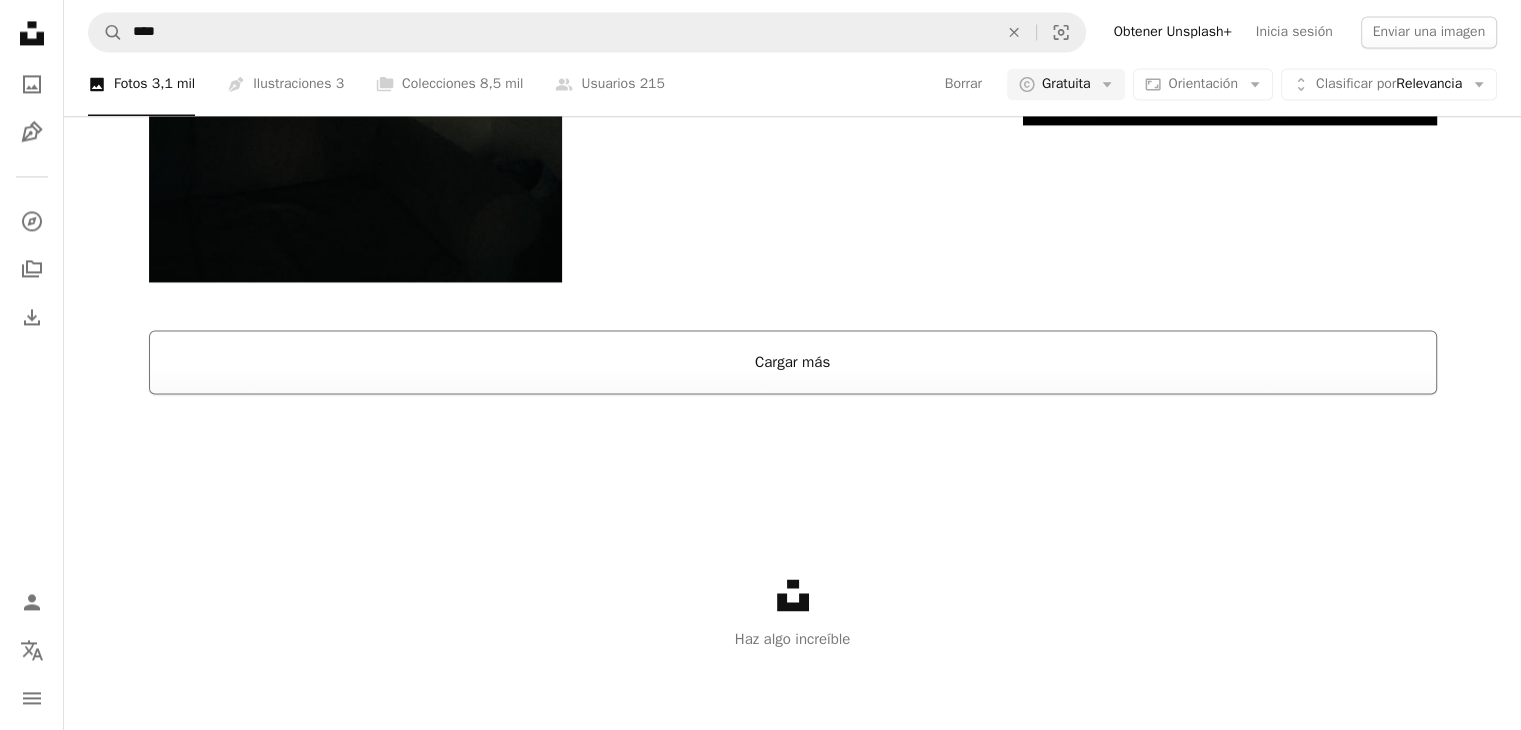 scroll, scrollTop: 3180, scrollLeft: 0, axis: vertical 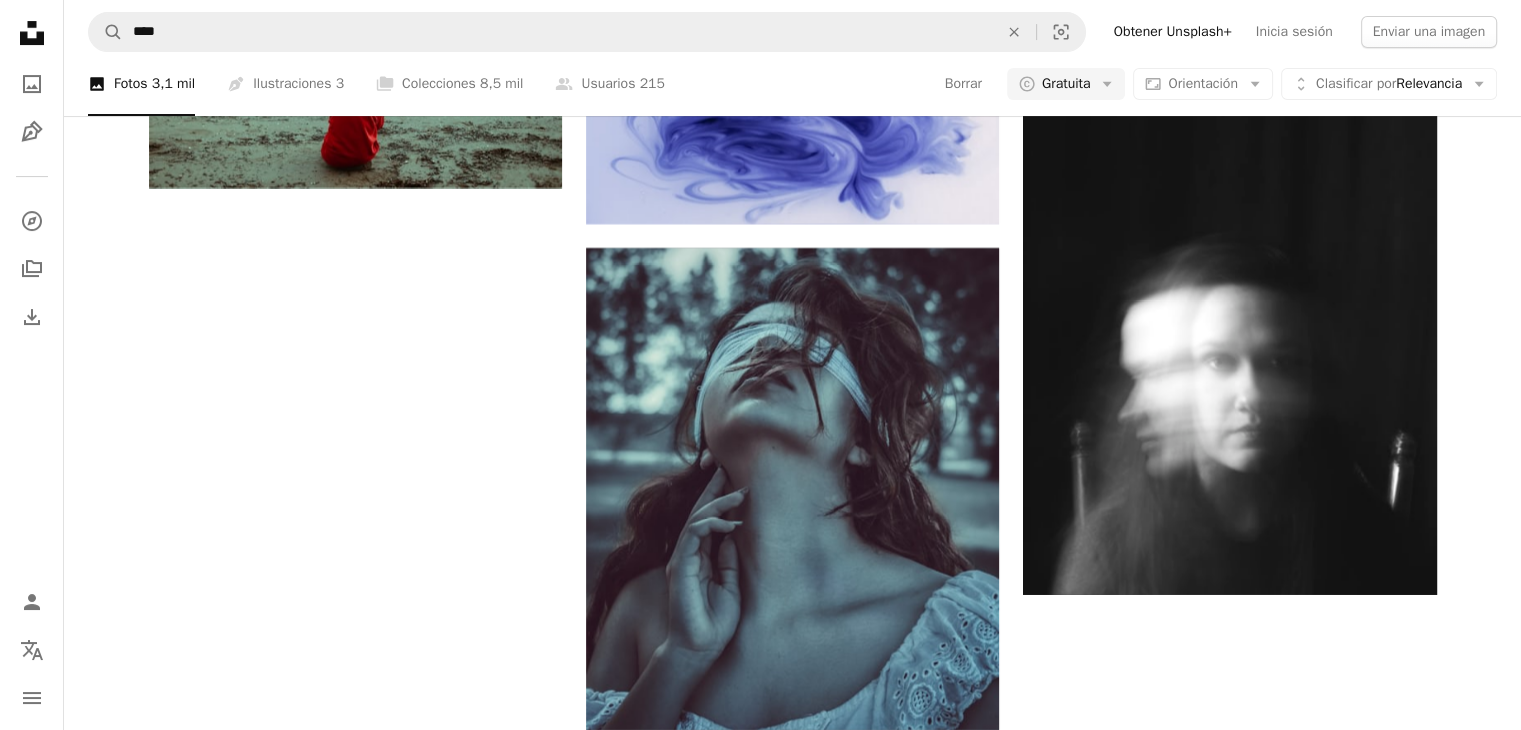click on "Arrow pointing down" at bounding box center [959, -7629] 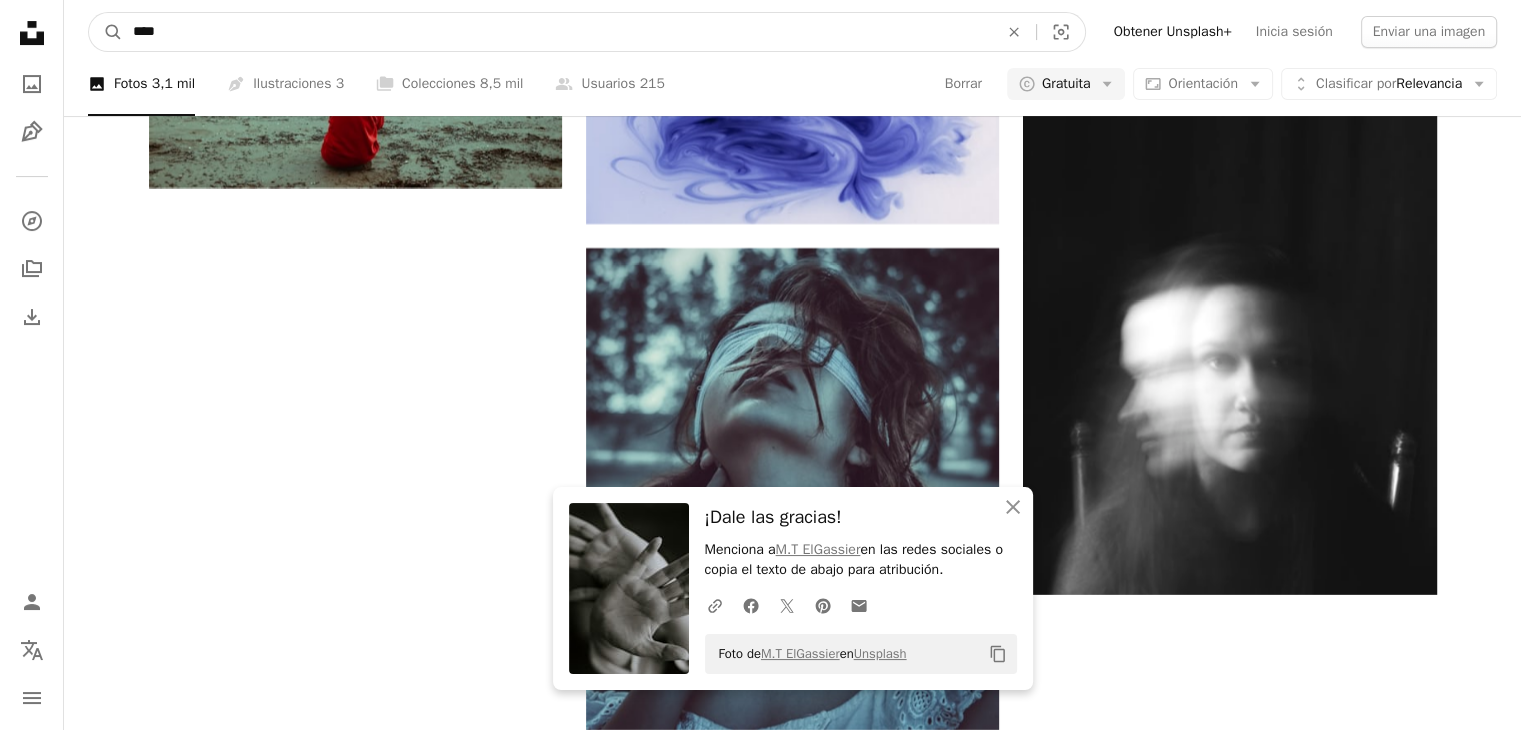 click on "****" at bounding box center [557, 32] 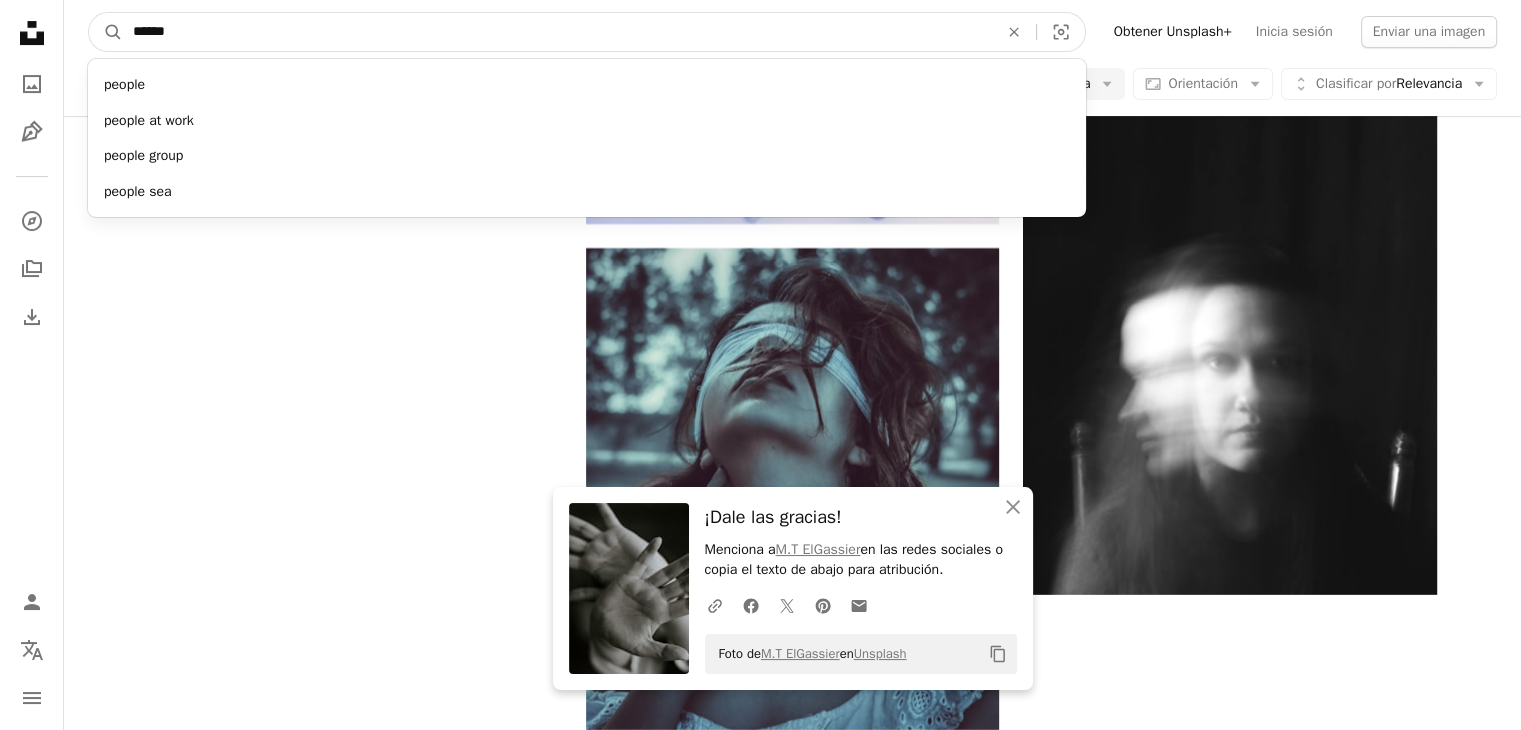 type on "******" 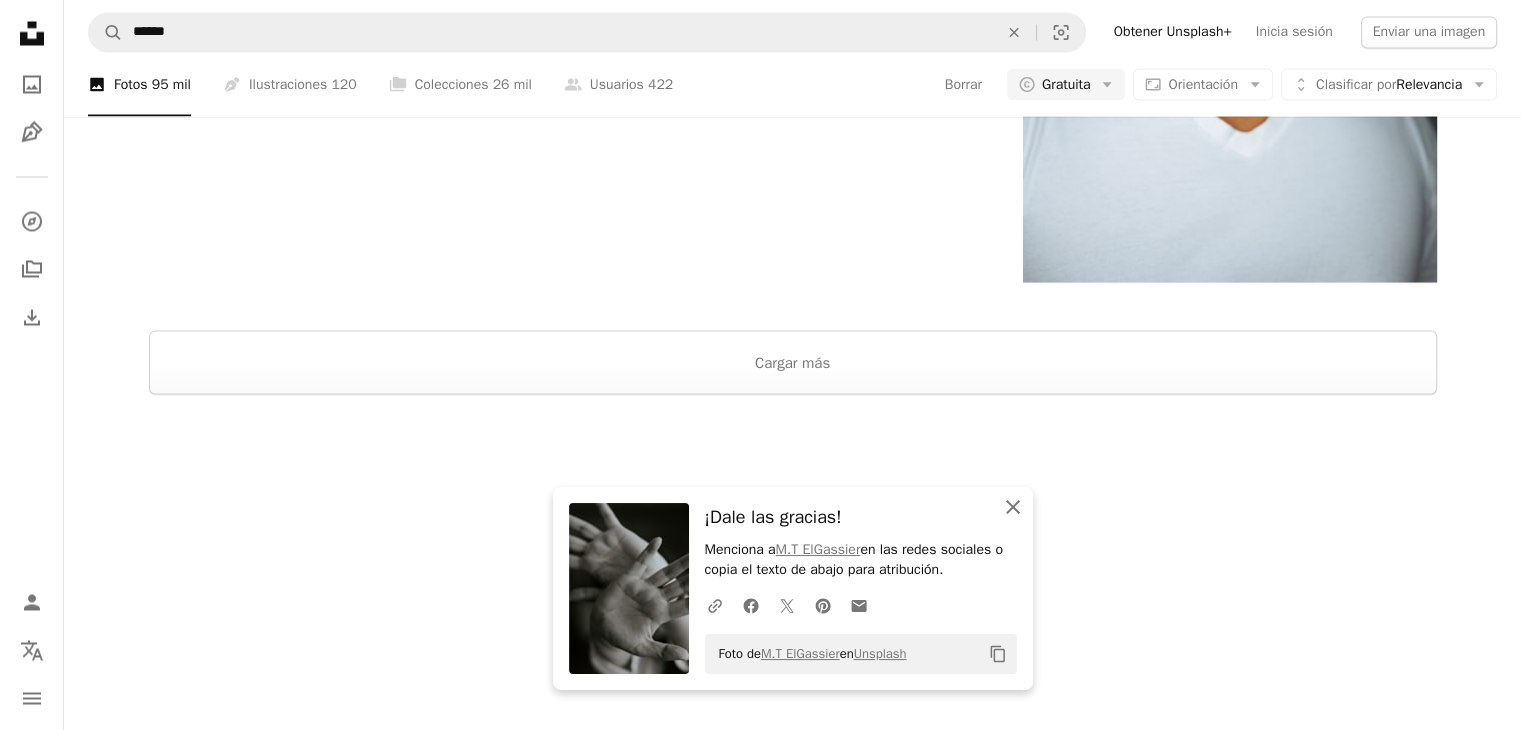 click on "An X shape" 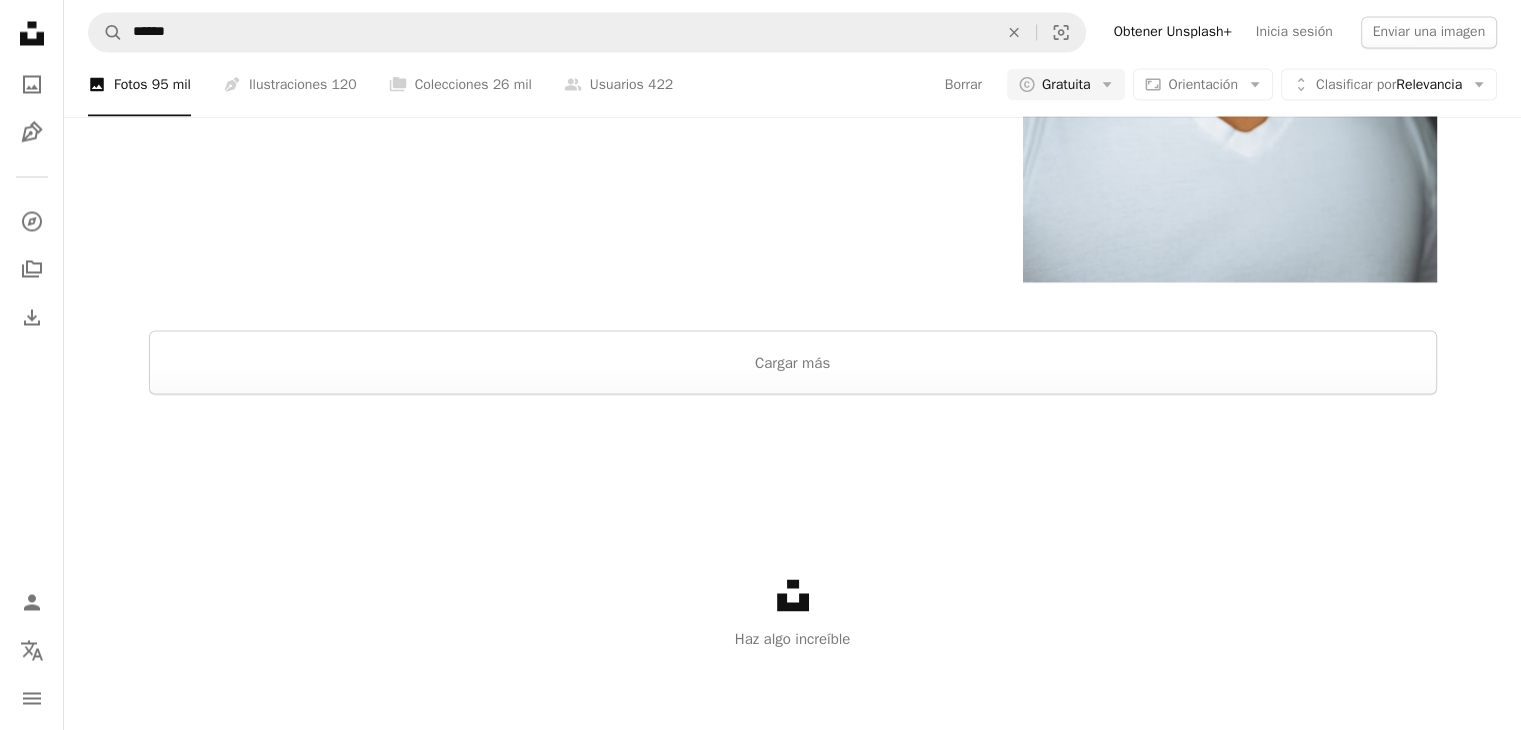 scroll, scrollTop: 1400, scrollLeft: 0, axis: vertical 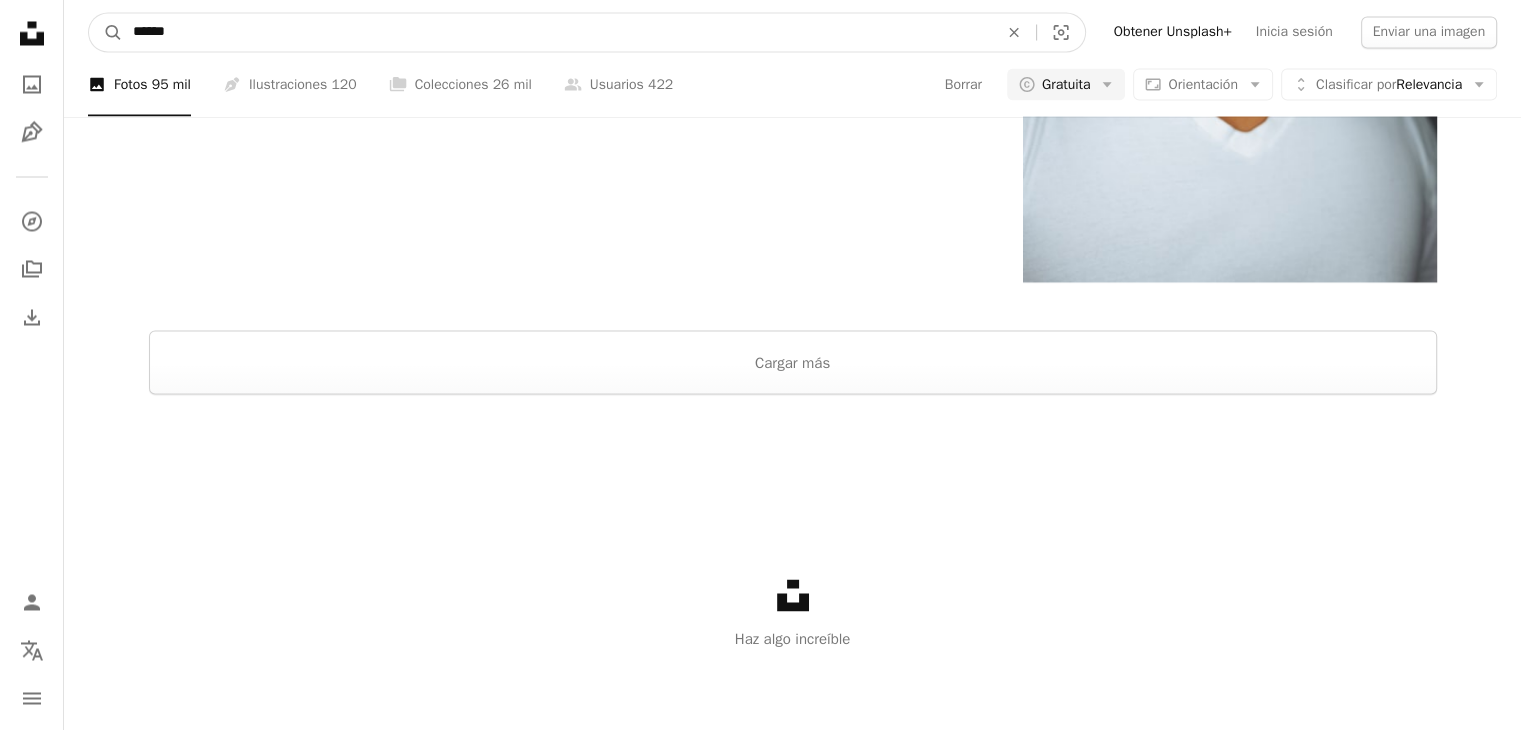 click on "******" at bounding box center (557, 32) 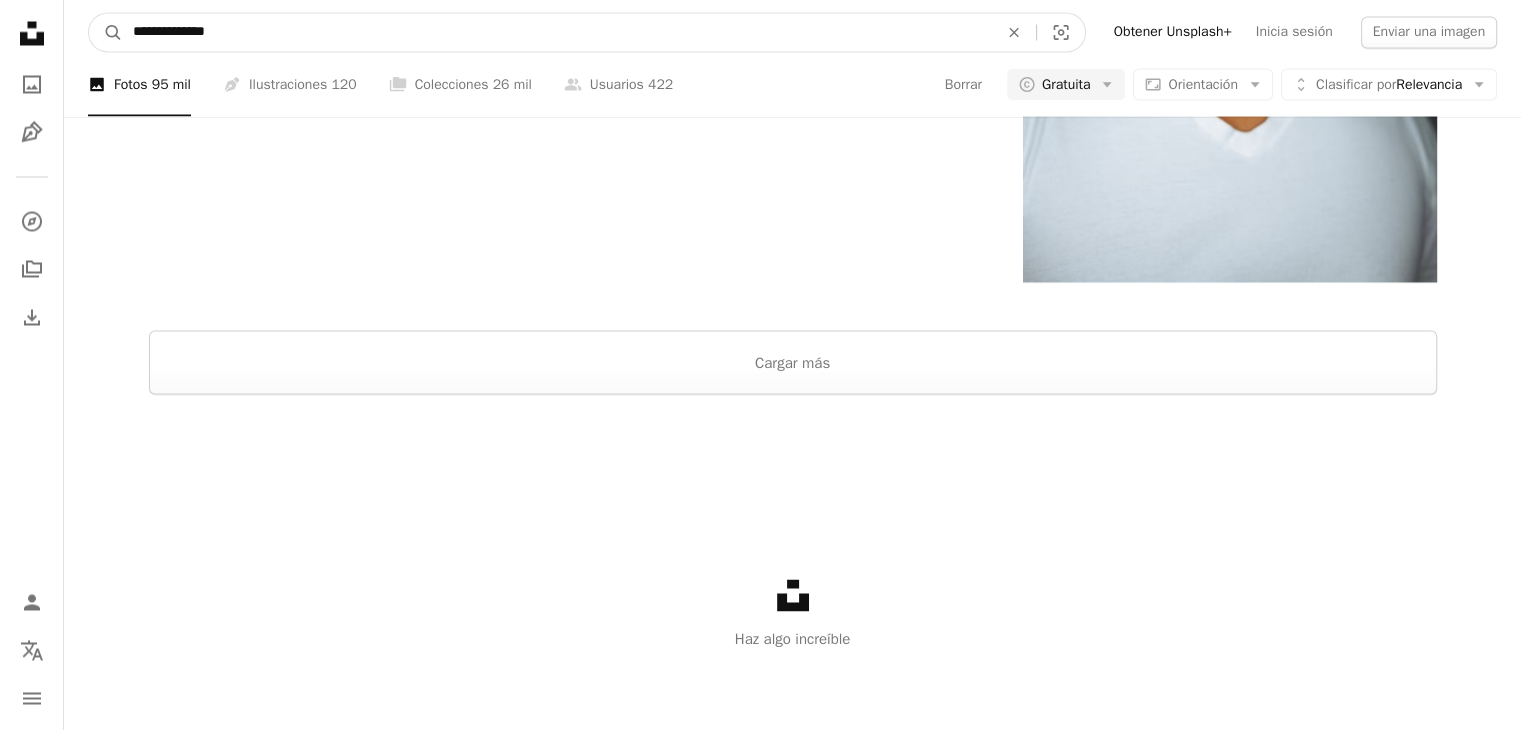 type on "**********" 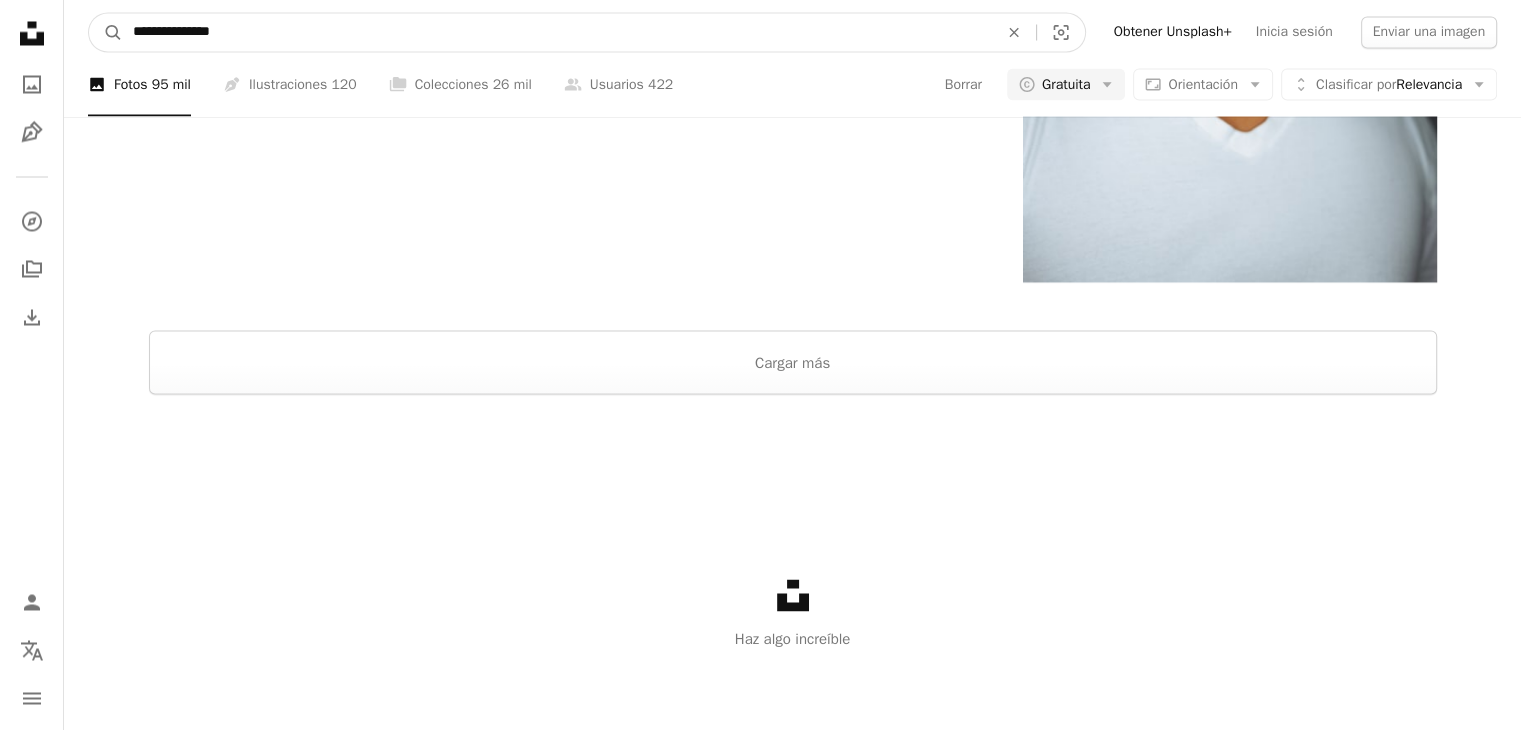 click on "A magnifying glass" at bounding box center [106, 32] 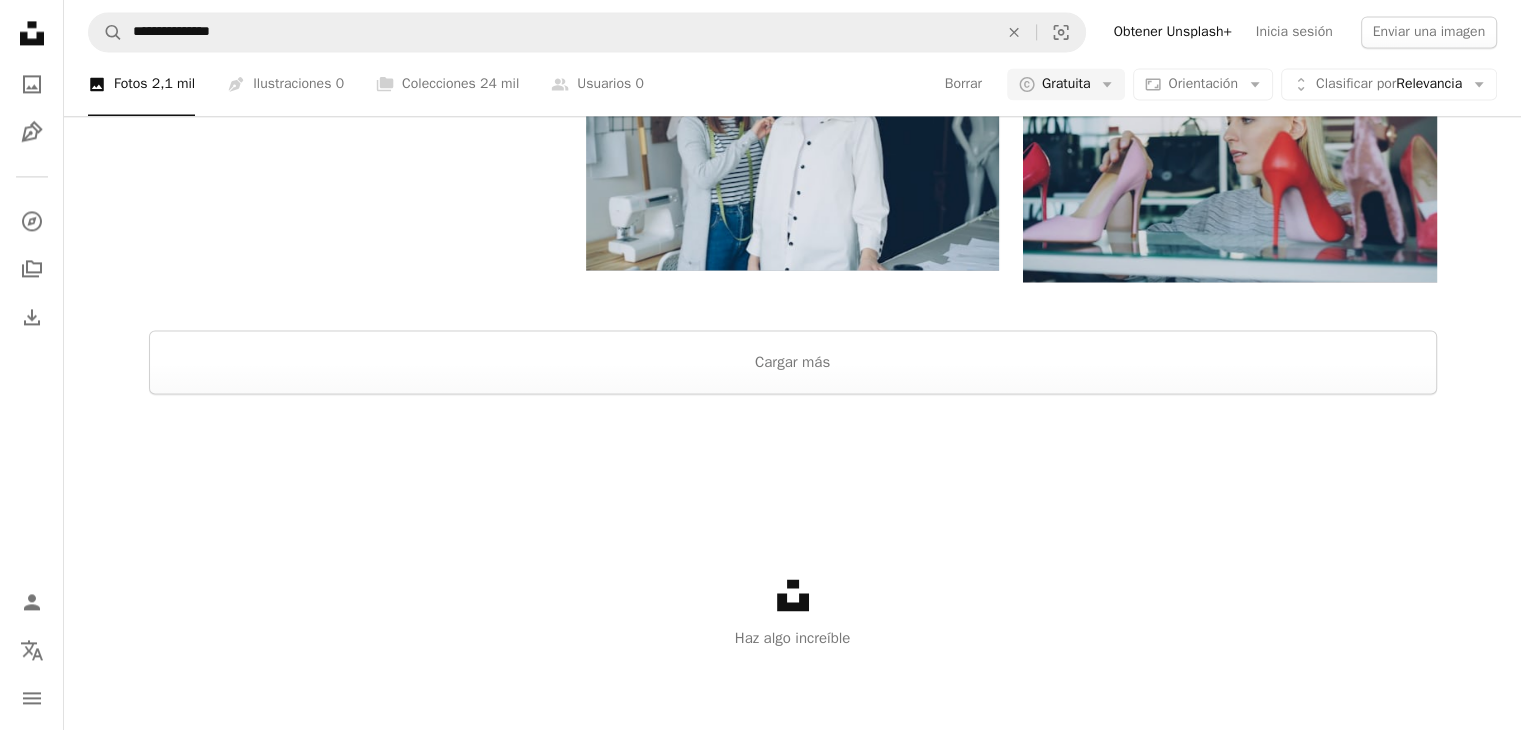 scroll, scrollTop: 100, scrollLeft: 0, axis: vertical 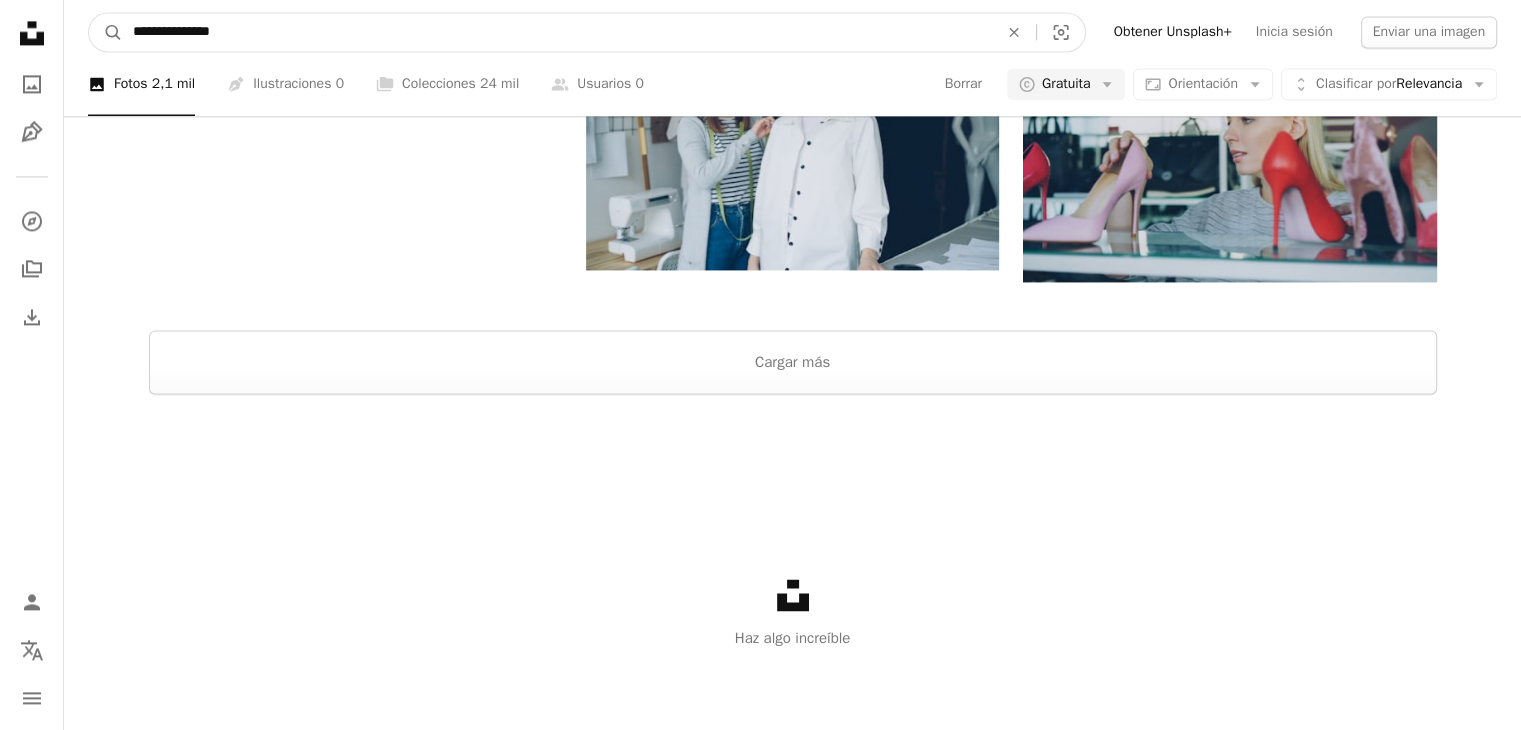 drag, startPoint x: 177, startPoint y: 26, endPoint x: 0, endPoint y: 29, distance: 177.02542 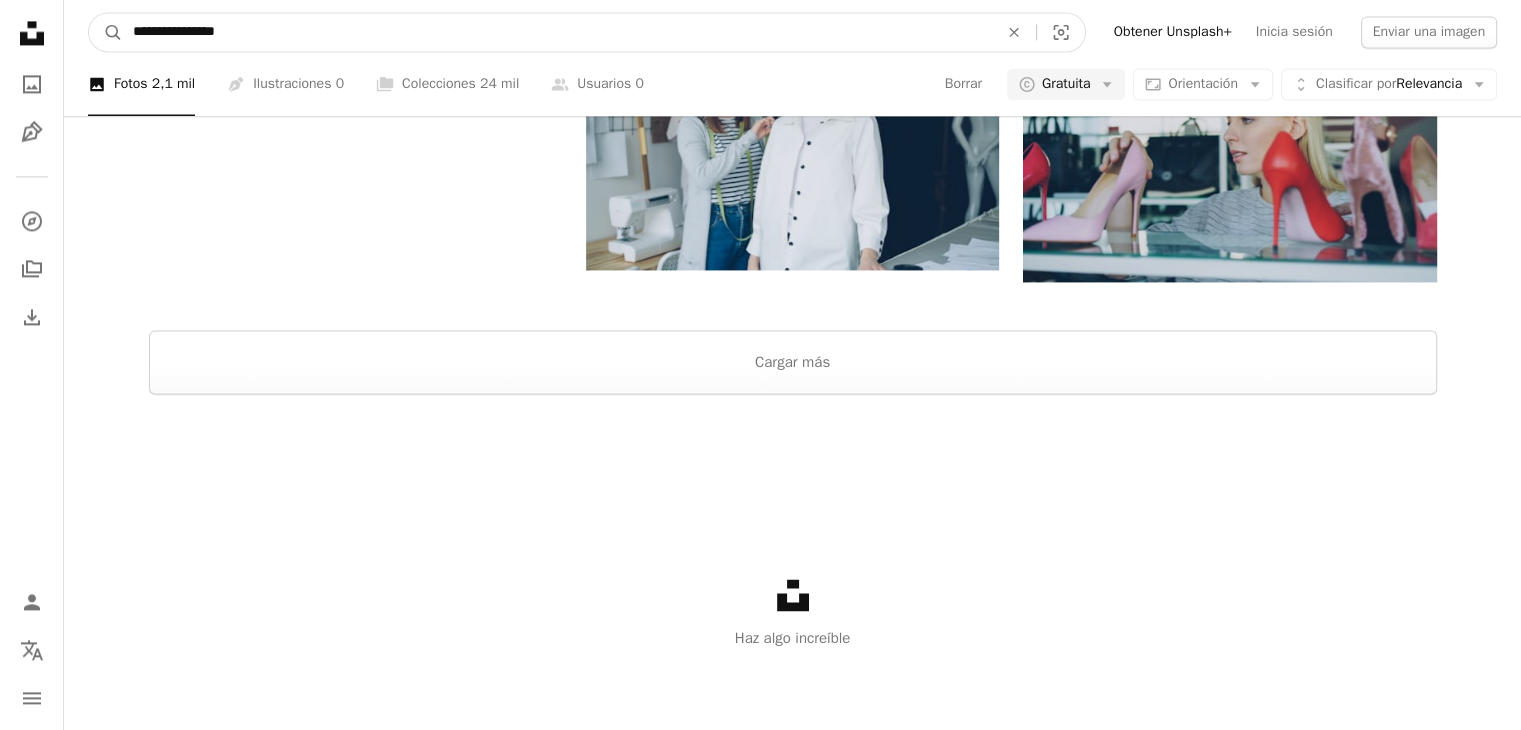 type on "**********" 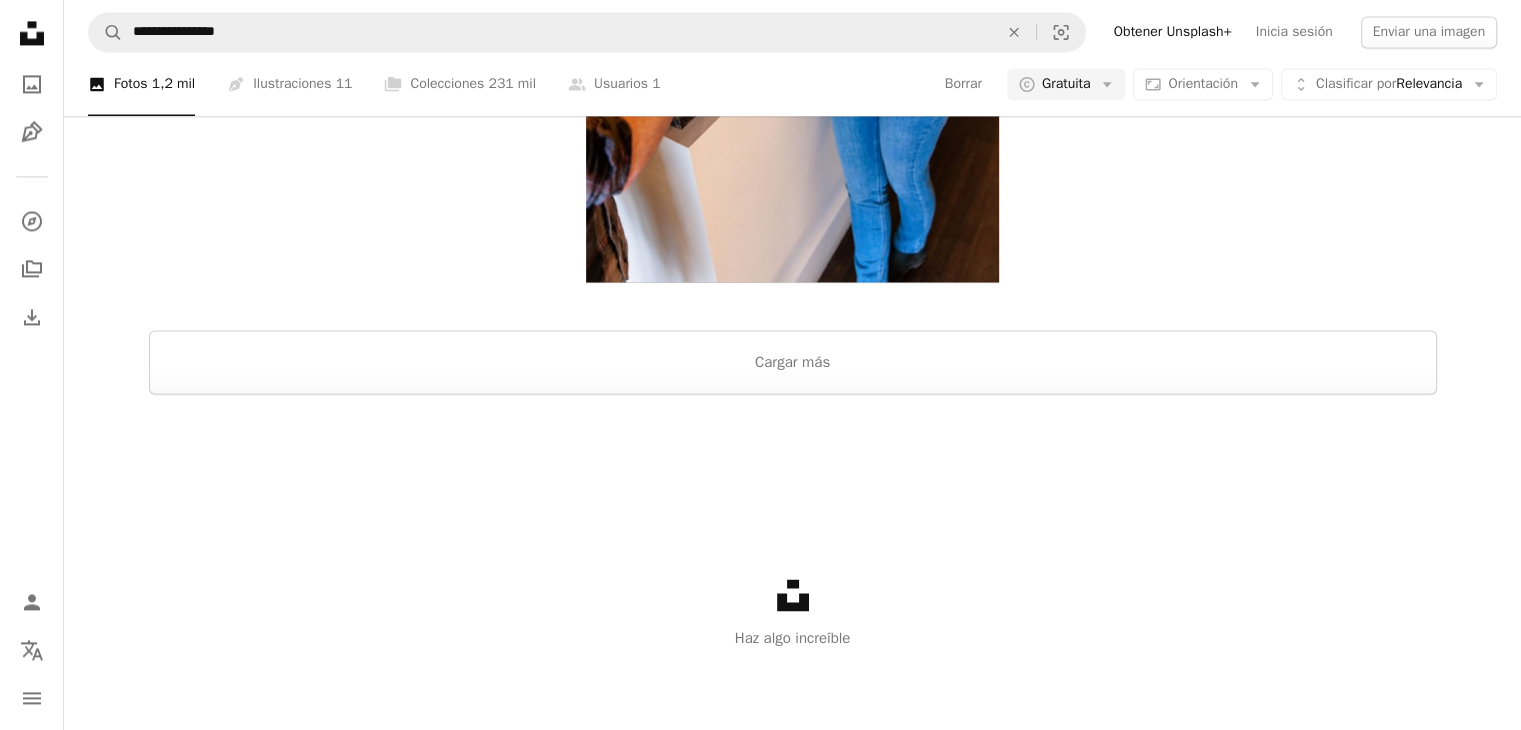 scroll, scrollTop: 600, scrollLeft: 0, axis: vertical 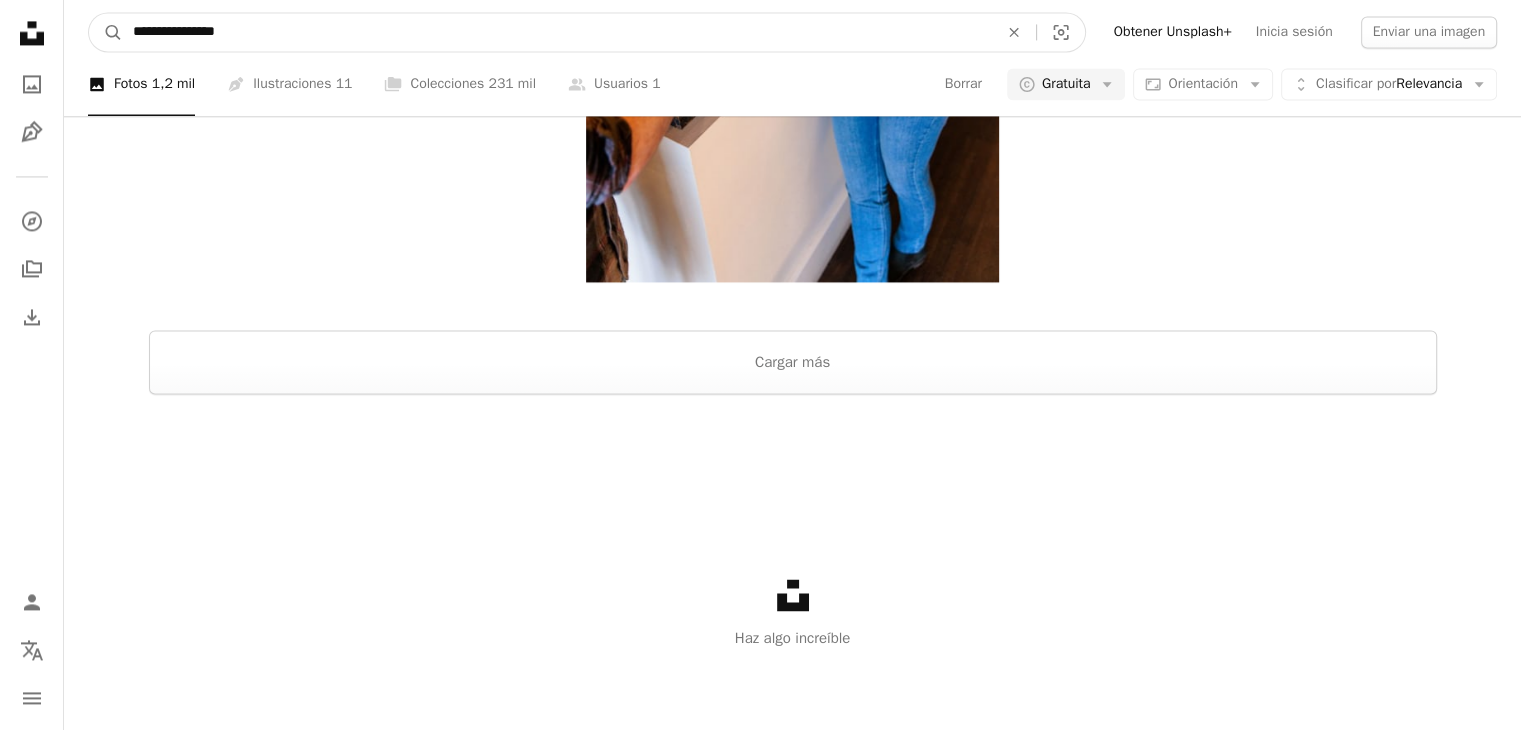 click on "**********" at bounding box center [557, 32] 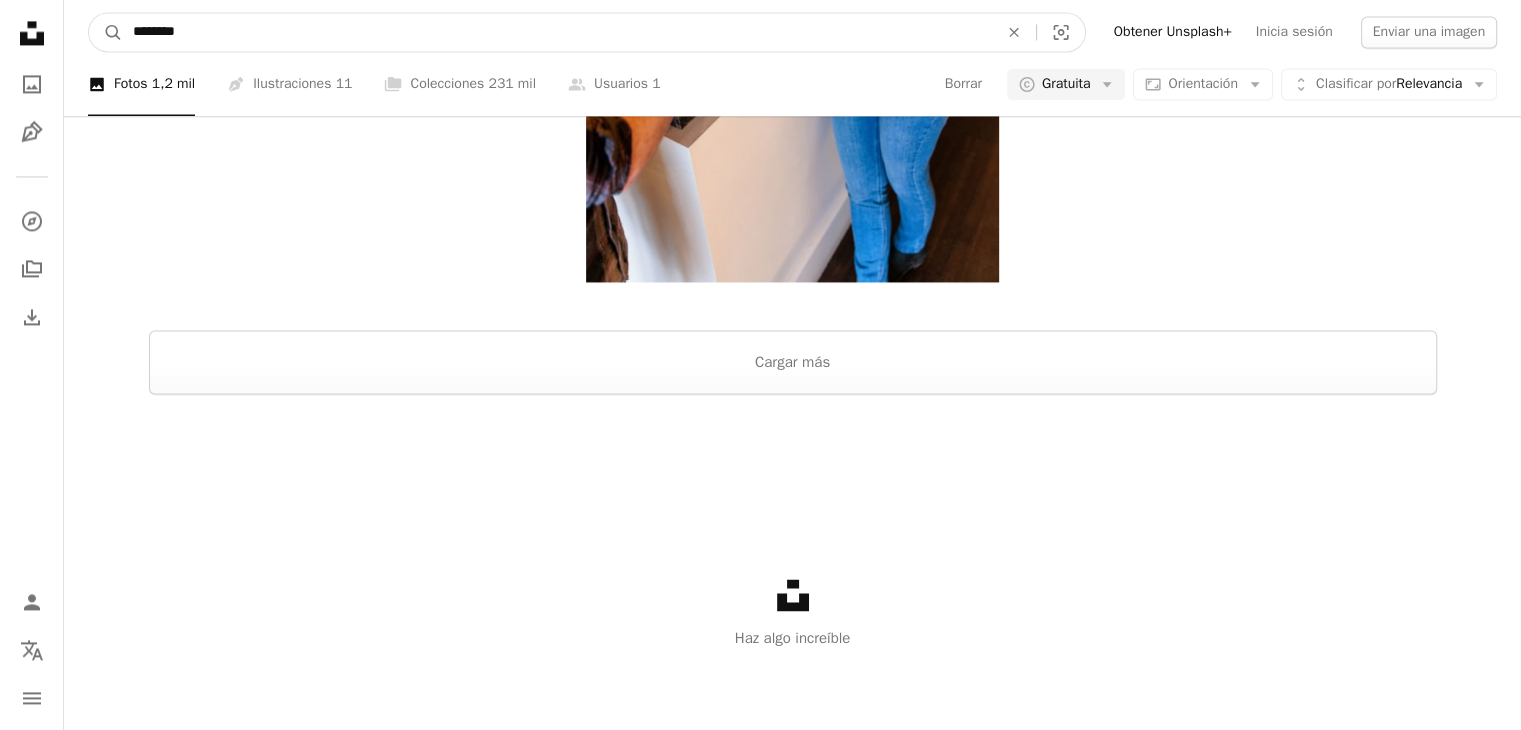 type on "*********" 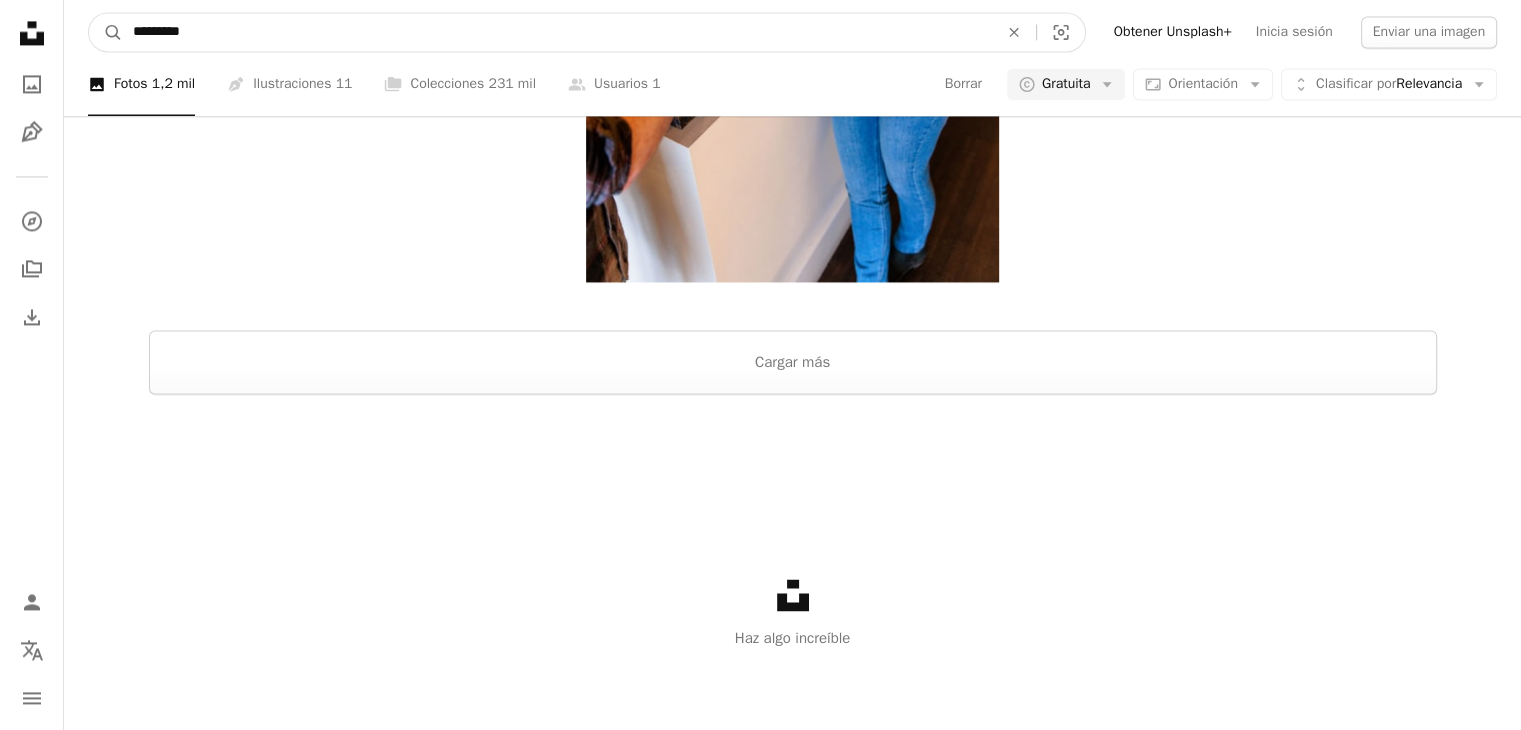 click on "A magnifying glass" at bounding box center [106, 32] 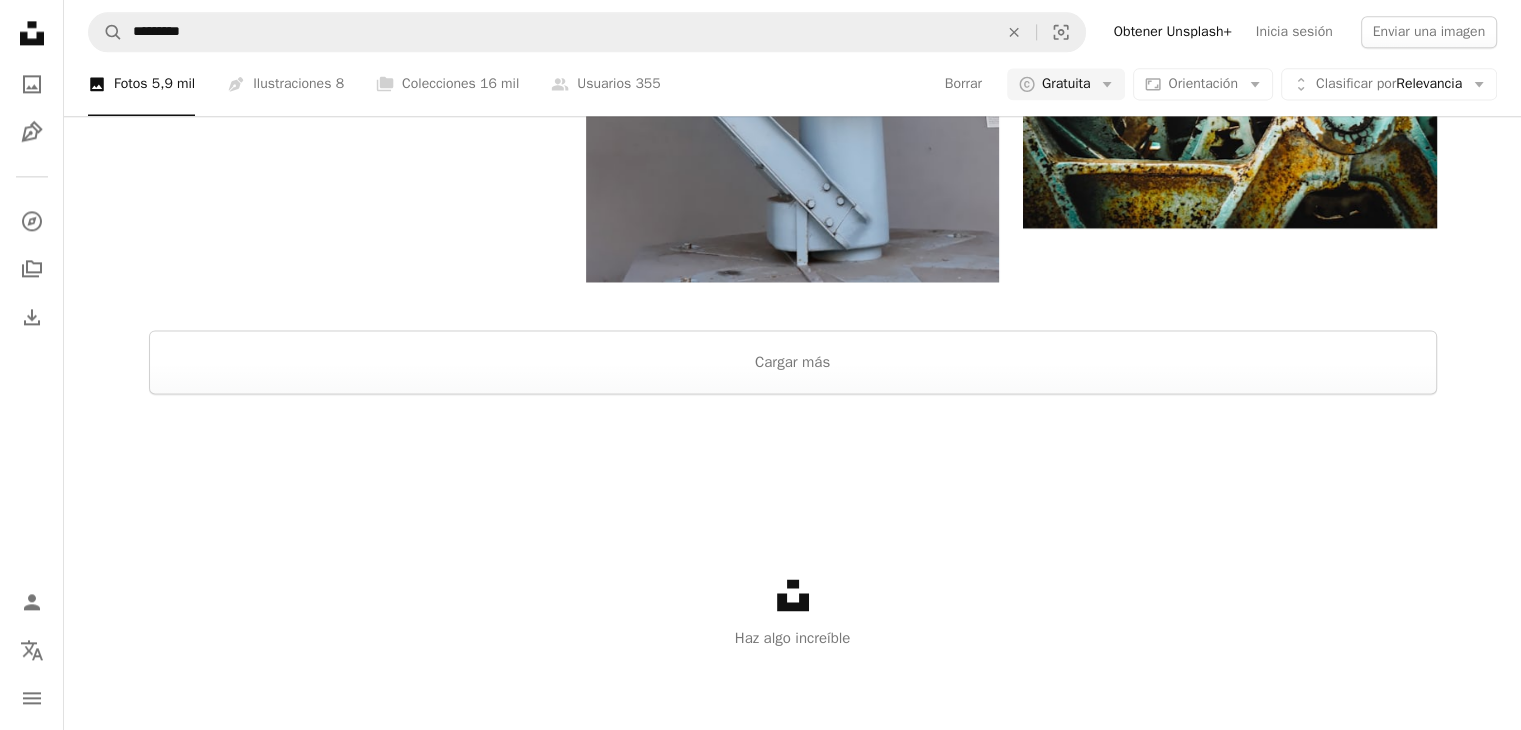 scroll, scrollTop: 600, scrollLeft: 0, axis: vertical 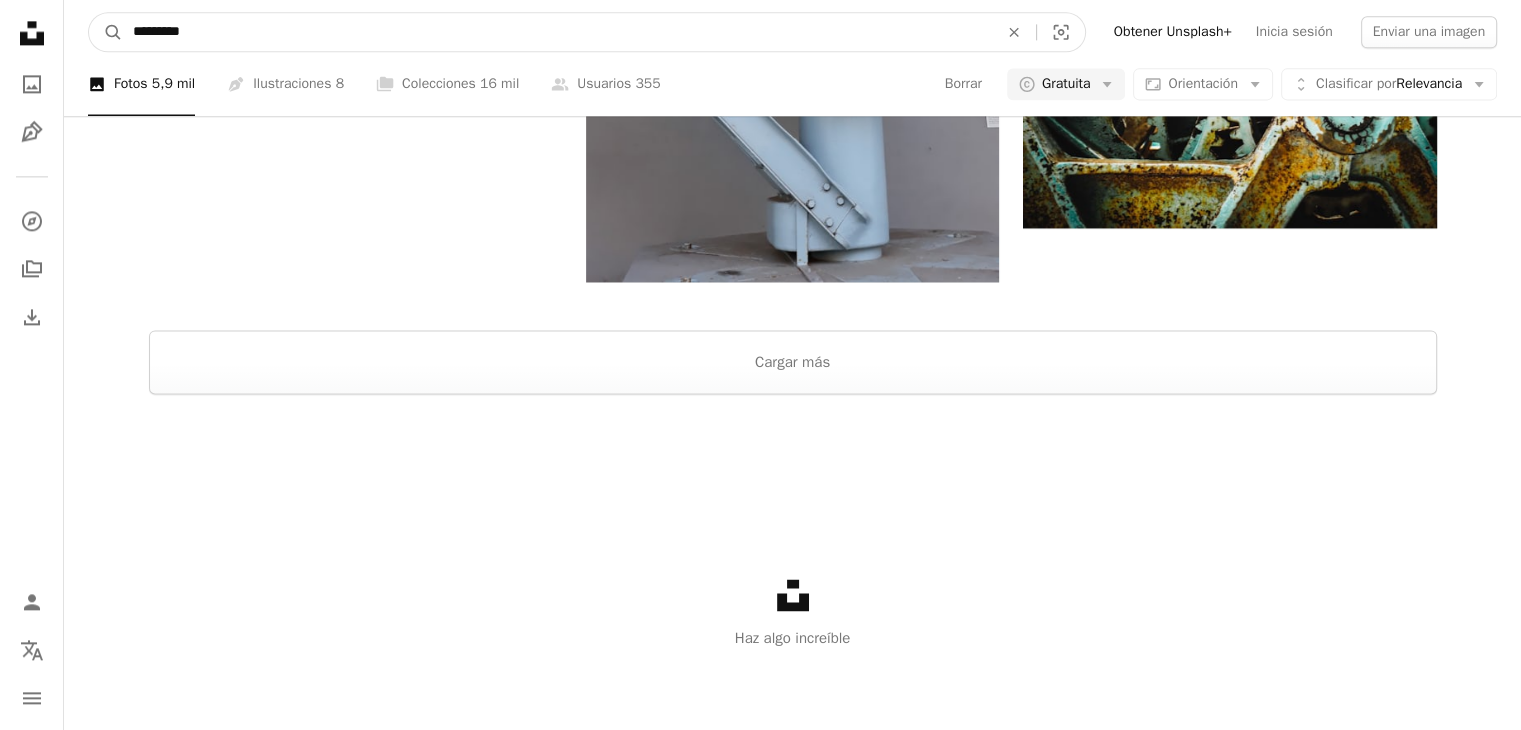 click on "*********" at bounding box center (557, 32) 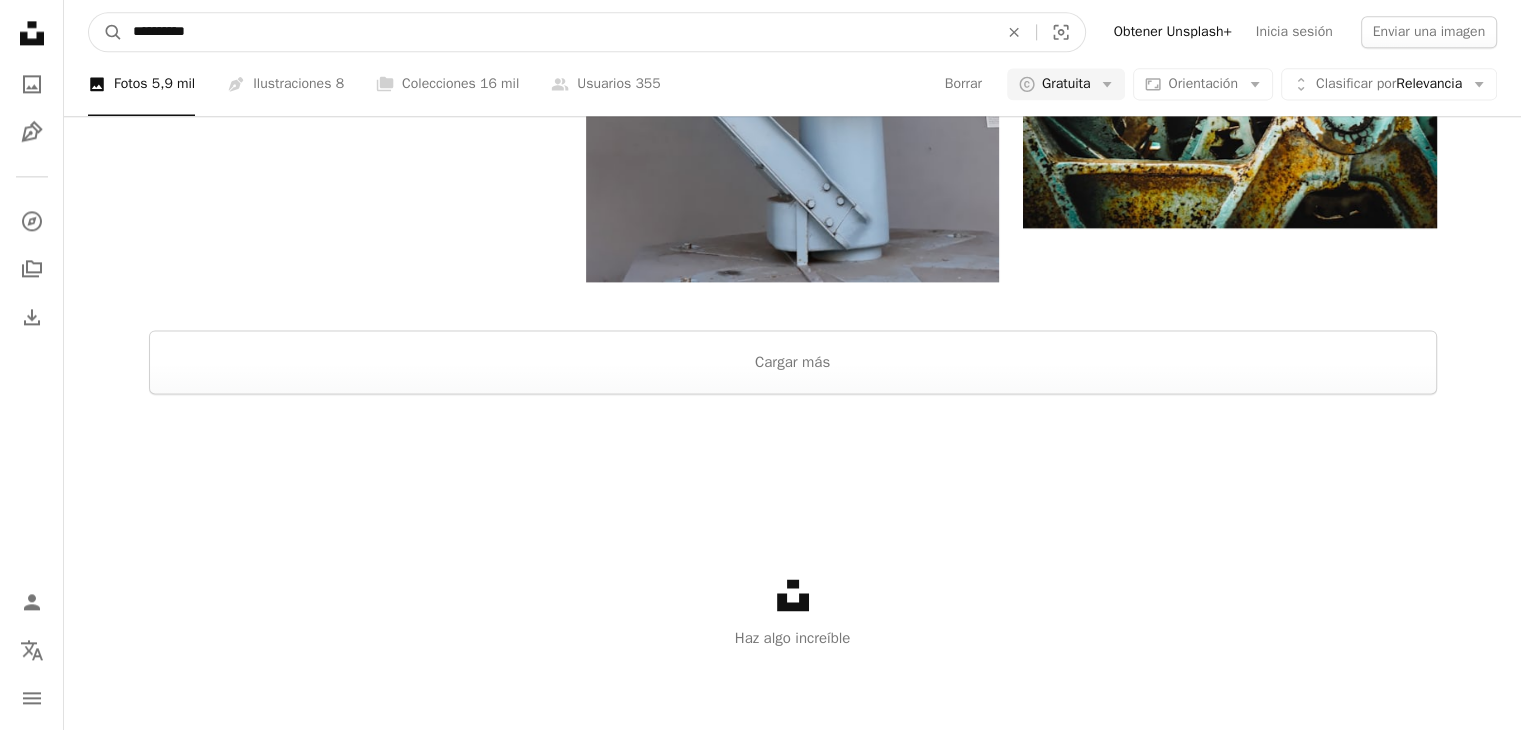 type on "**********" 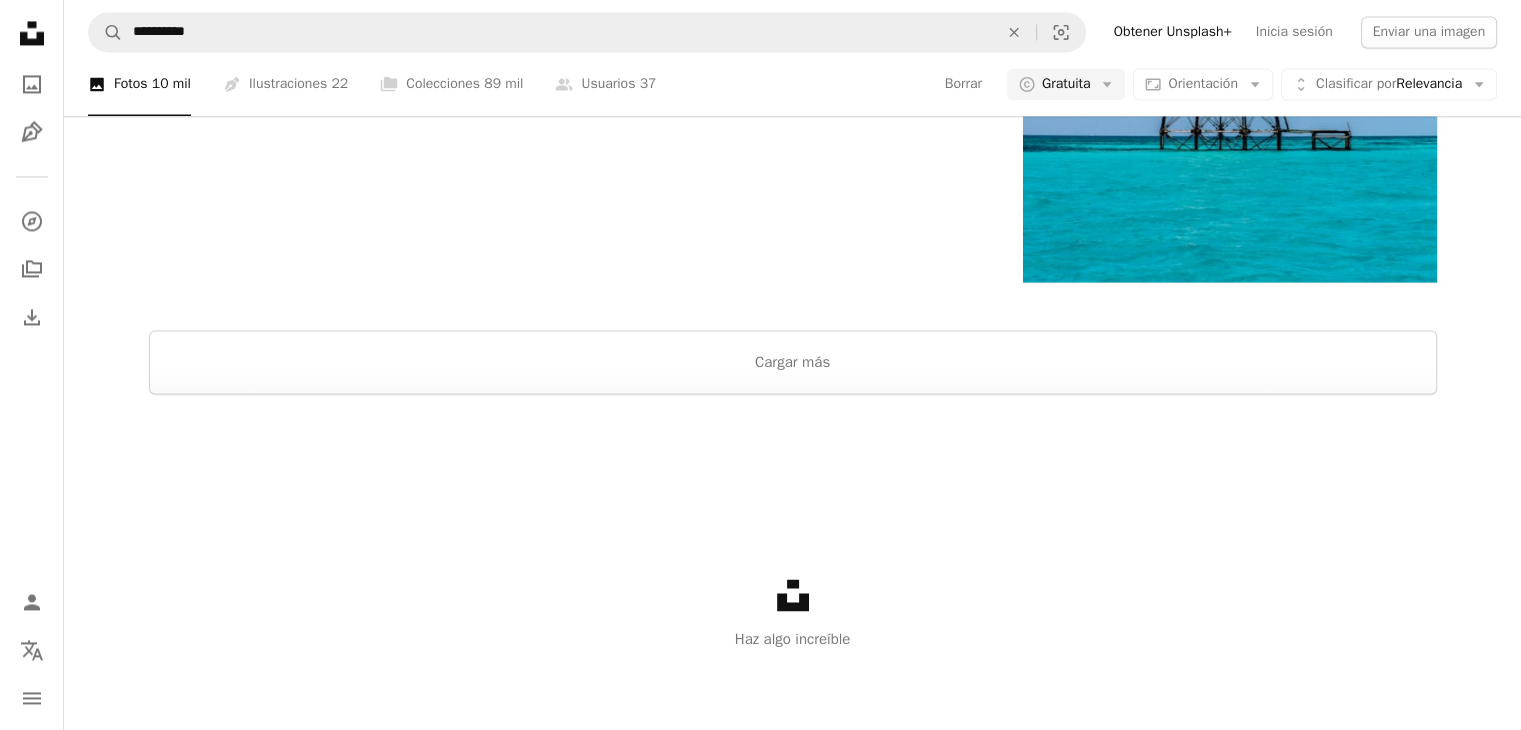 scroll, scrollTop: 1800, scrollLeft: 0, axis: vertical 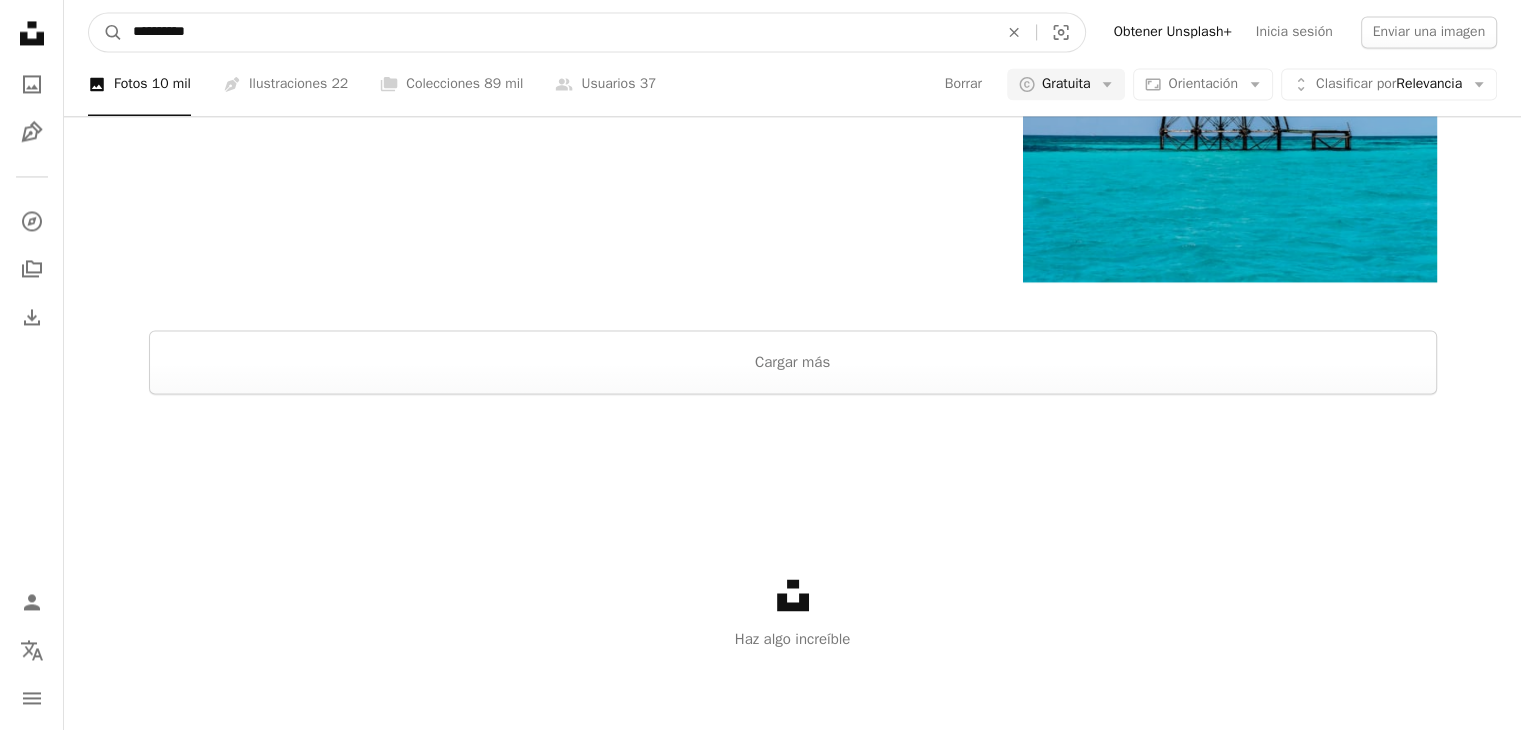 click on "**********" at bounding box center [557, 32] 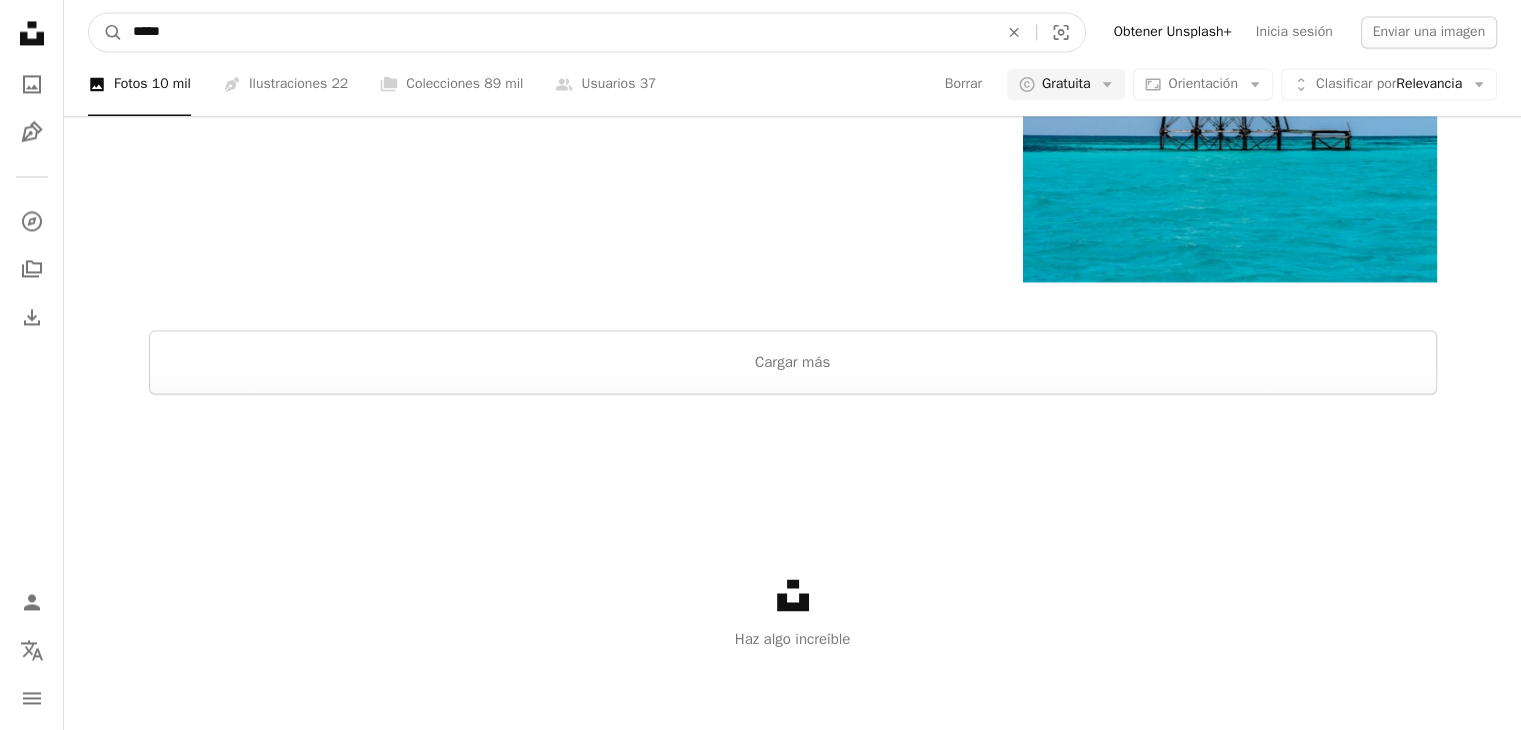 type on "******" 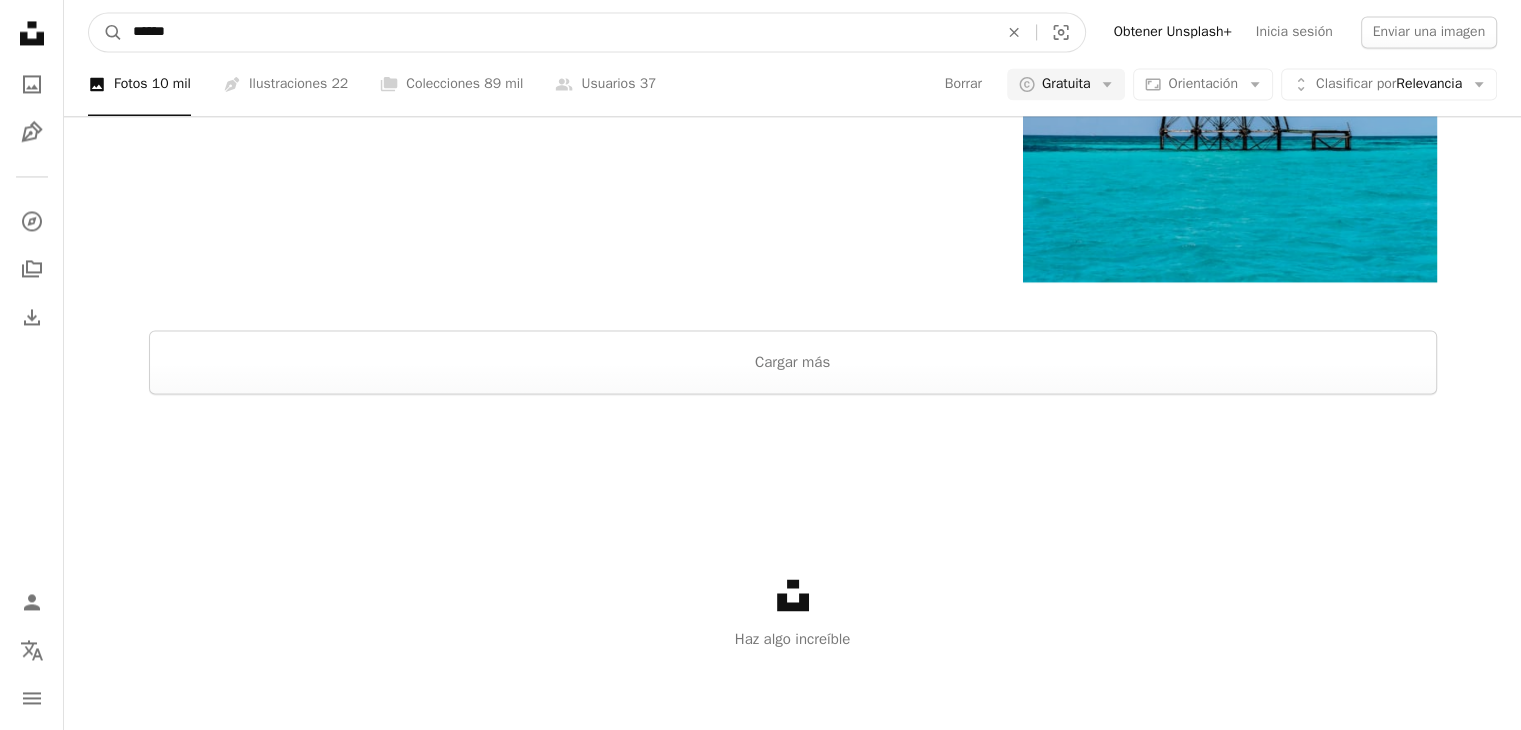 click on "A magnifying glass" at bounding box center (106, 32) 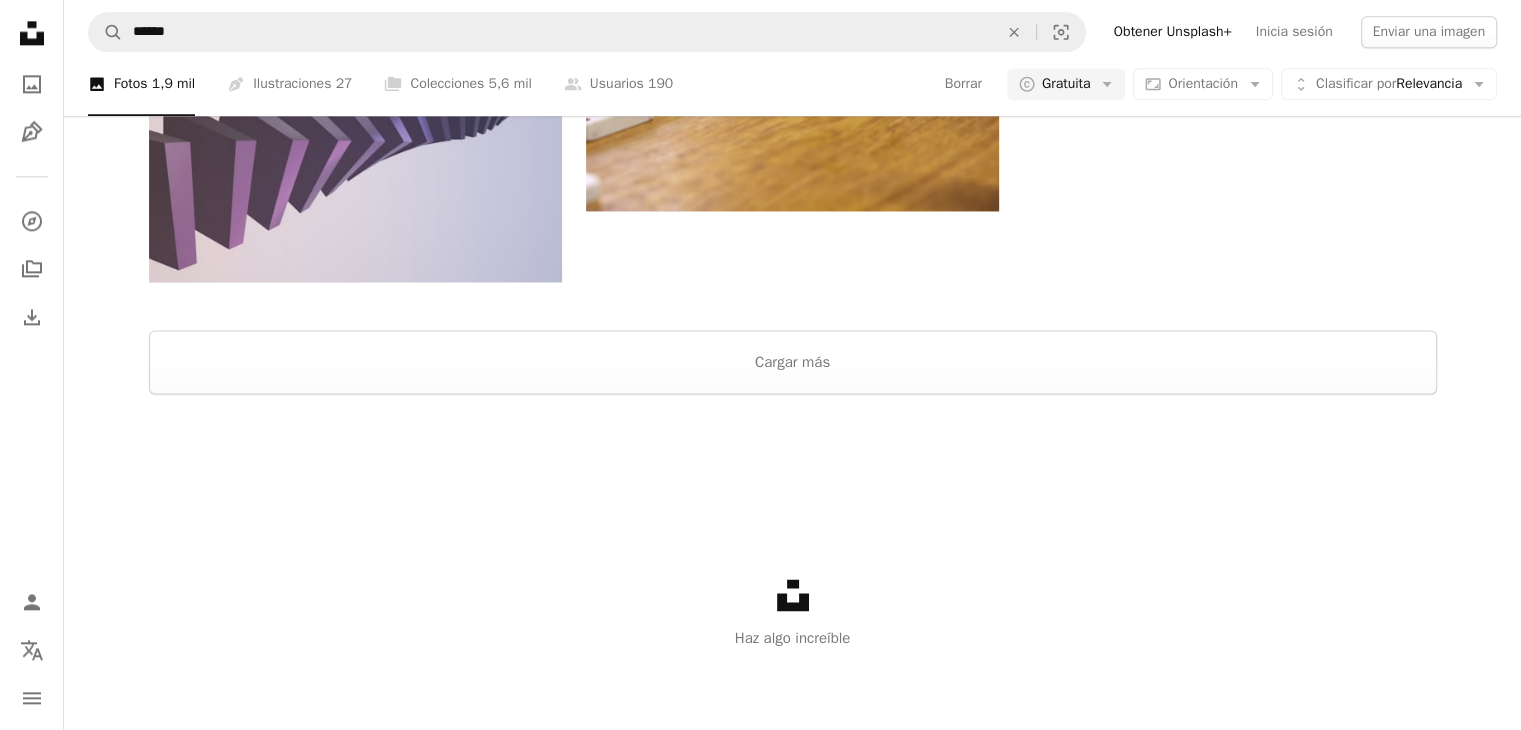 scroll, scrollTop: 700, scrollLeft: 0, axis: vertical 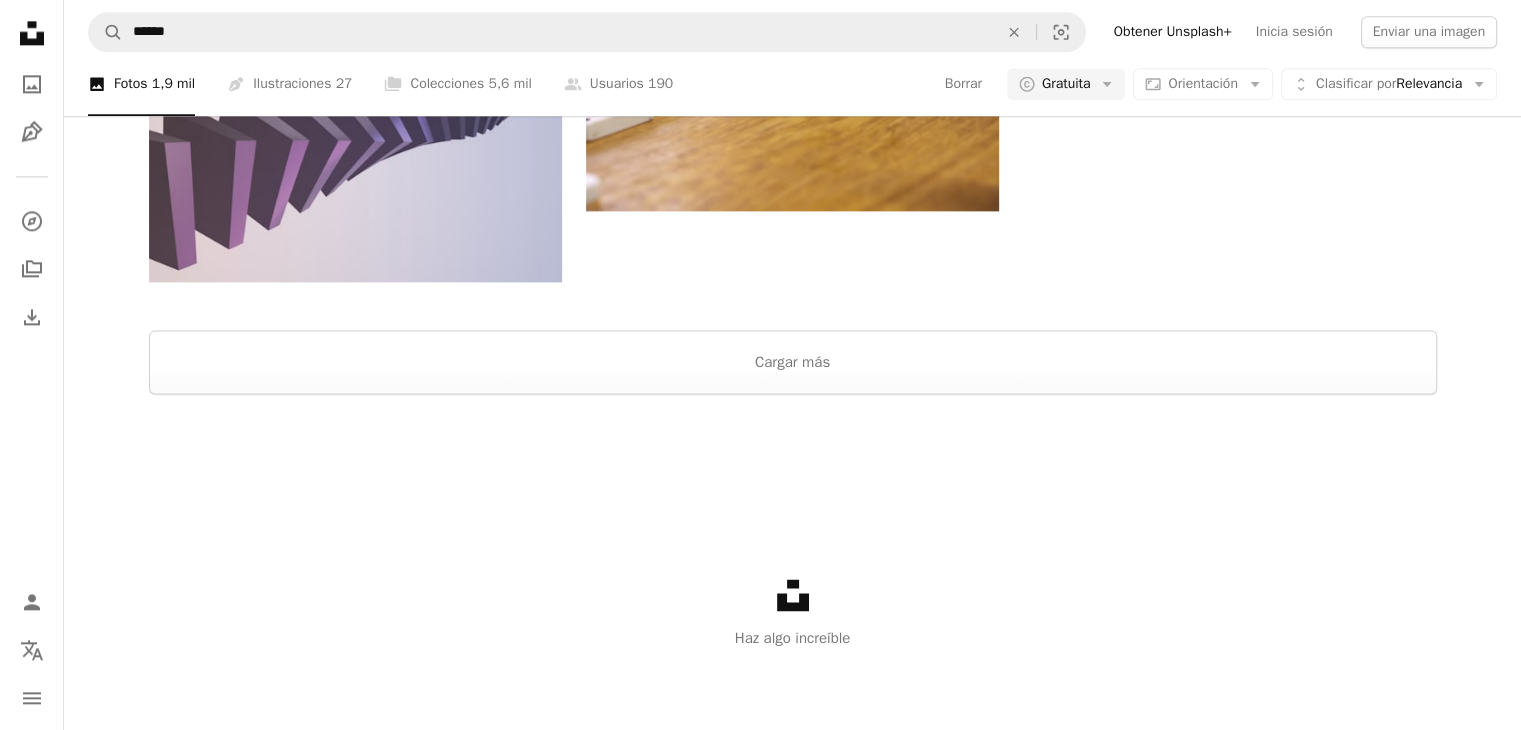 click on "A photo Fotos   1,9 mil Pen Tool Ilustraciones   27 A stack of folders Colecciones   5,6 mil A group of people Usuarios   190 Borrar A copyright icon © Gratuita Arrow down Aspect ratio Orientación Arrow down Unfold Clasificar por  Relevancia Arrow down Filters Filtros (1)" at bounding box center (792, 84) 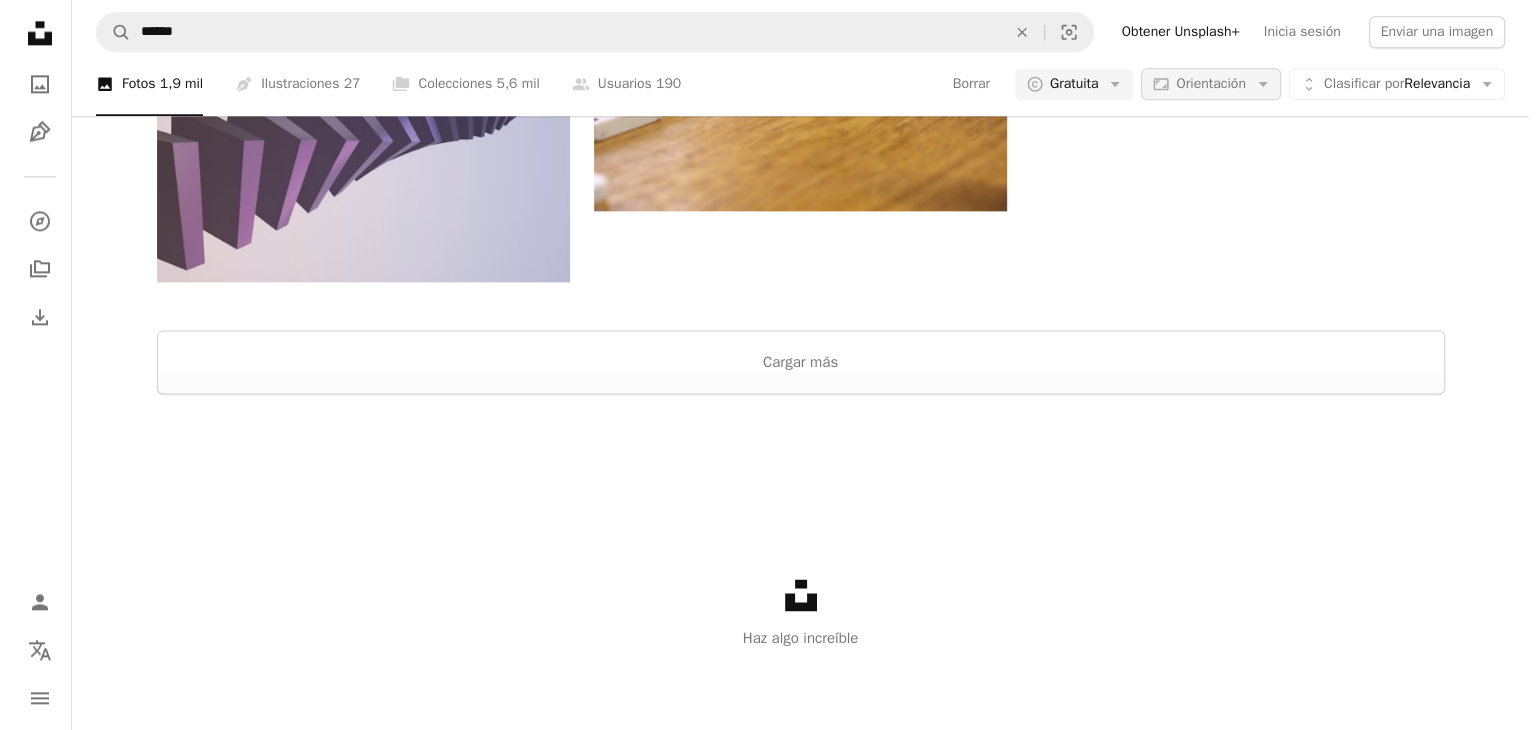 scroll, scrollTop: 0, scrollLeft: 0, axis: both 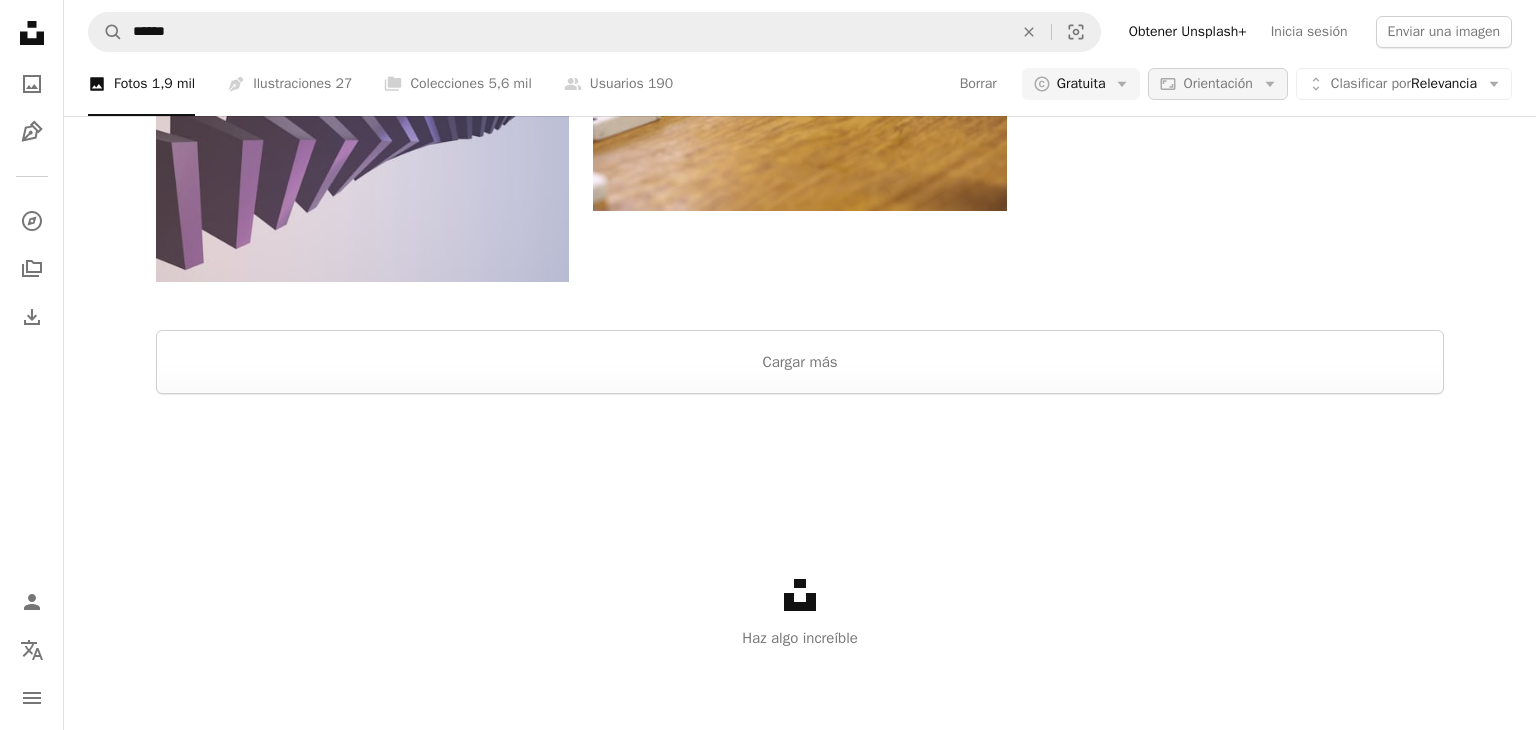 click on "Orientación" at bounding box center (1217, 83) 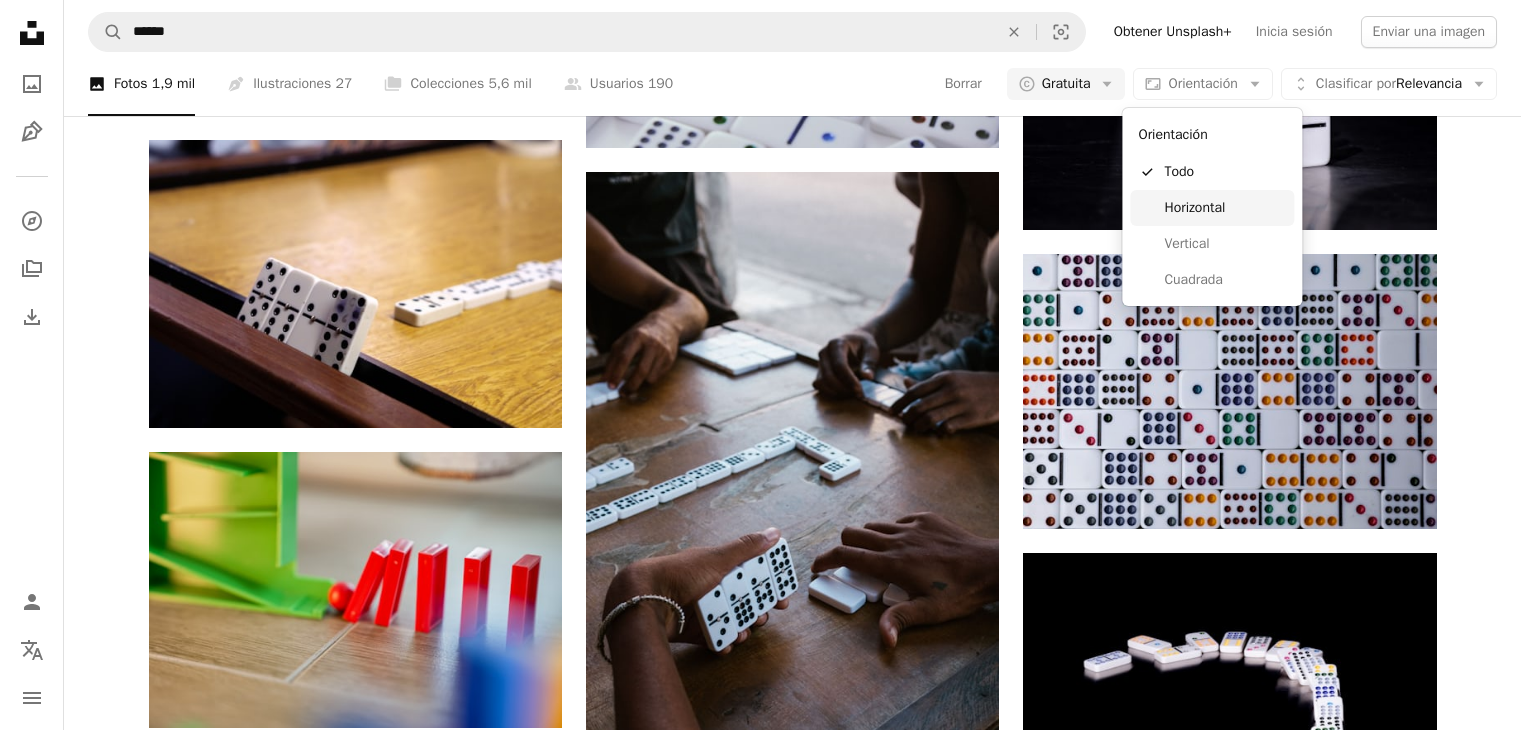 click on "Horizontal" at bounding box center [1225, 208] 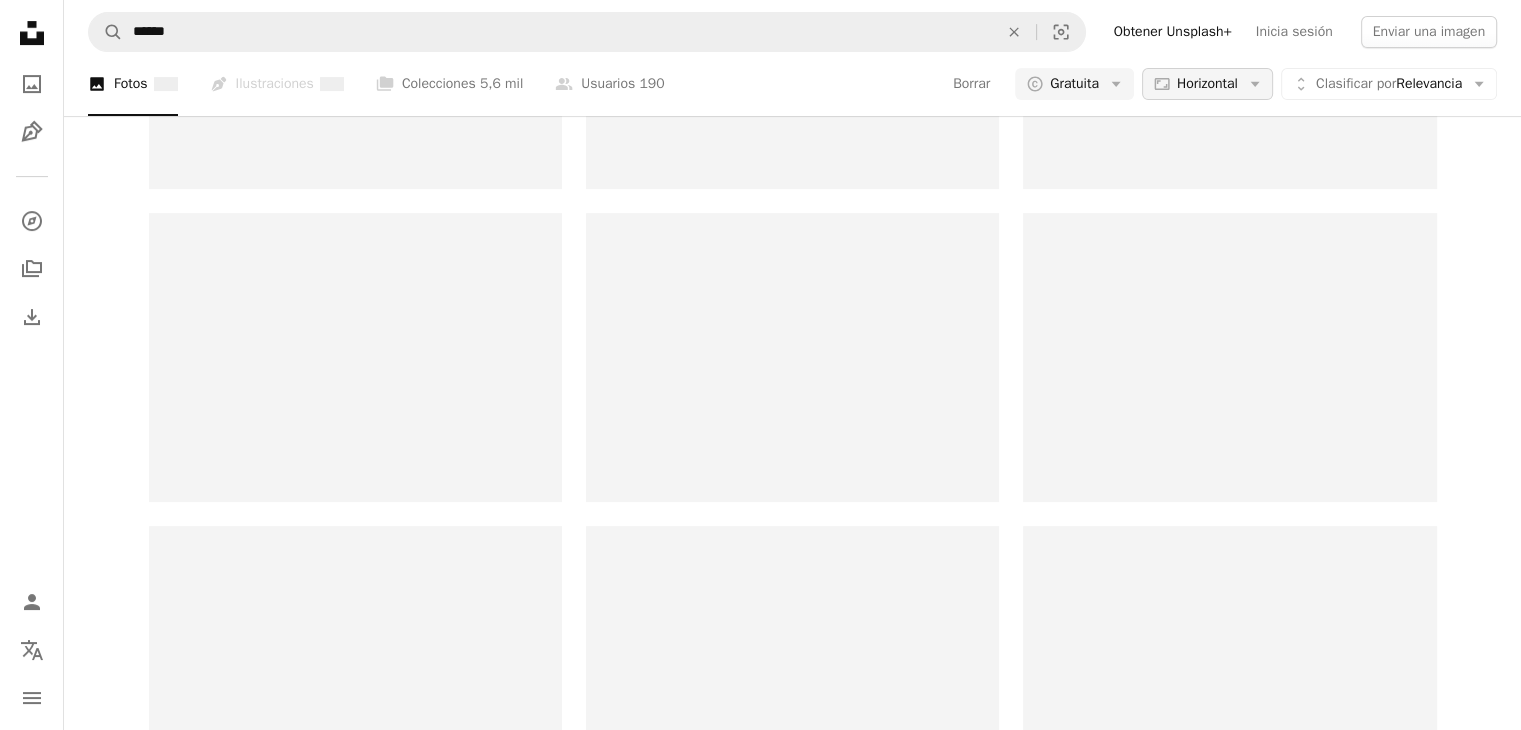 scroll, scrollTop: 0, scrollLeft: 0, axis: both 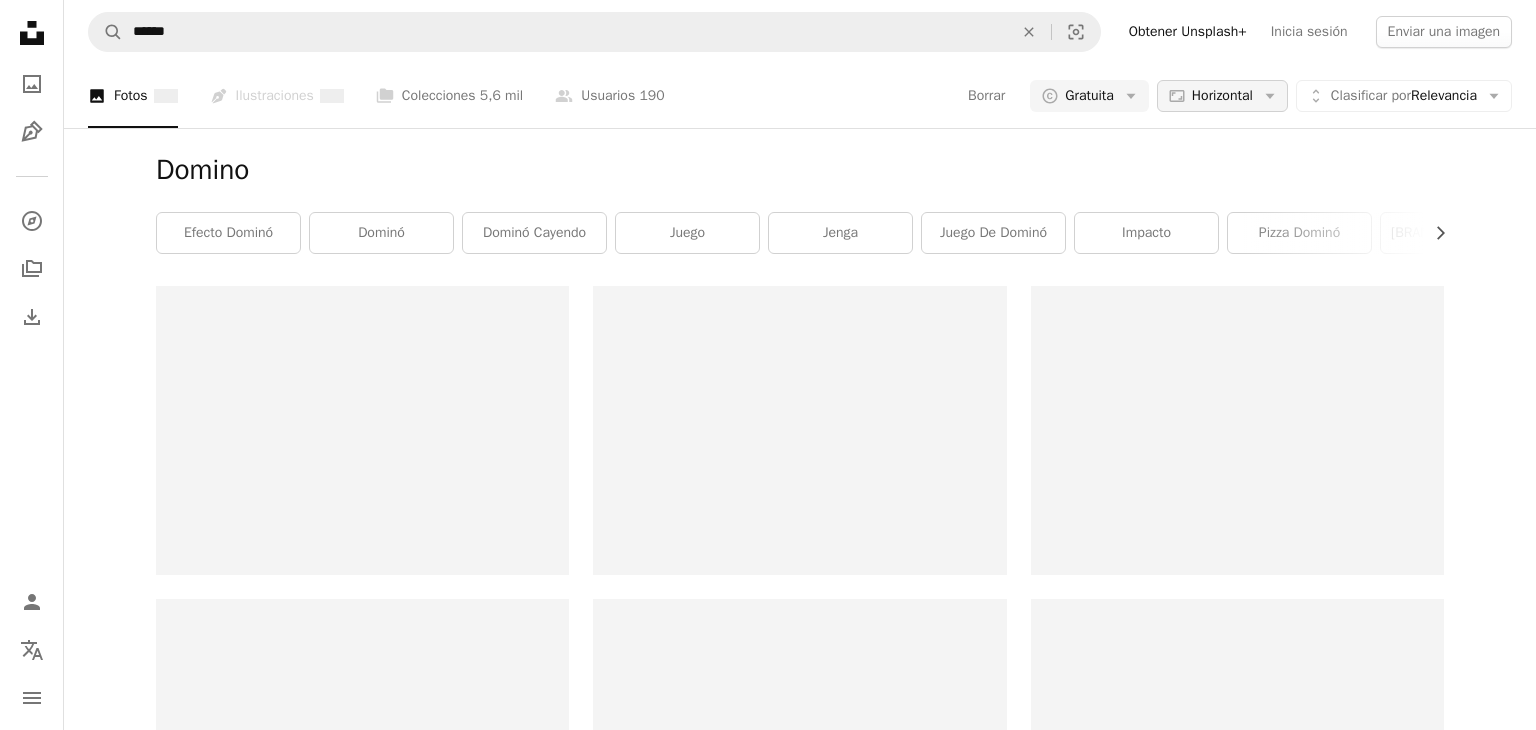 click on "Horizontal" at bounding box center (1222, 96) 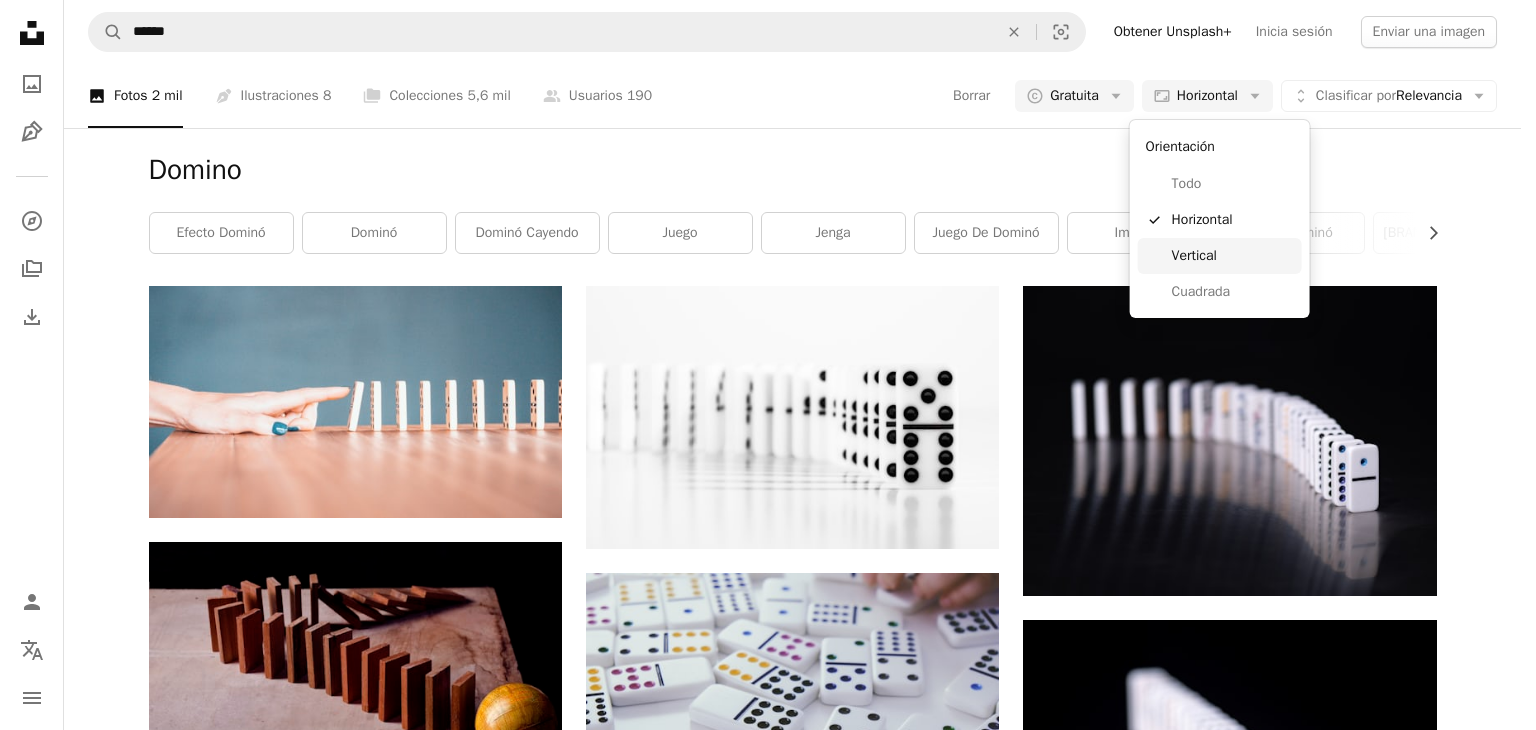 click on "Vertical" at bounding box center [1233, 256] 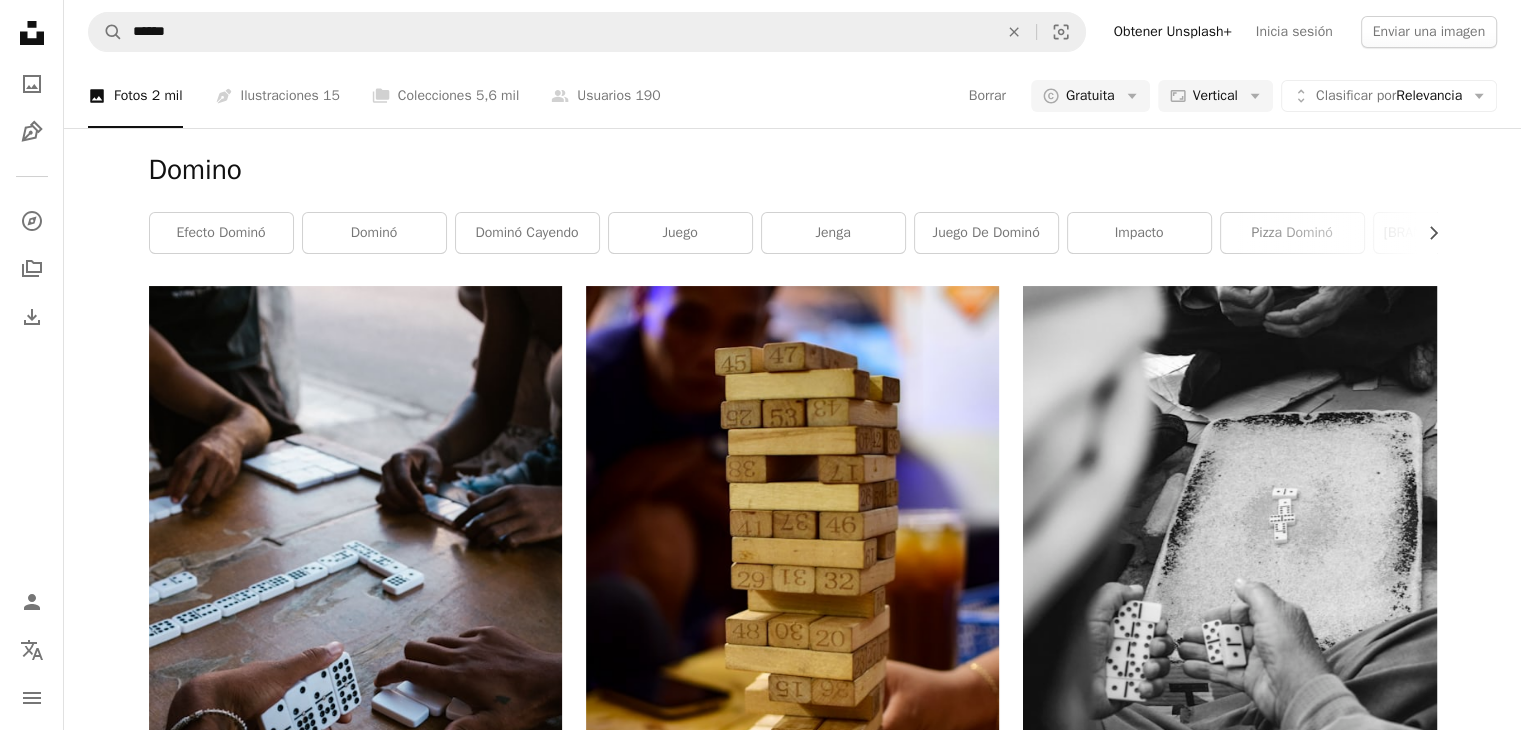 scroll, scrollTop: 4100, scrollLeft: 0, axis: vertical 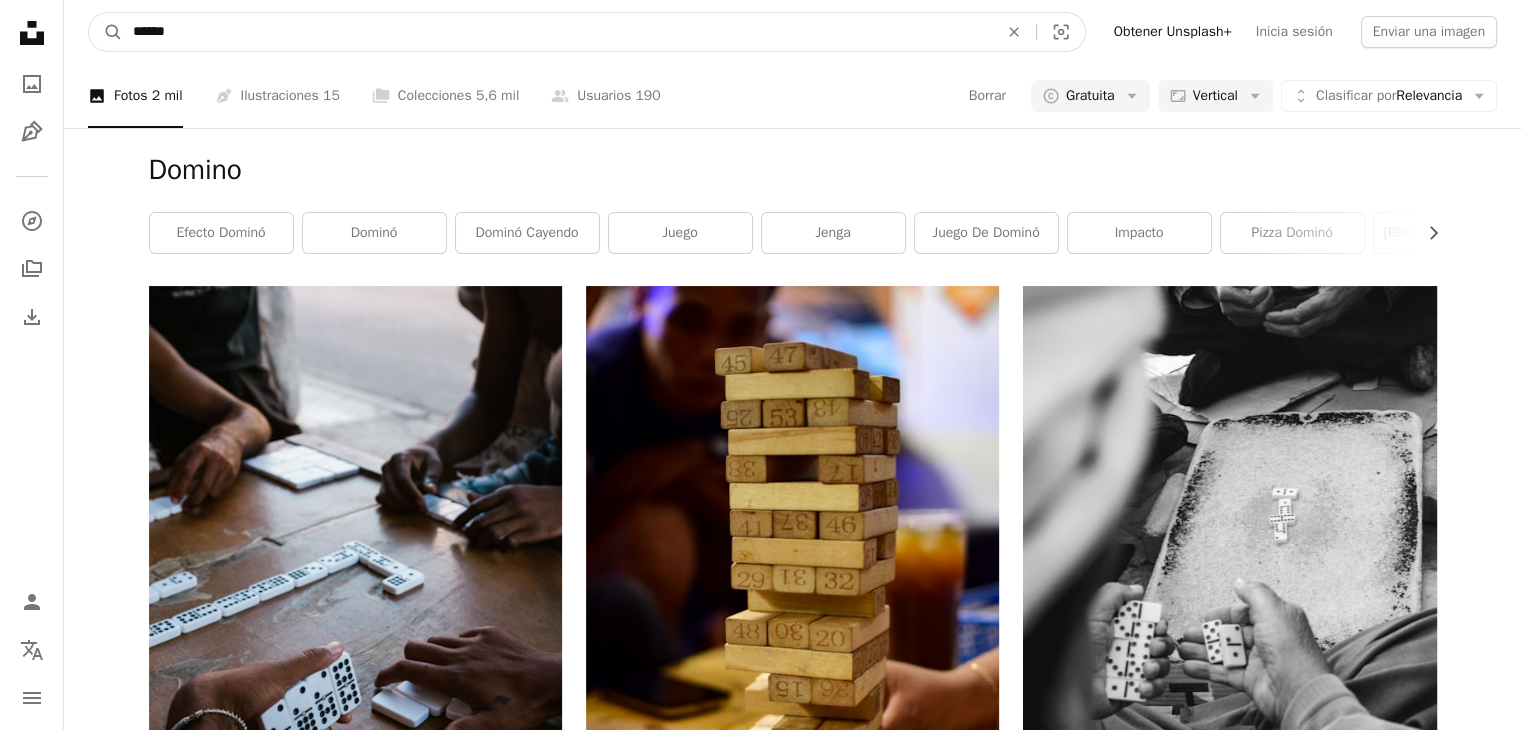 click on "******" at bounding box center (557, 32) 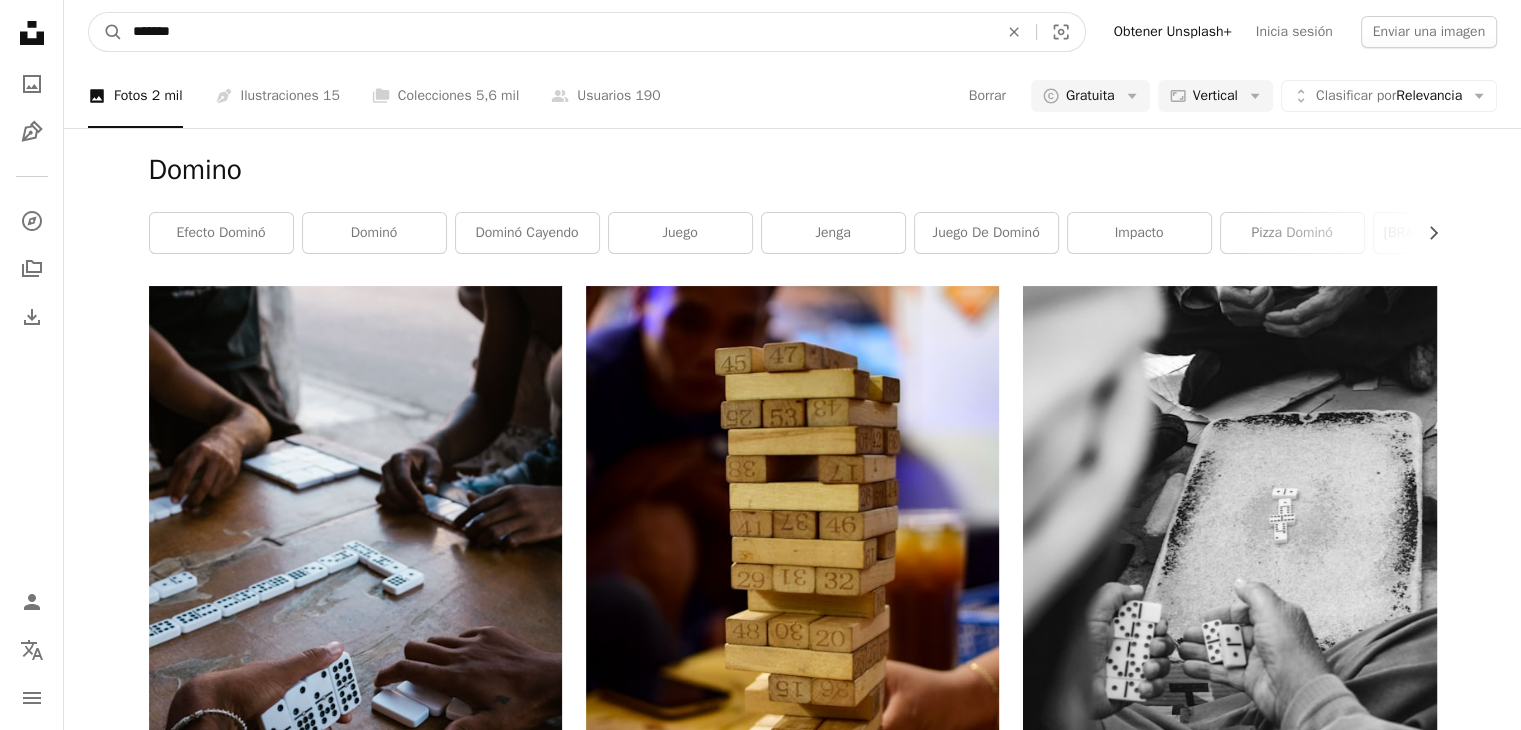 click on "A magnifying glass" at bounding box center (106, 32) 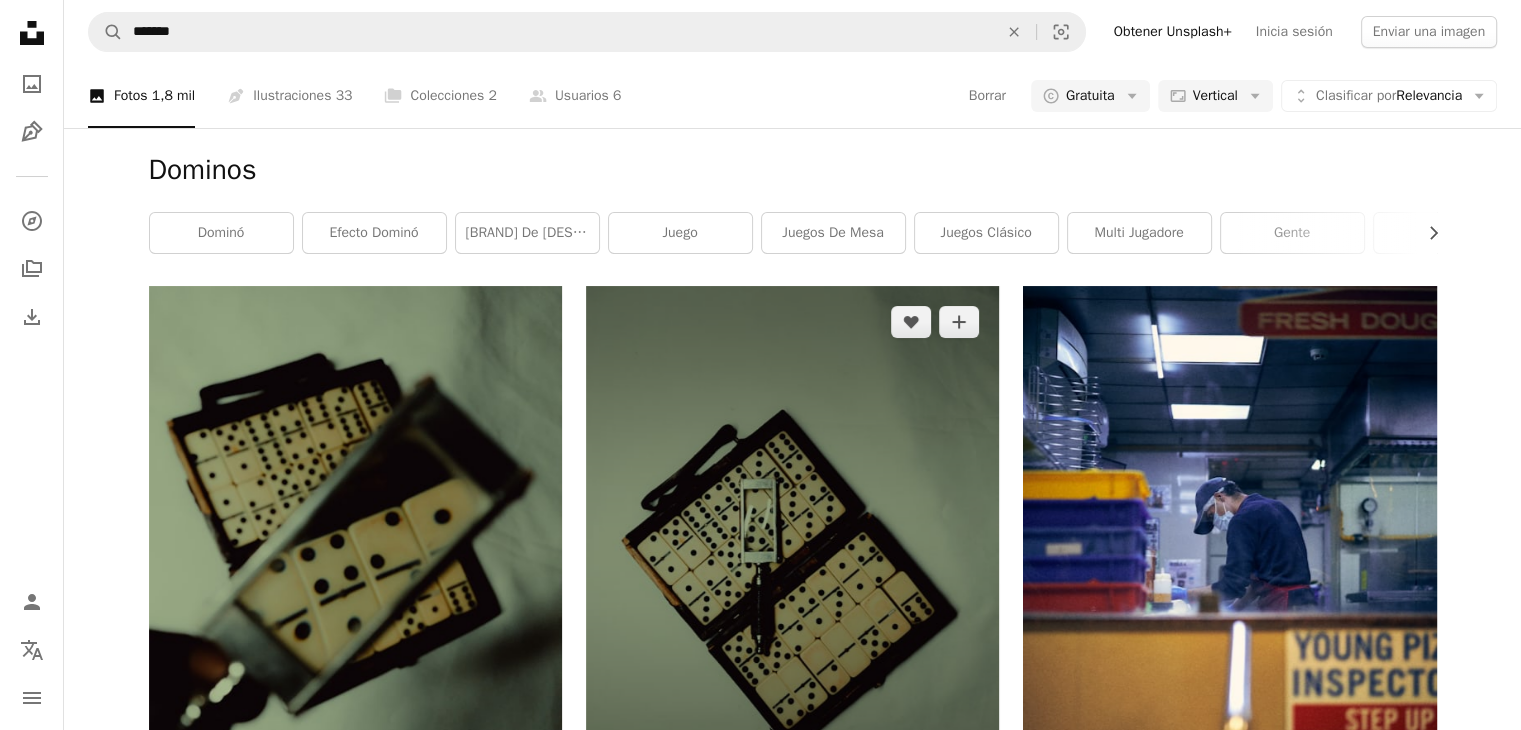 scroll, scrollTop: 500, scrollLeft: 0, axis: vertical 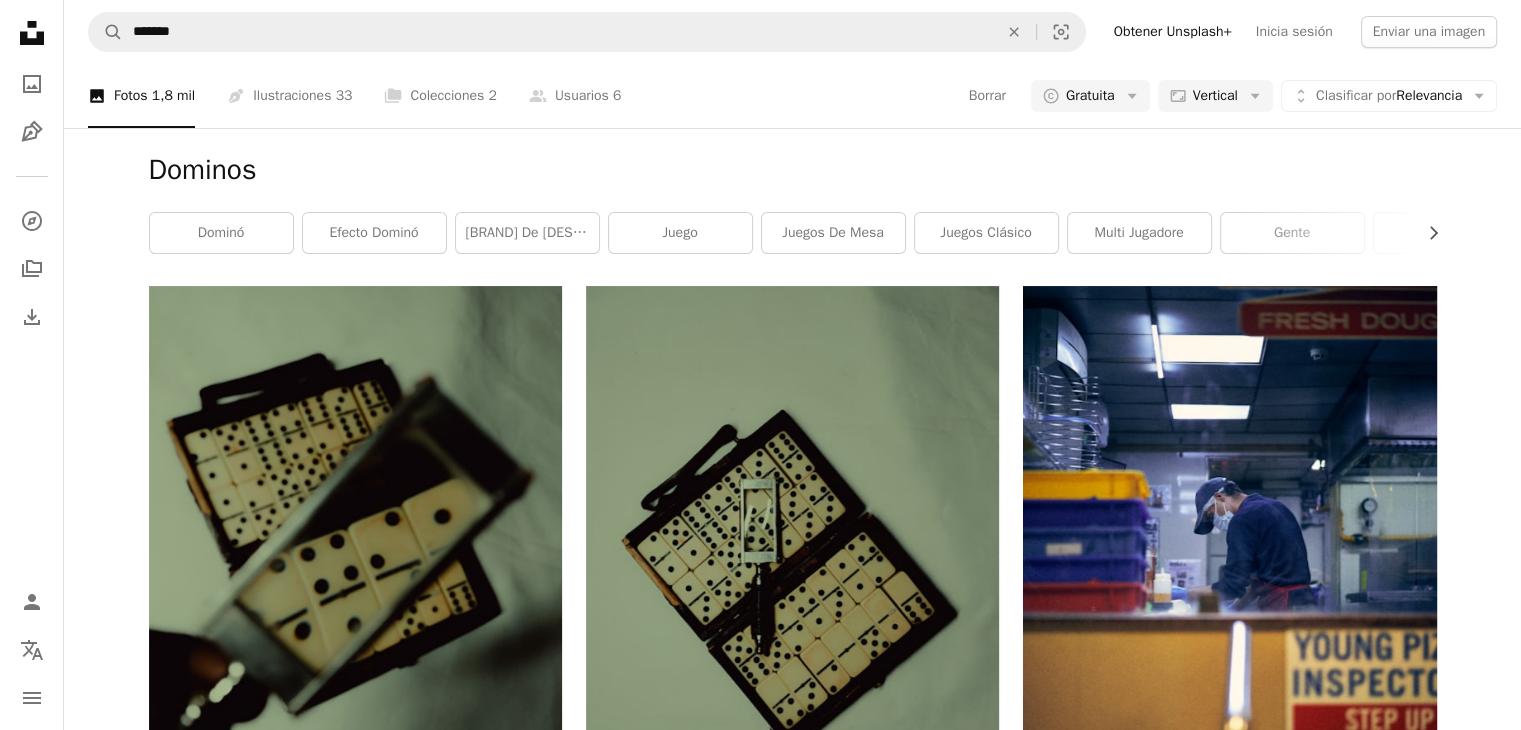 click on "A magnifying glass ******* An X shape Visual search Obtener Unsplash+ Inicia sesión Enviar una imagen" at bounding box center (792, 32) 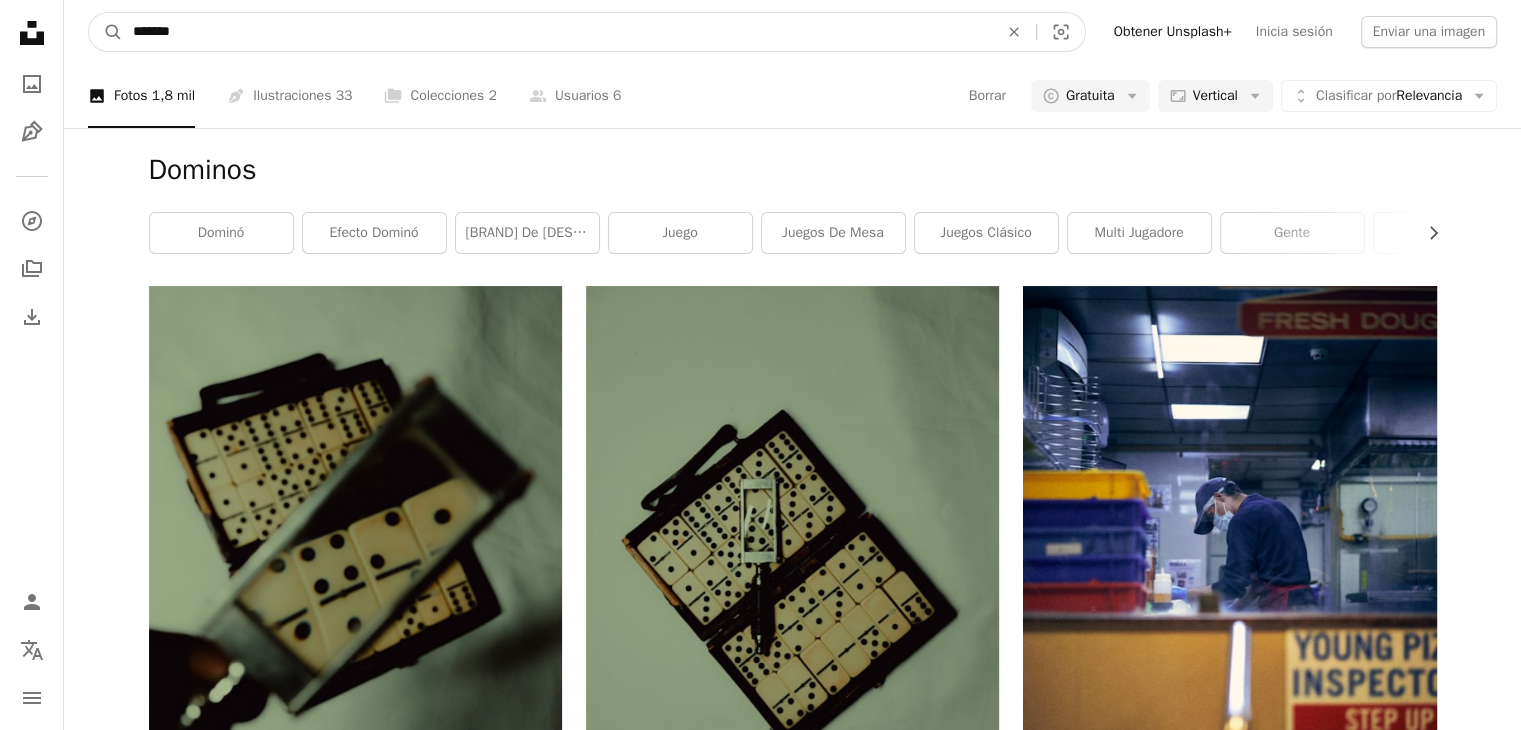 click on "*******" at bounding box center (557, 32) 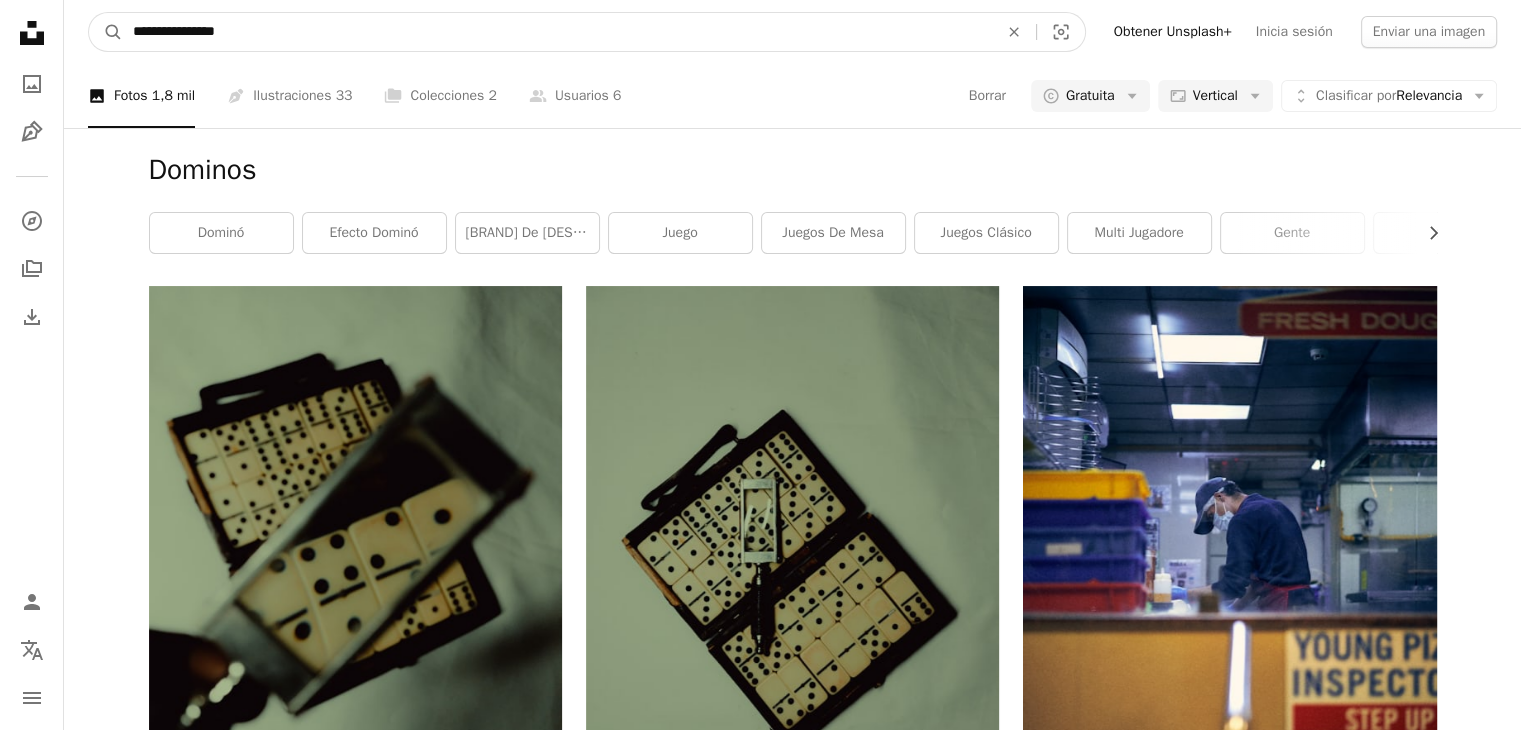 type on "**********" 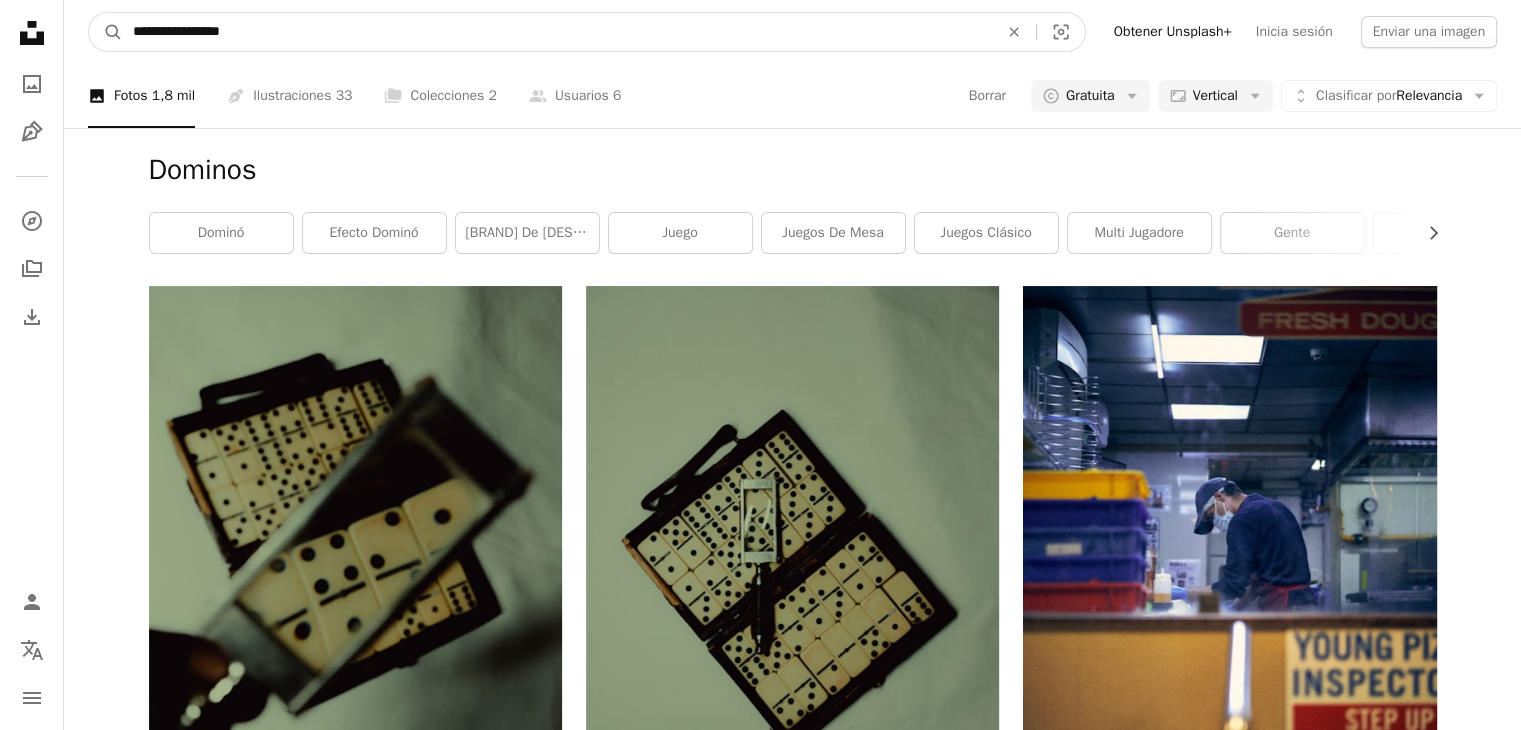 click on "A magnifying glass" at bounding box center (106, 32) 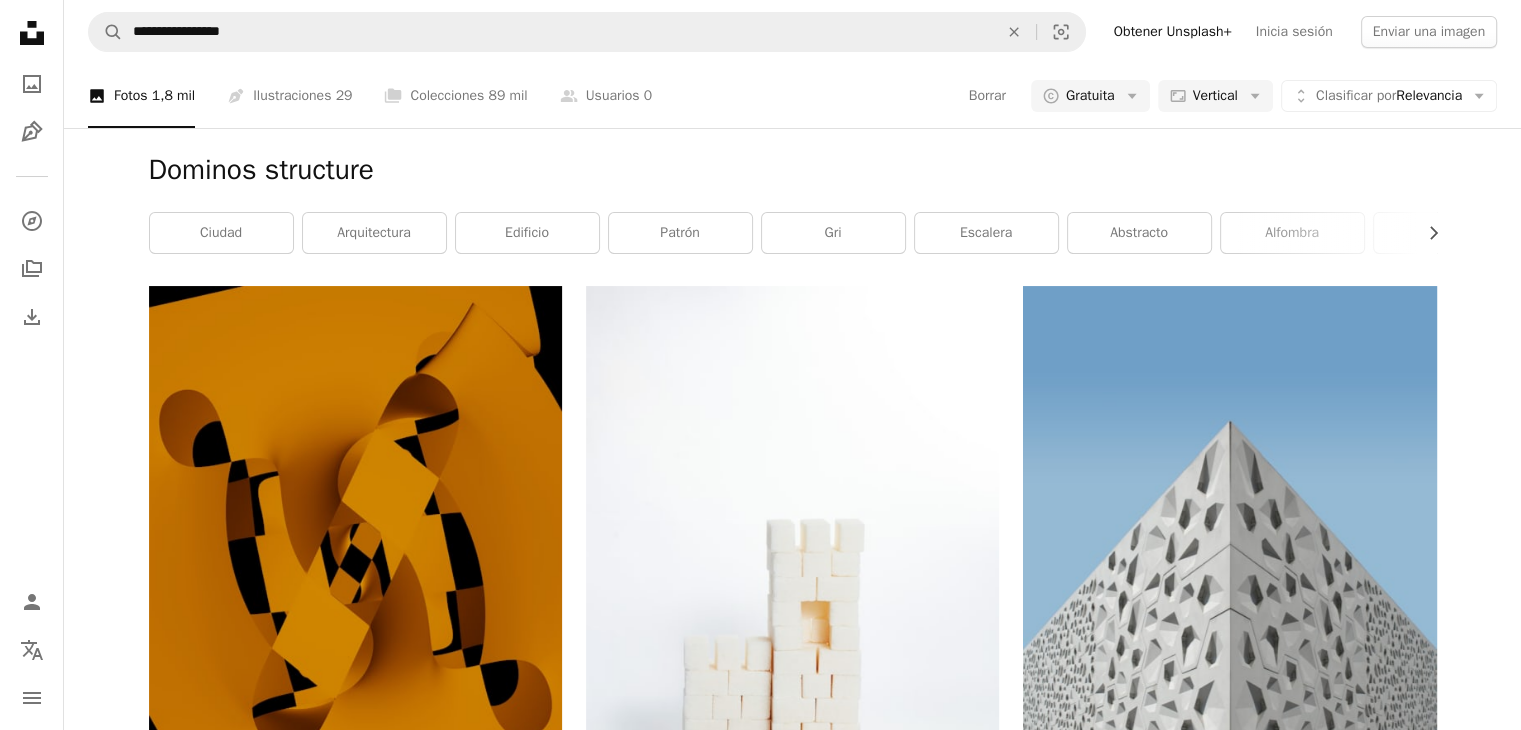 scroll, scrollTop: 2300, scrollLeft: 0, axis: vertical 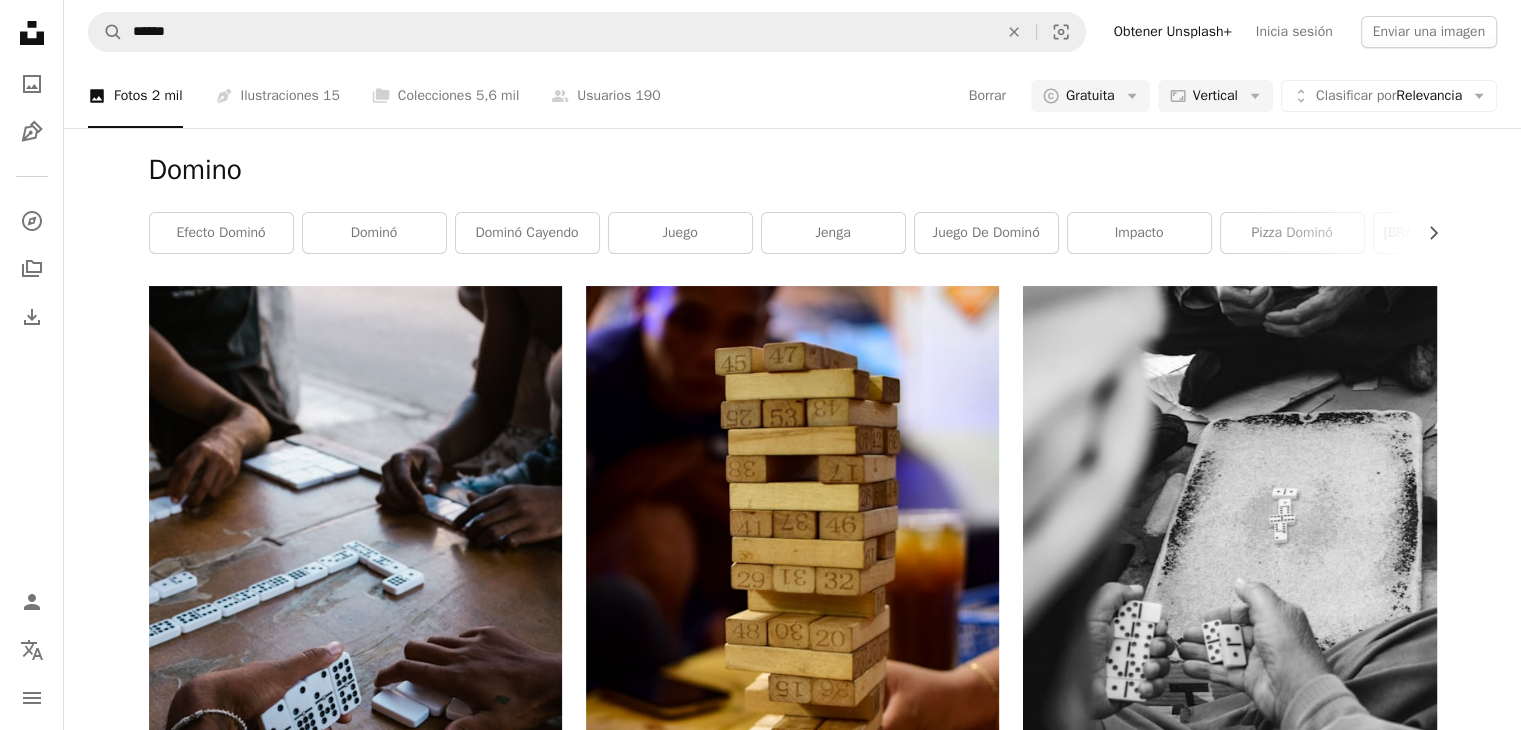 click on "Arrow pointing down" 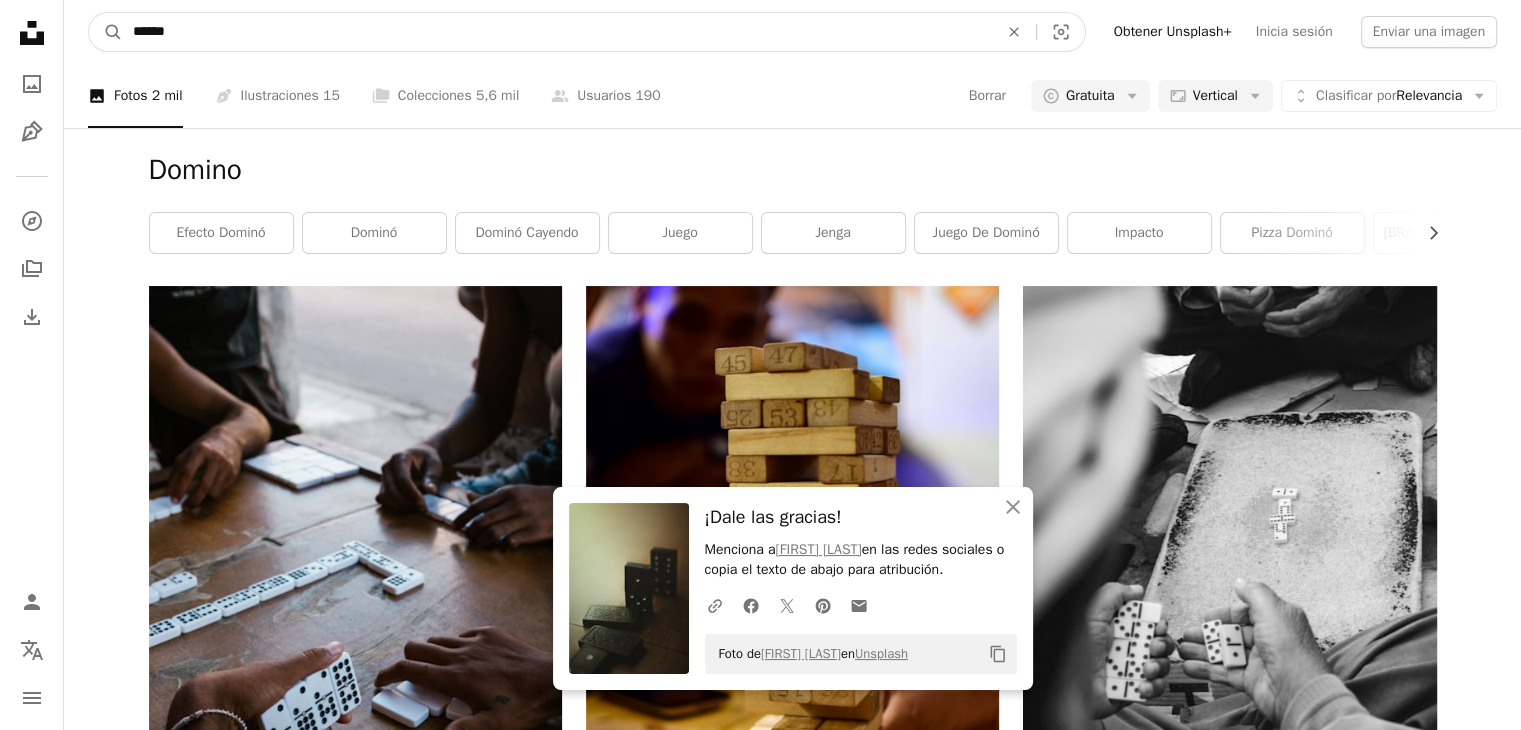 click on "******" at bounding box center (557, 32) 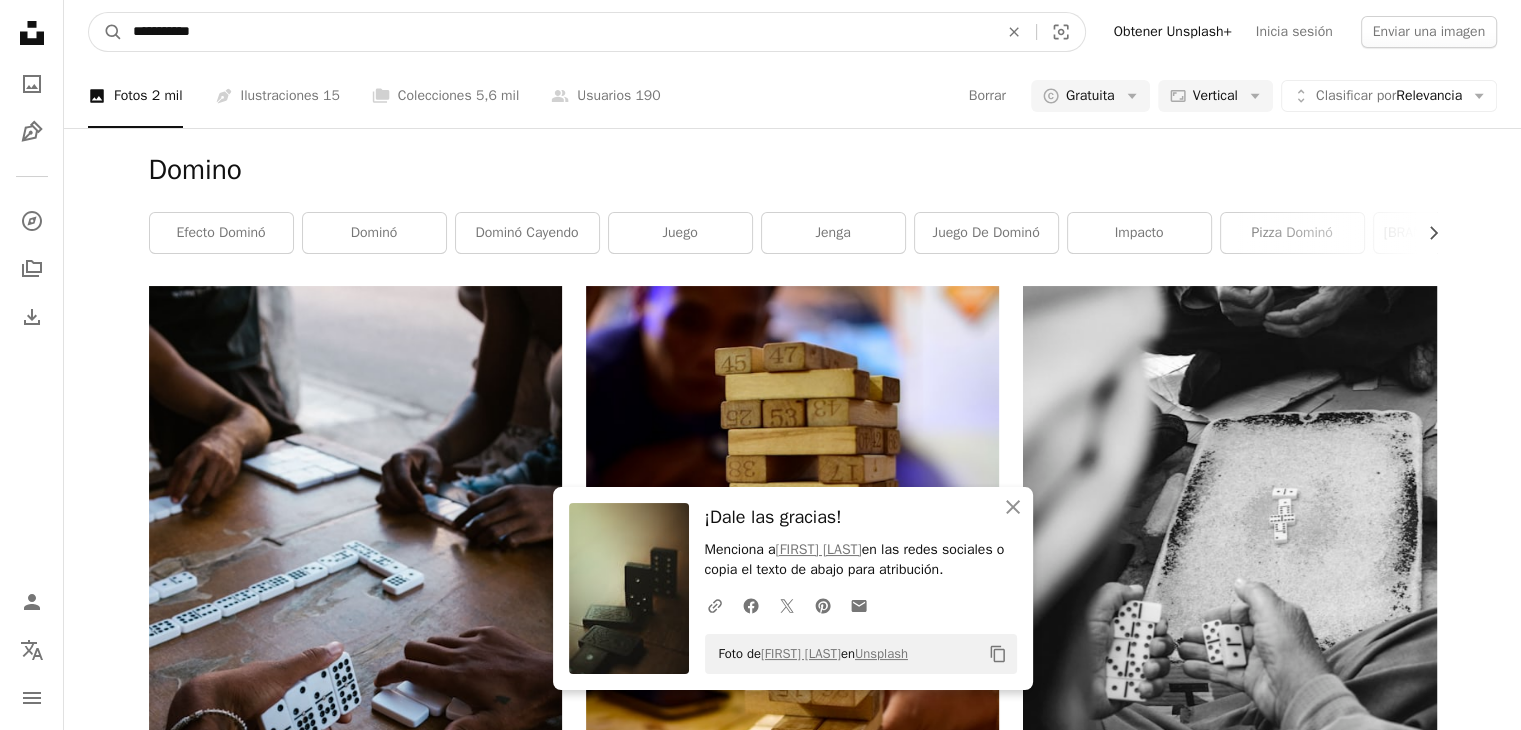 type on "**********" 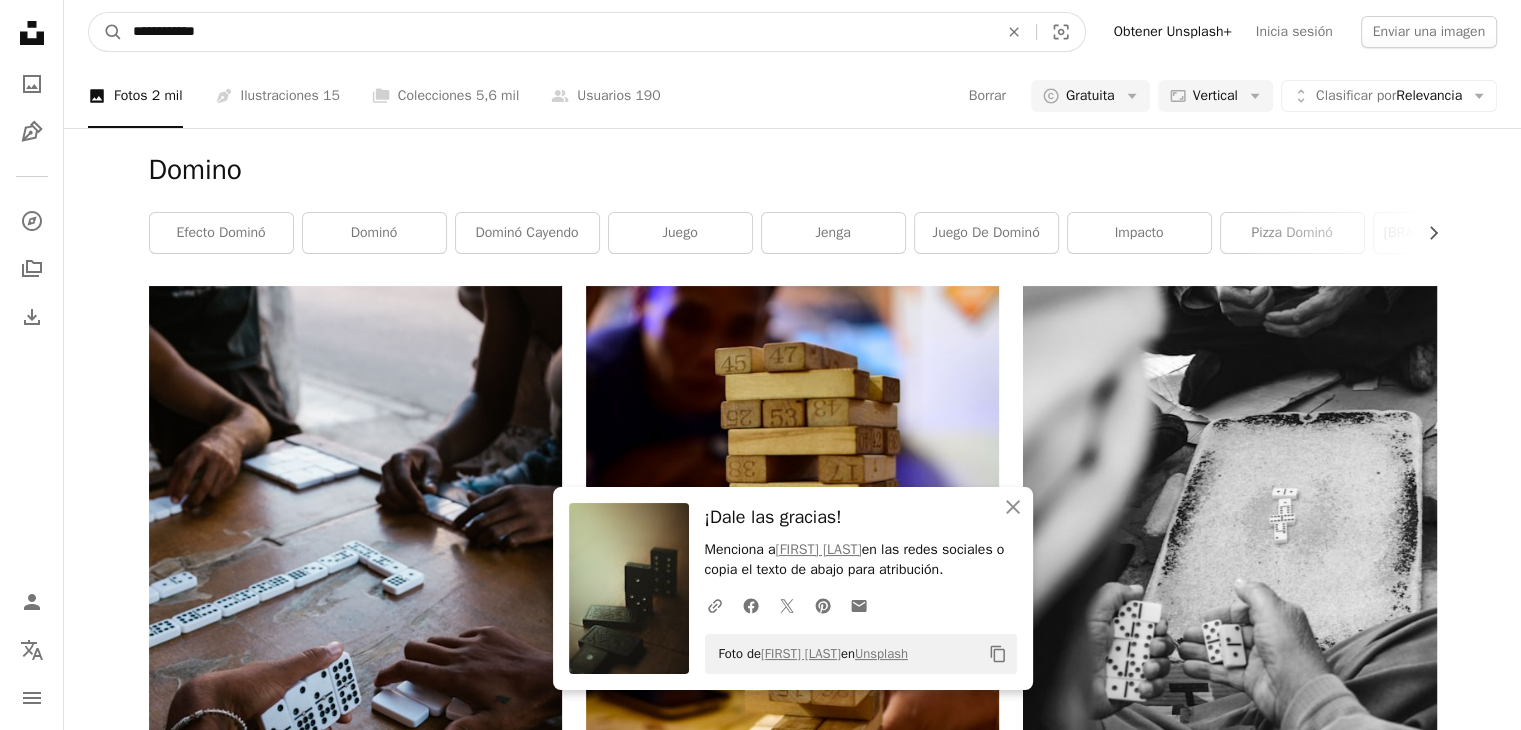 click on "A magnifying glass" at bounding box center (106, 32) 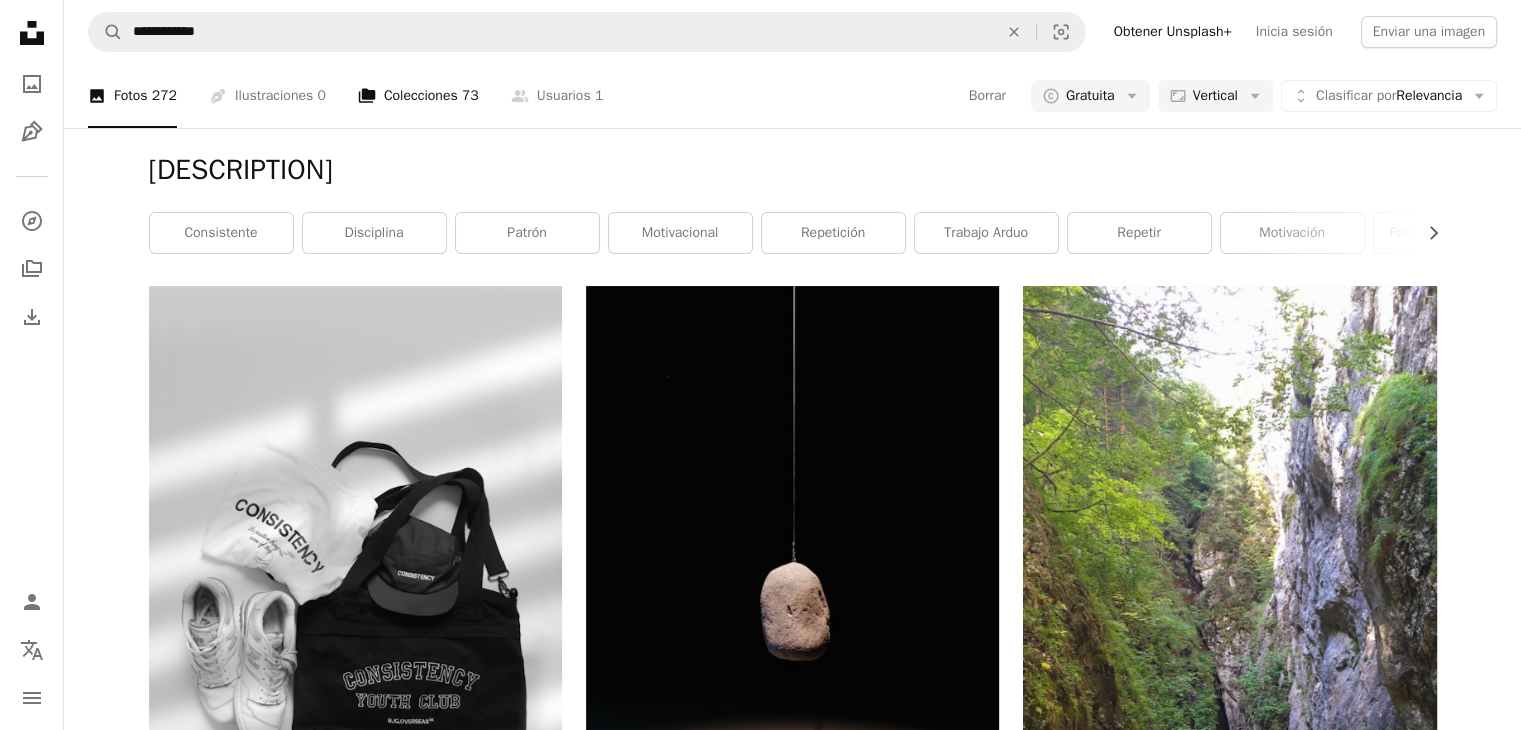 scroll, scrollTop: 2800, scrollLeft: 0, axis: vertical 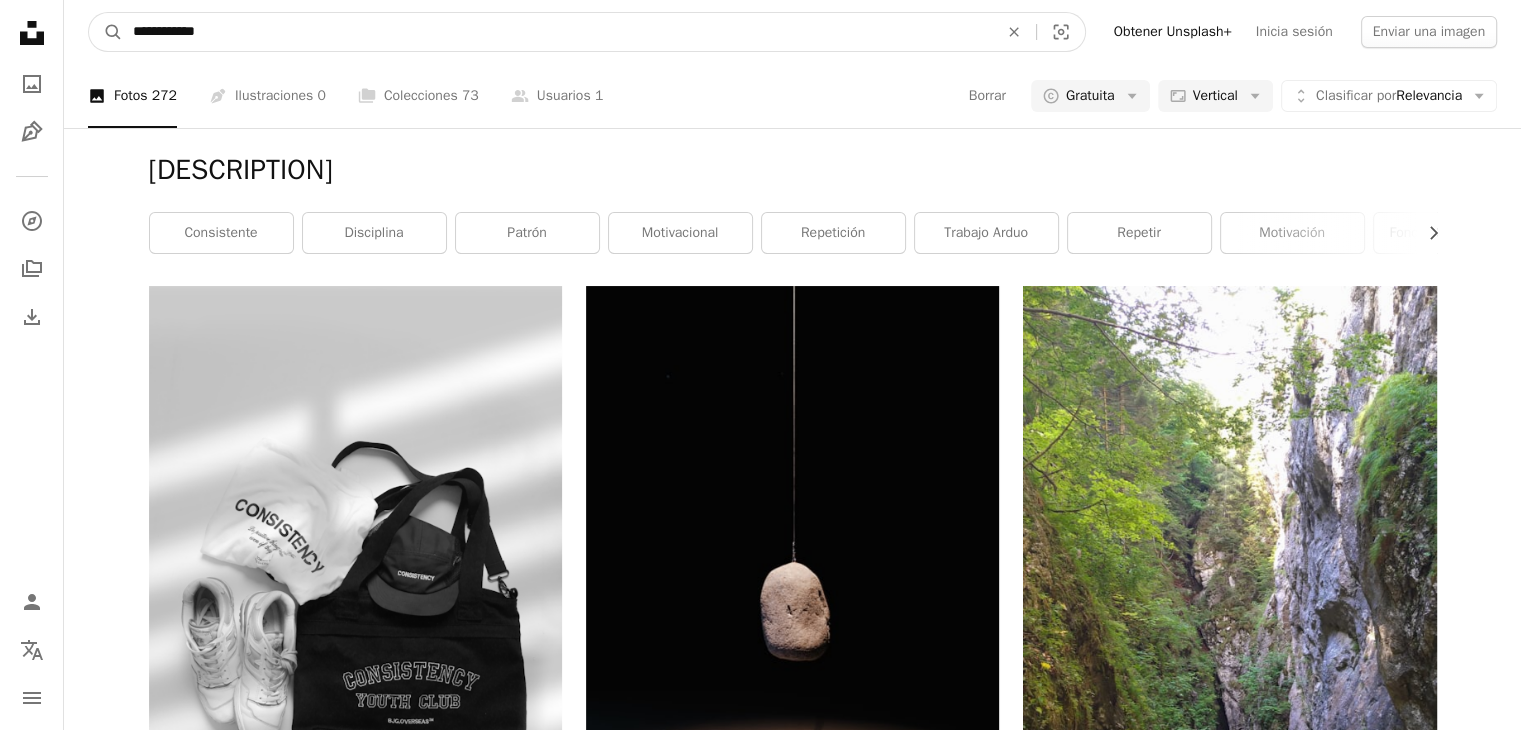 click on "**********" at bounding box center (557, 32) 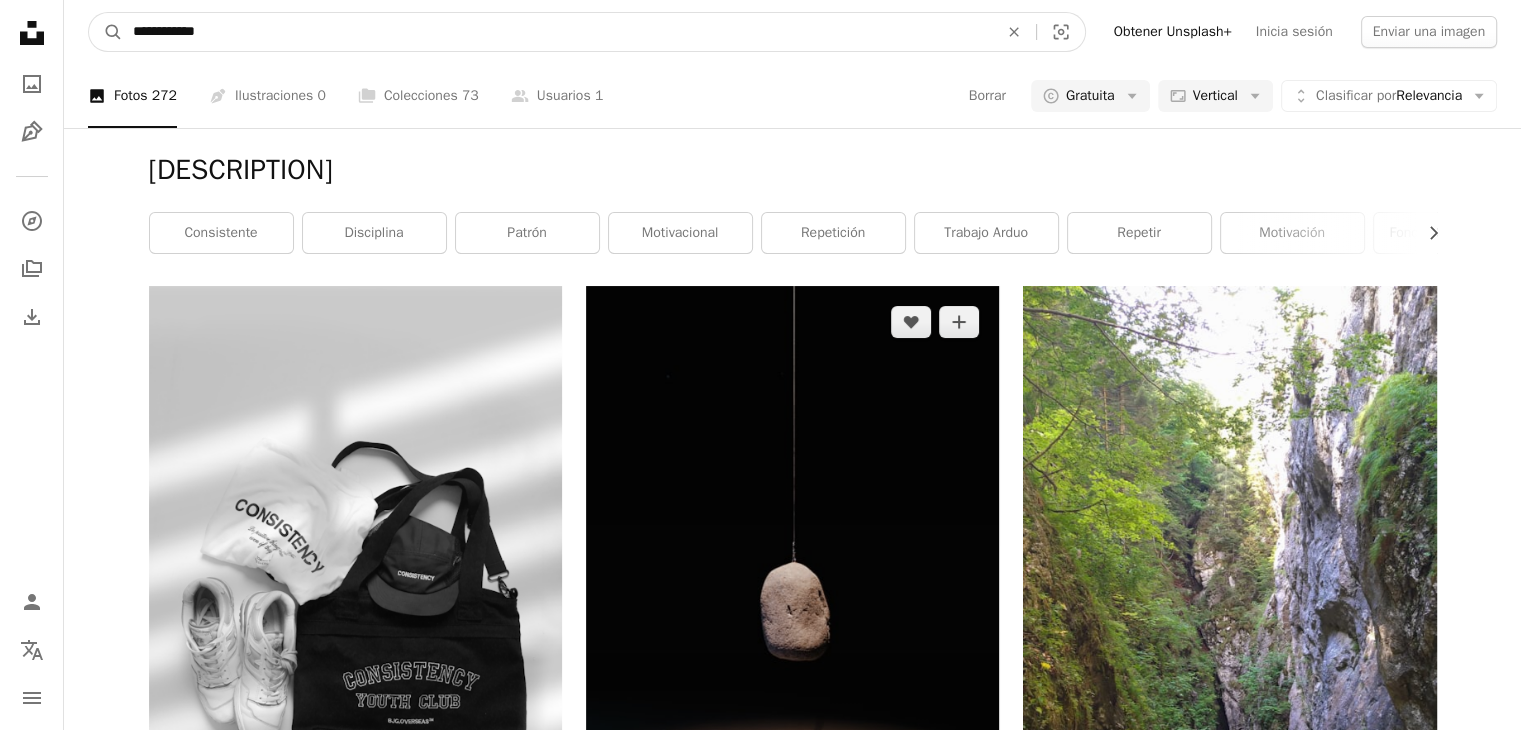 scroll, scrollTop: 0, scrollLeft: 0, axis: both 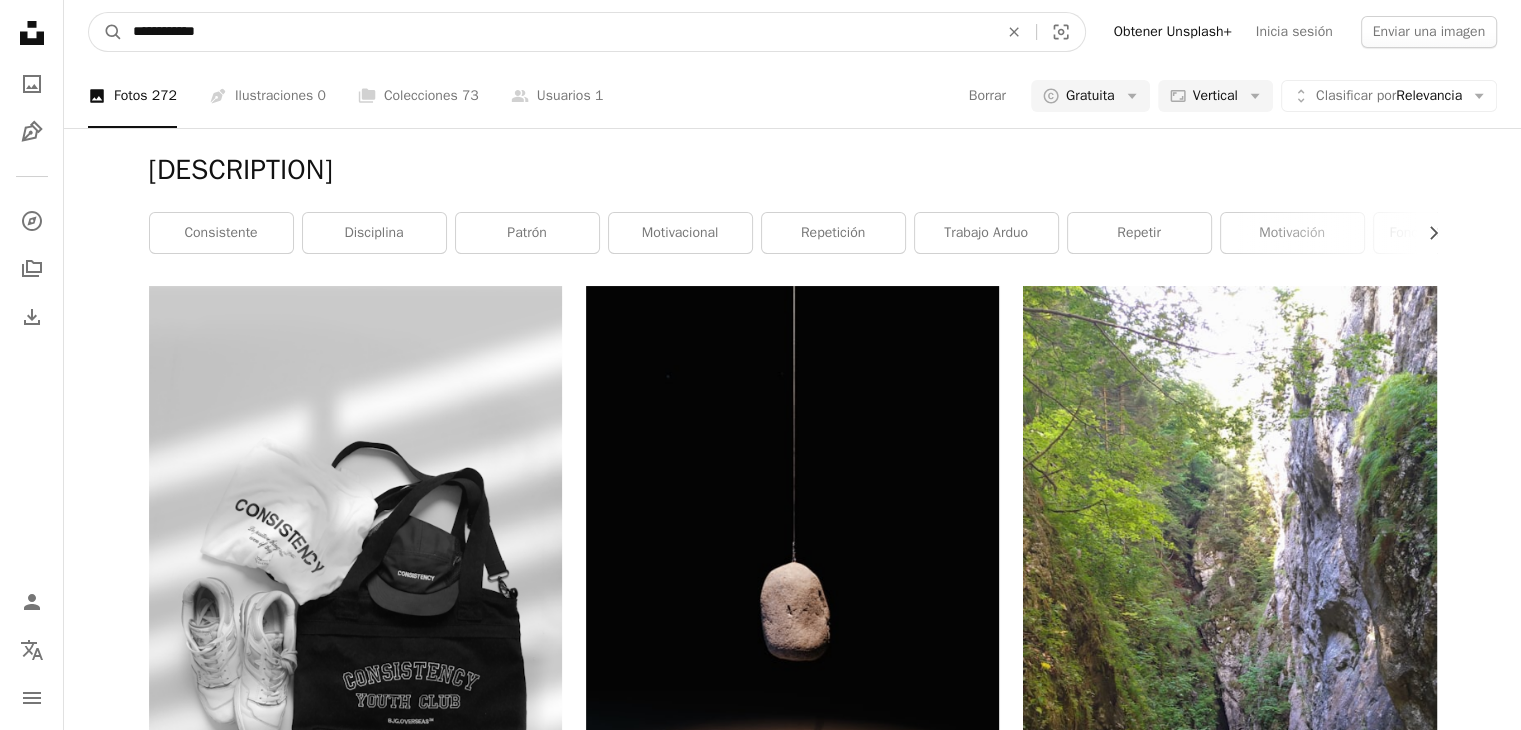 click on "**********" at bounding box center (557, 32) 